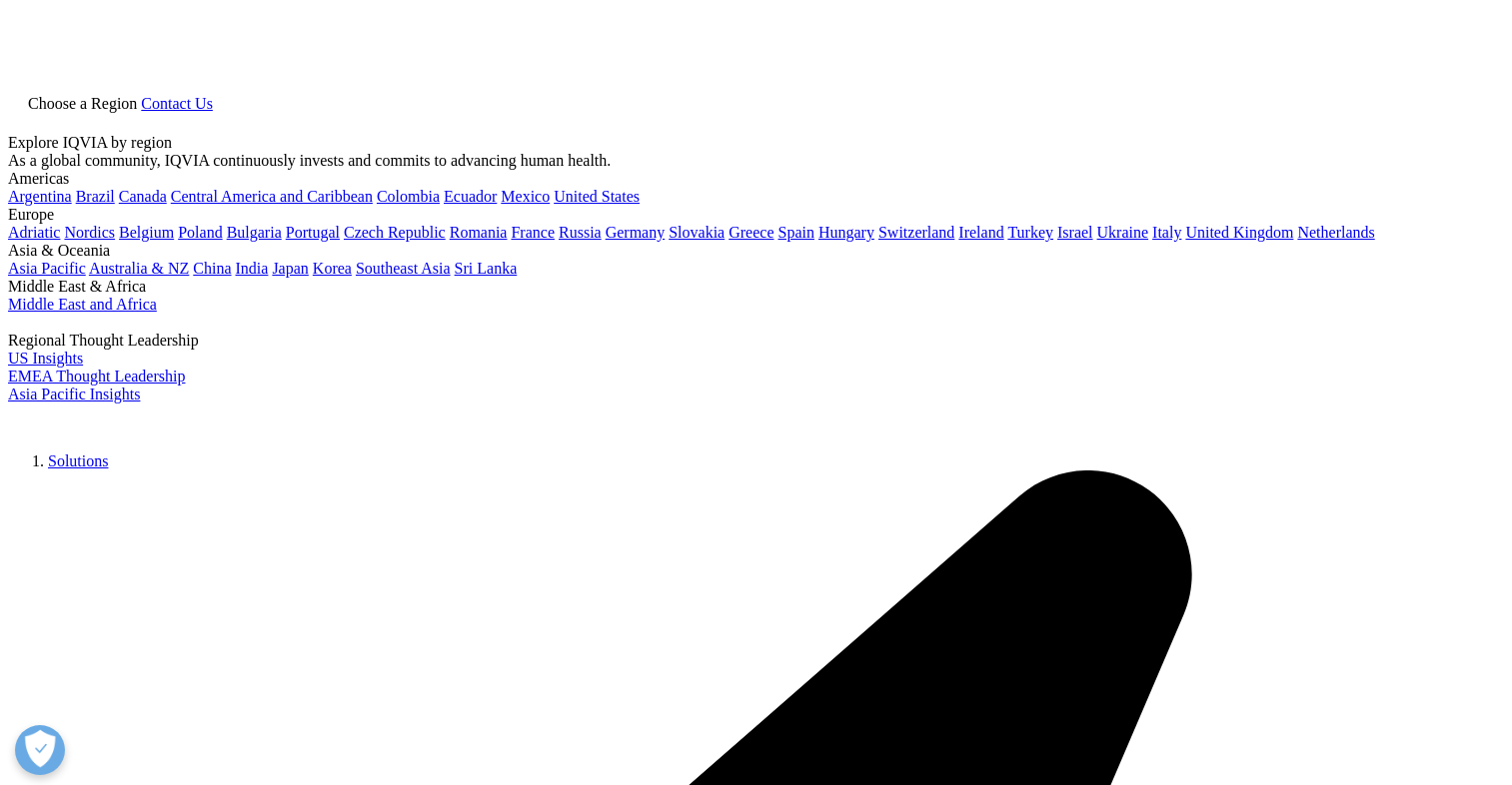scroll, scrollTop: 0, scrollLeft: 0, axis: both 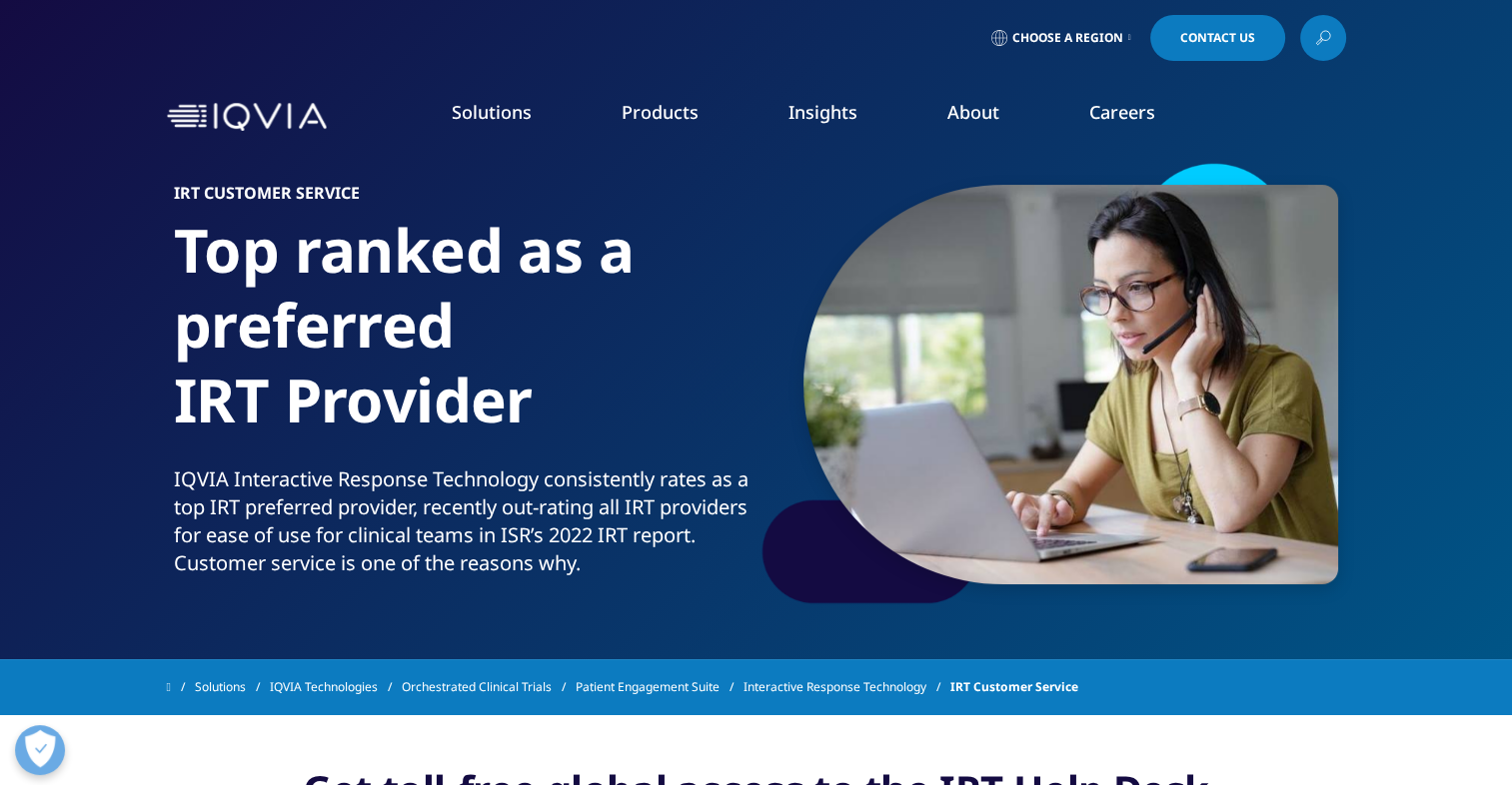 click on "Contact Us" at bounding box center (1217, 38) 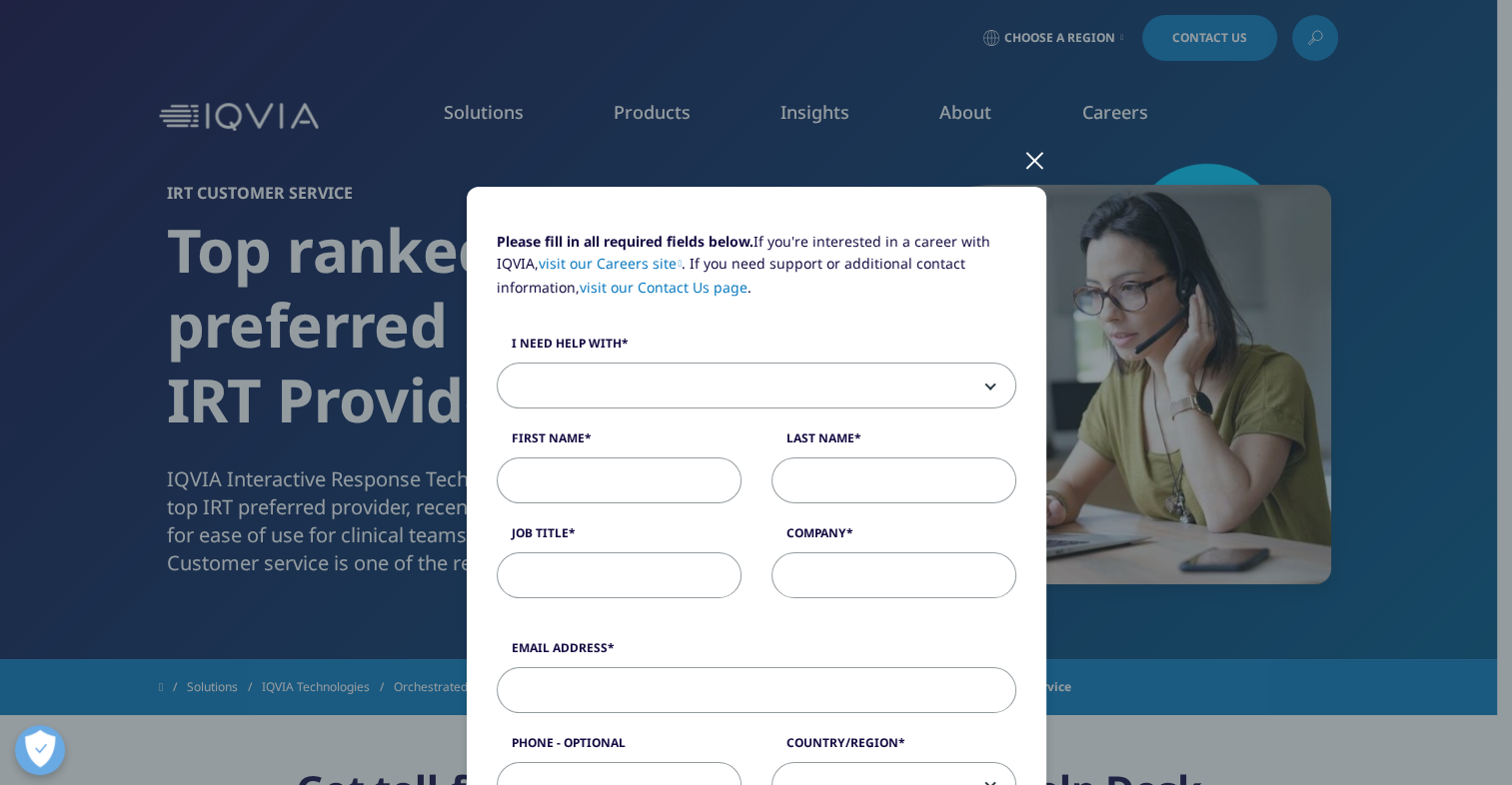 click at bounding box center (756, 386) 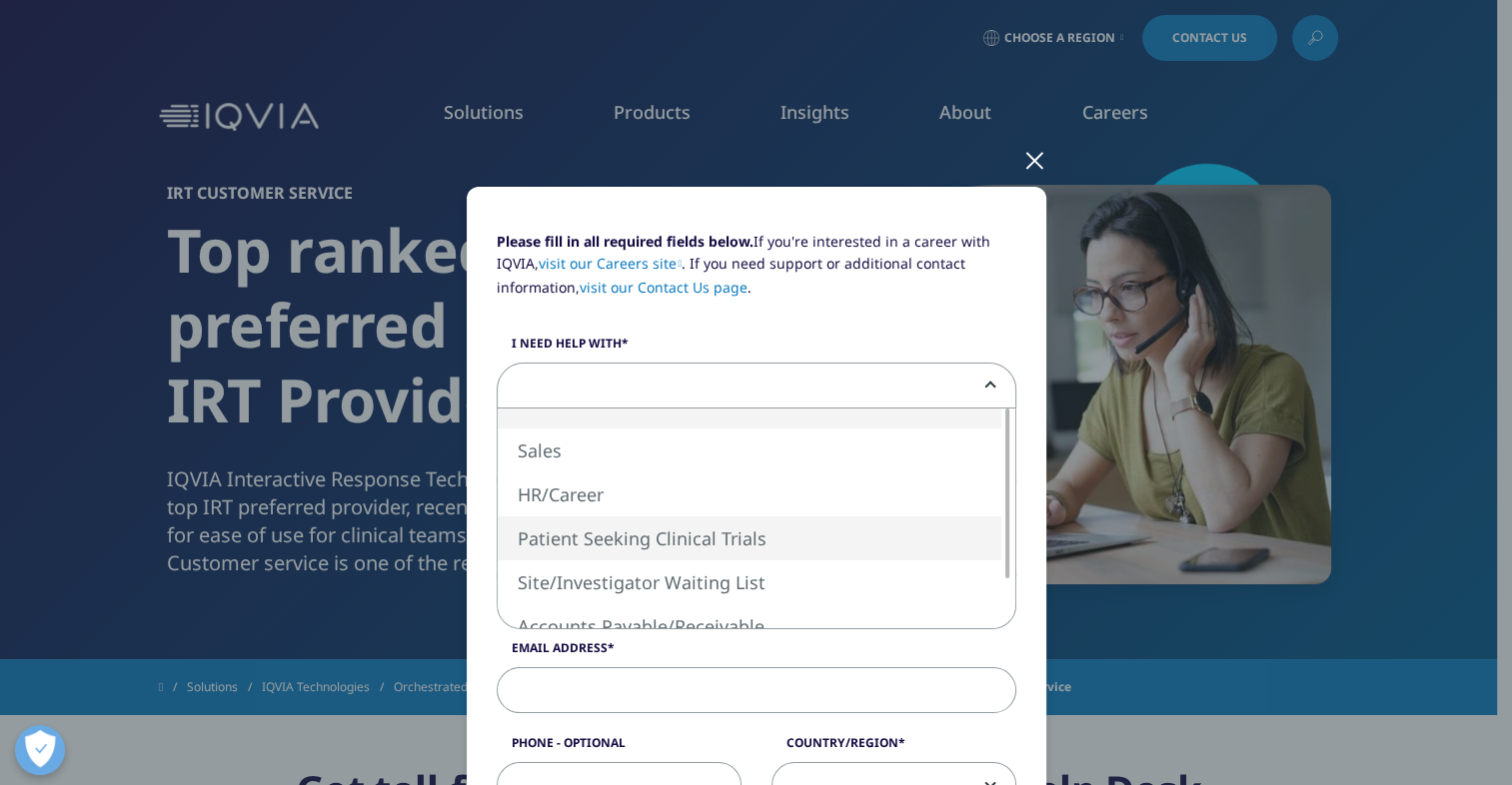click at bounding box center (1007, 518) 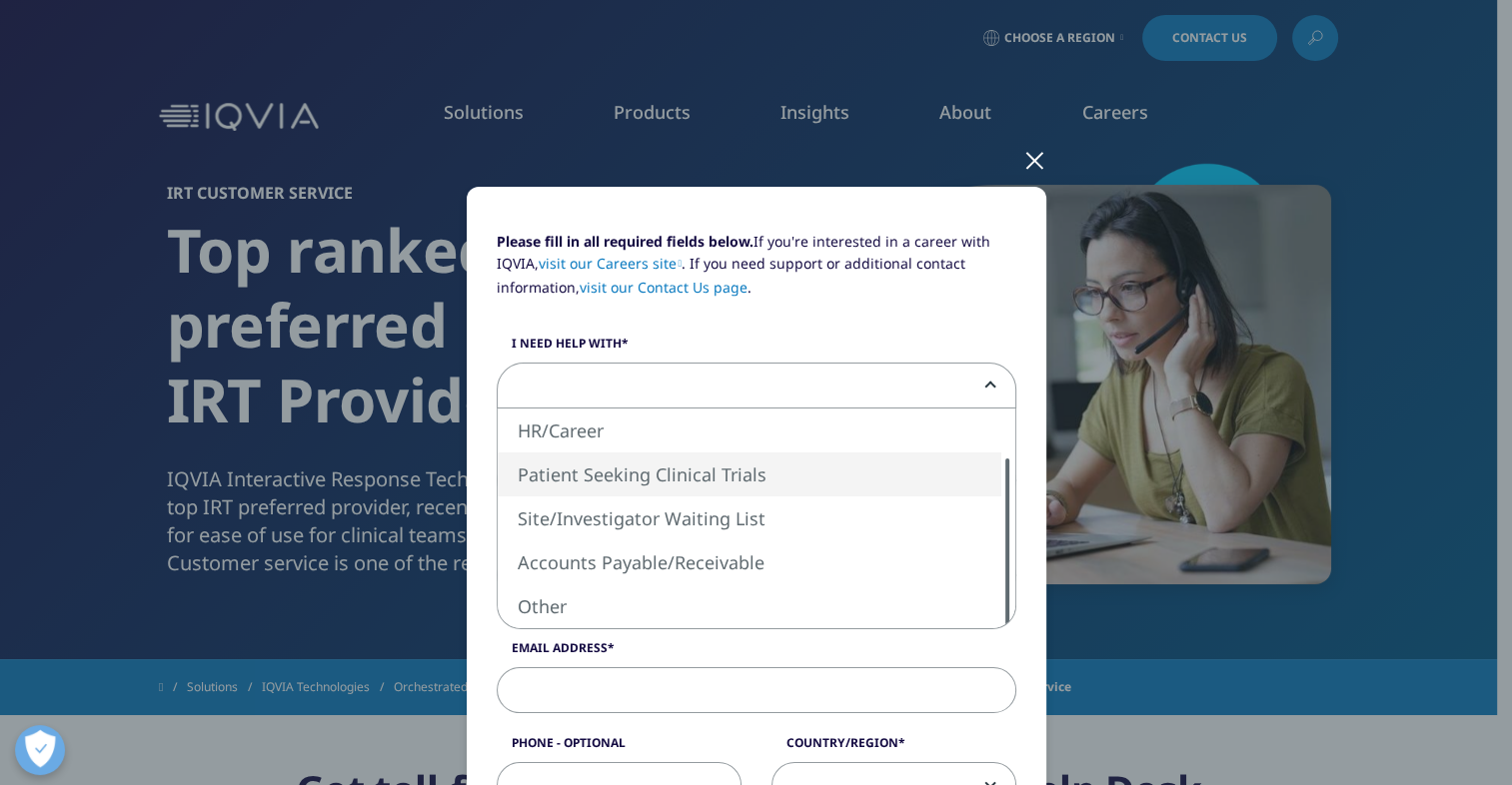 click at bounding box center (1007, 543) 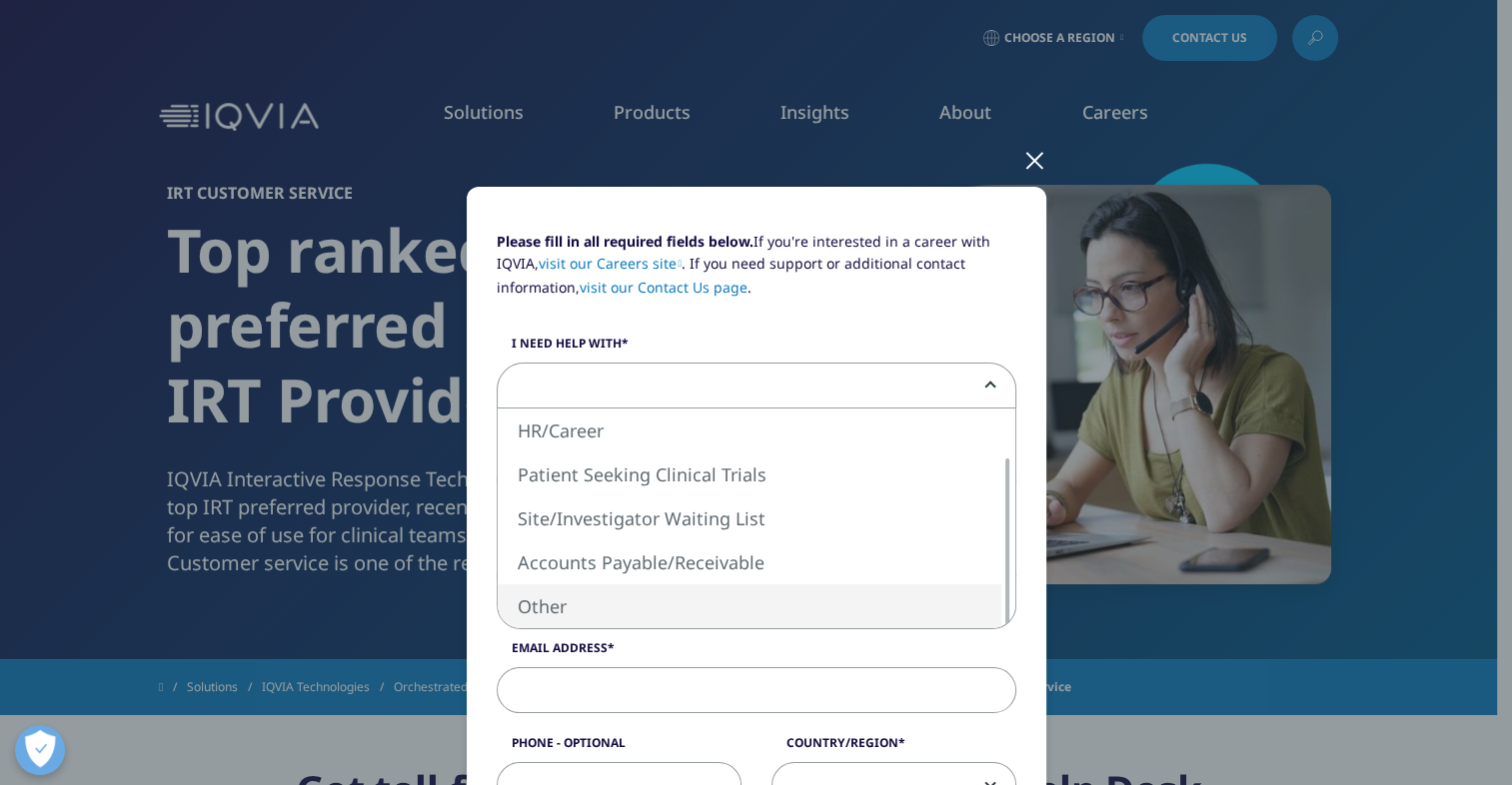 select on "Other" 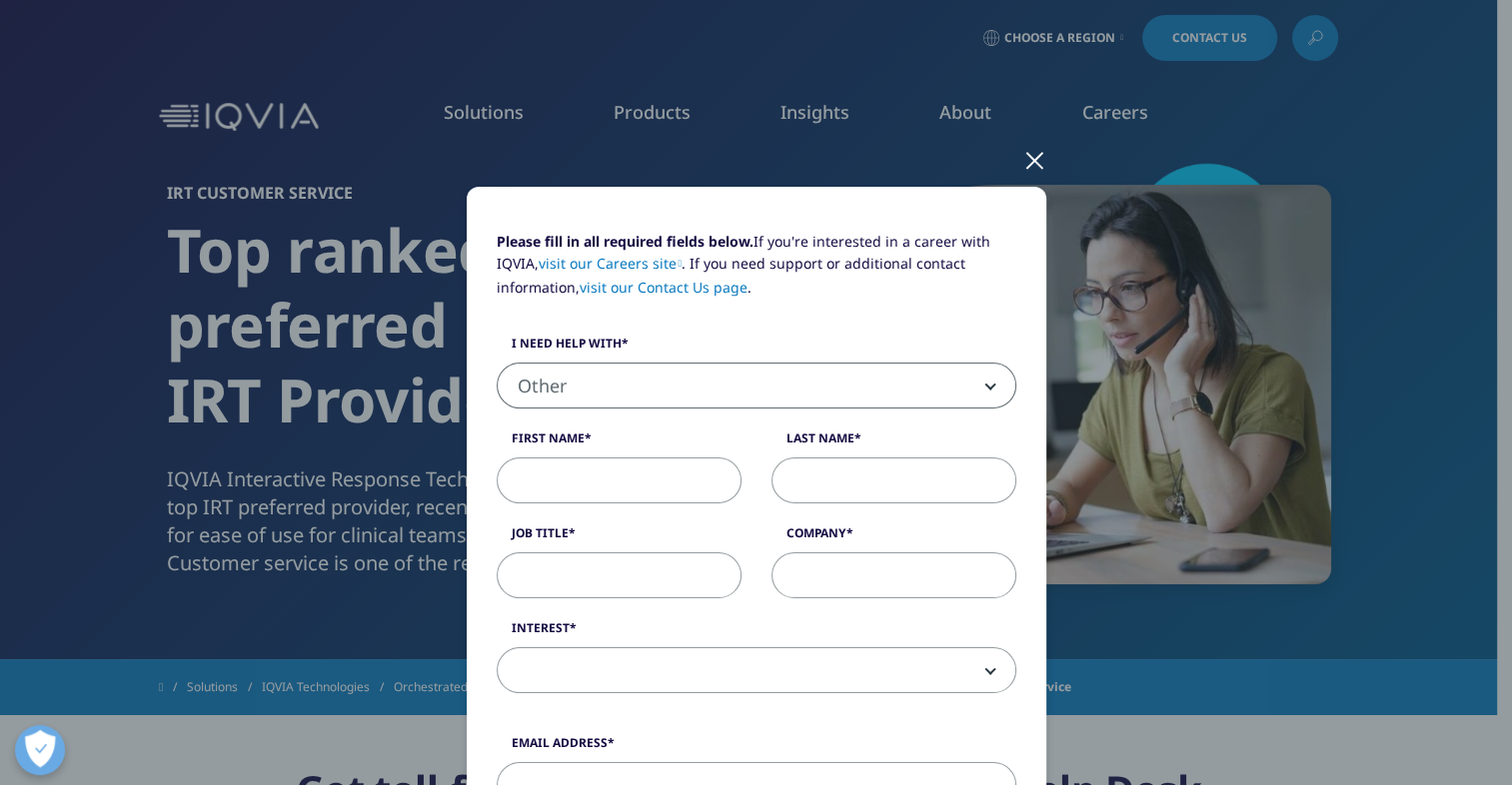click on "First Name" at bounding box center [619, 480] 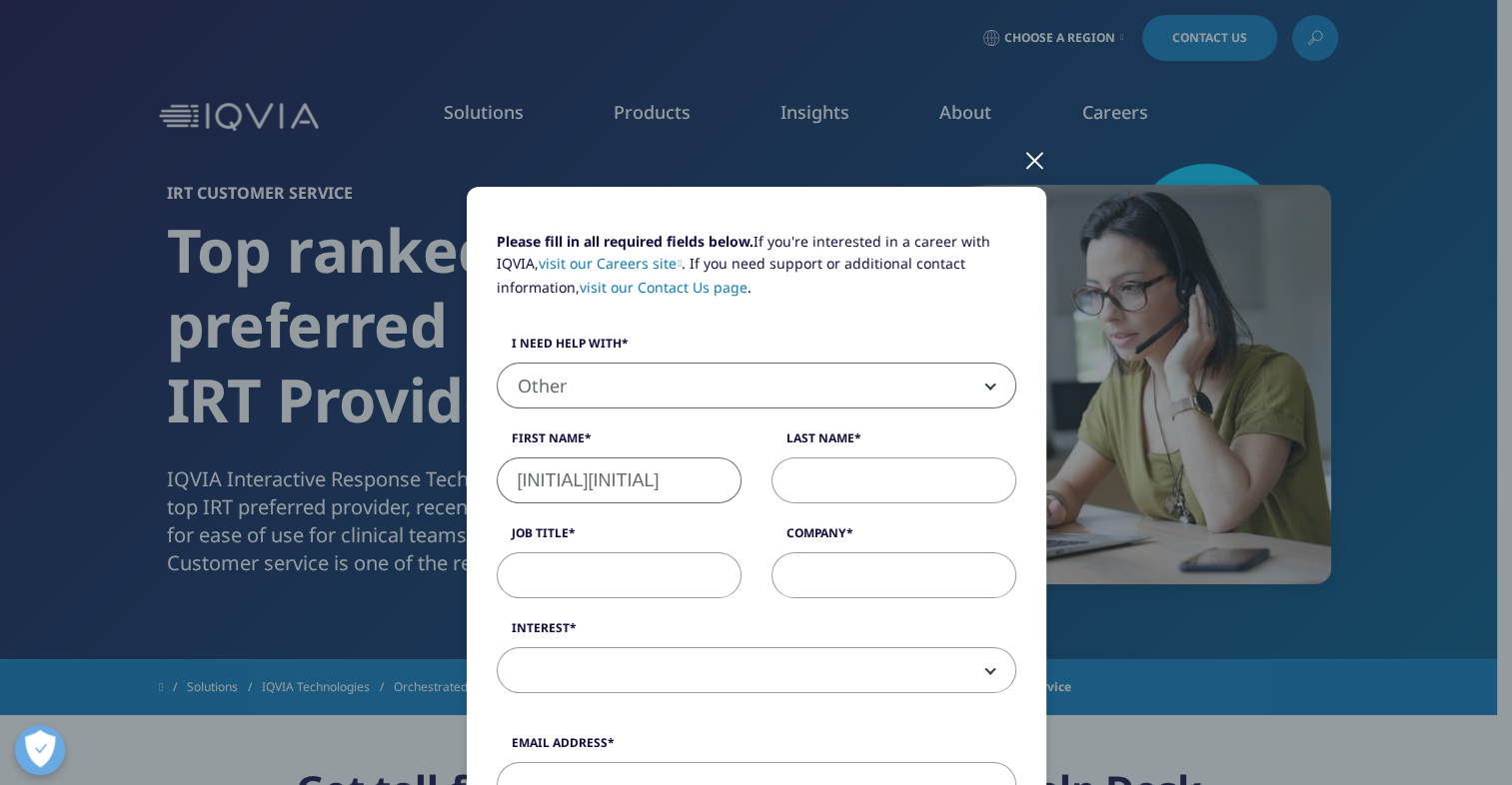 type on "l" 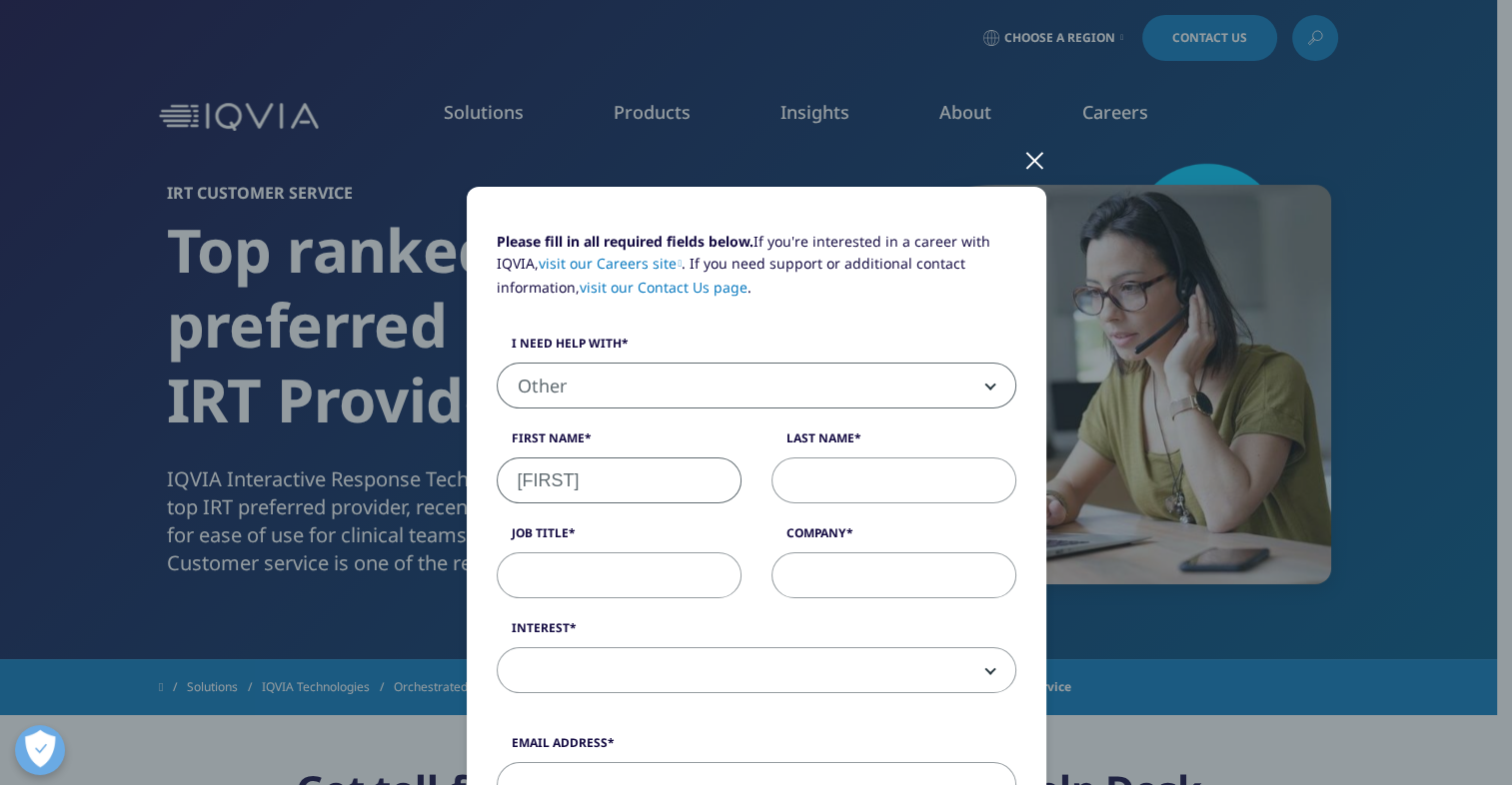 type on "[FIRST]" 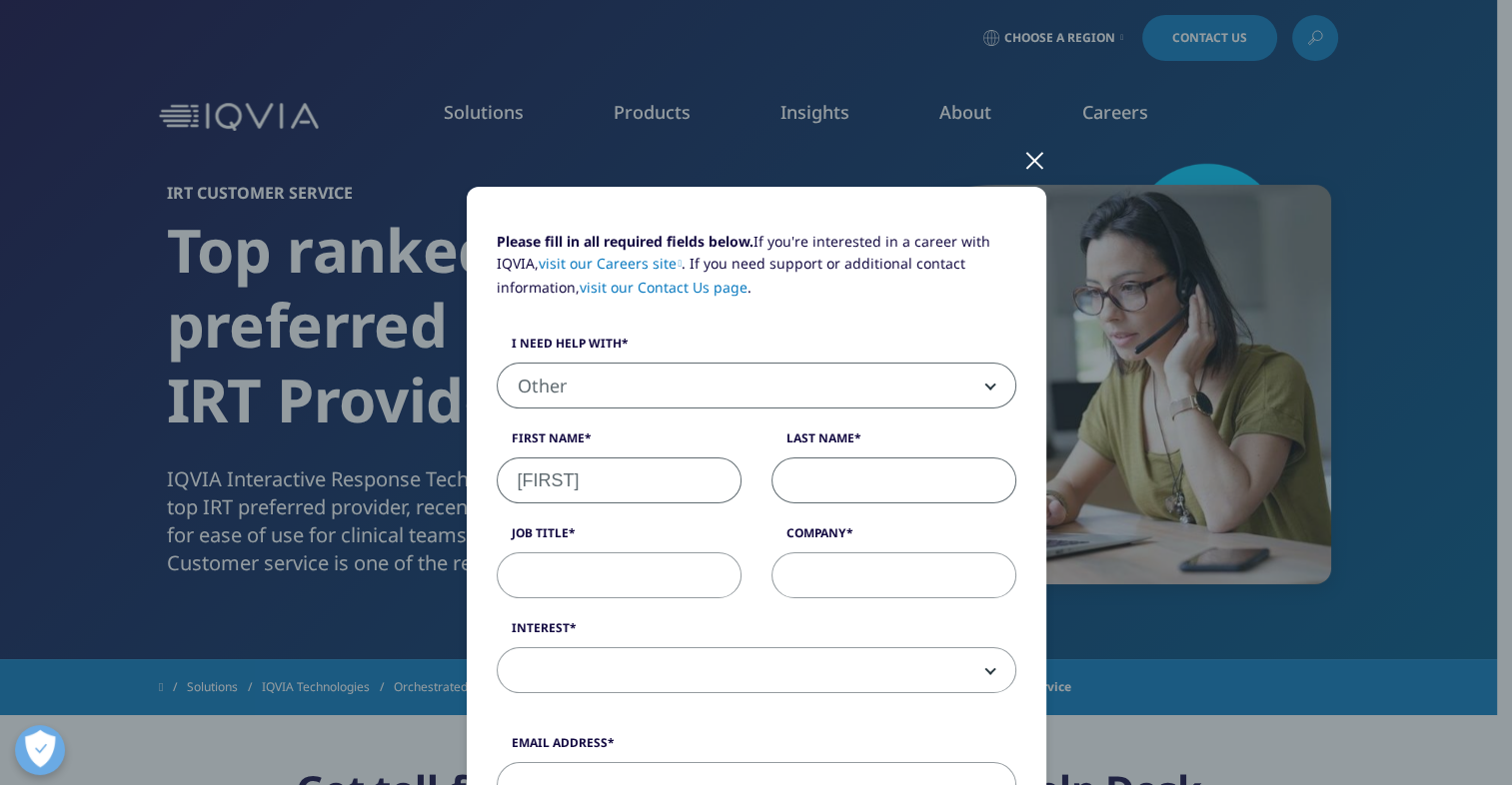 click on "Last Name" at bounding box center [893, 480] 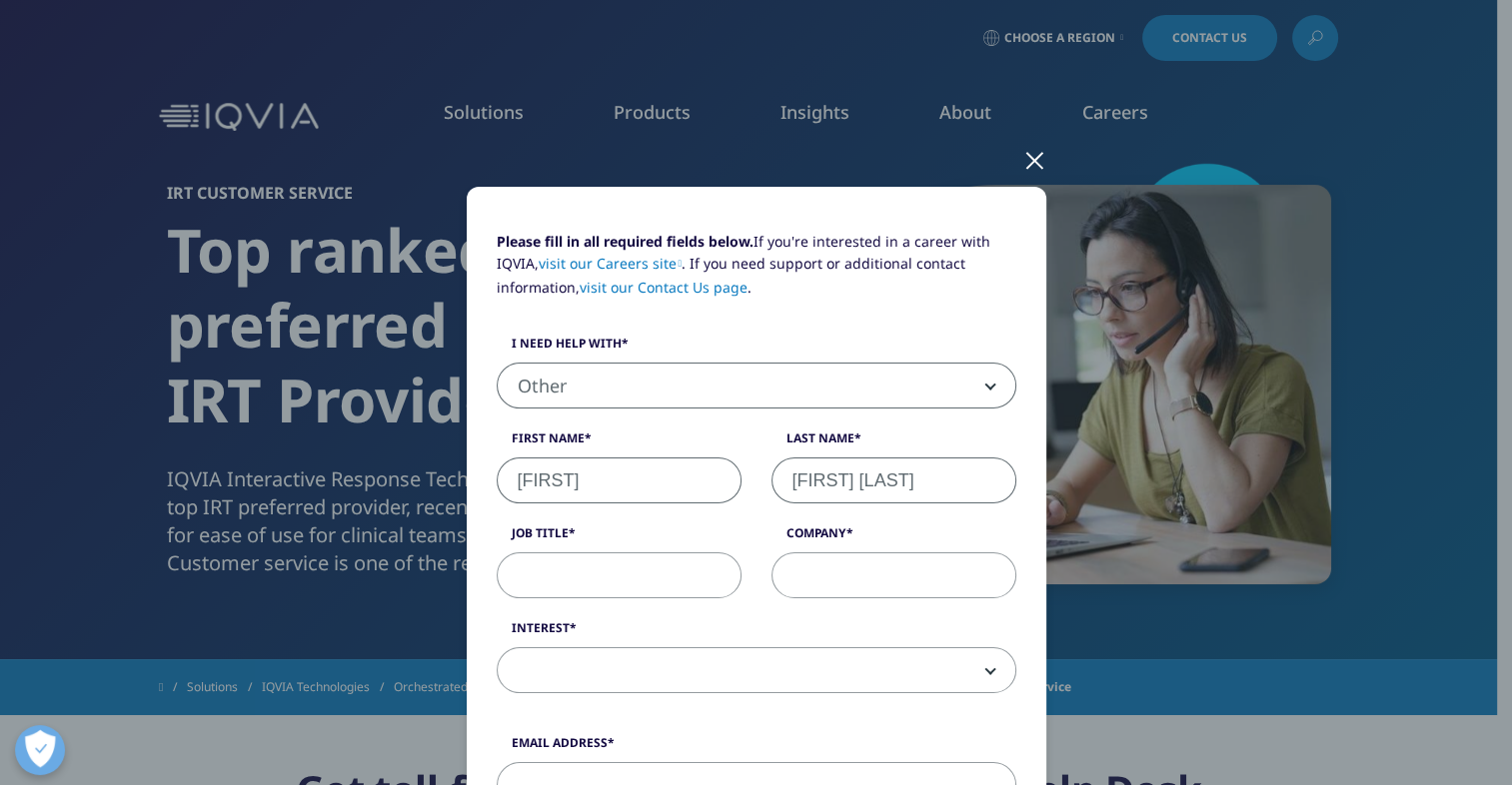 type on "[FIRST] [LAST]" 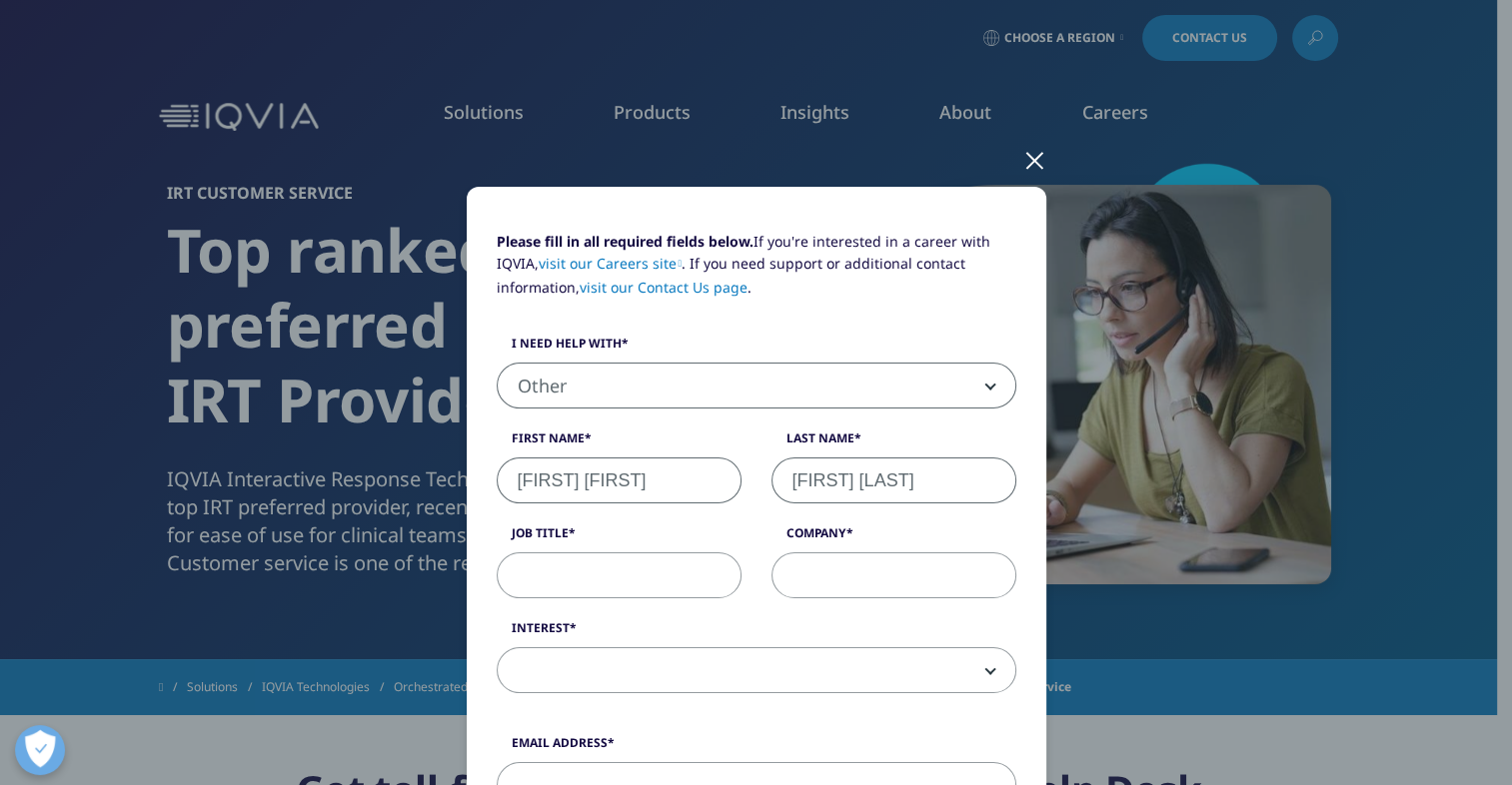 type on "[FIRST] [FIRST]" 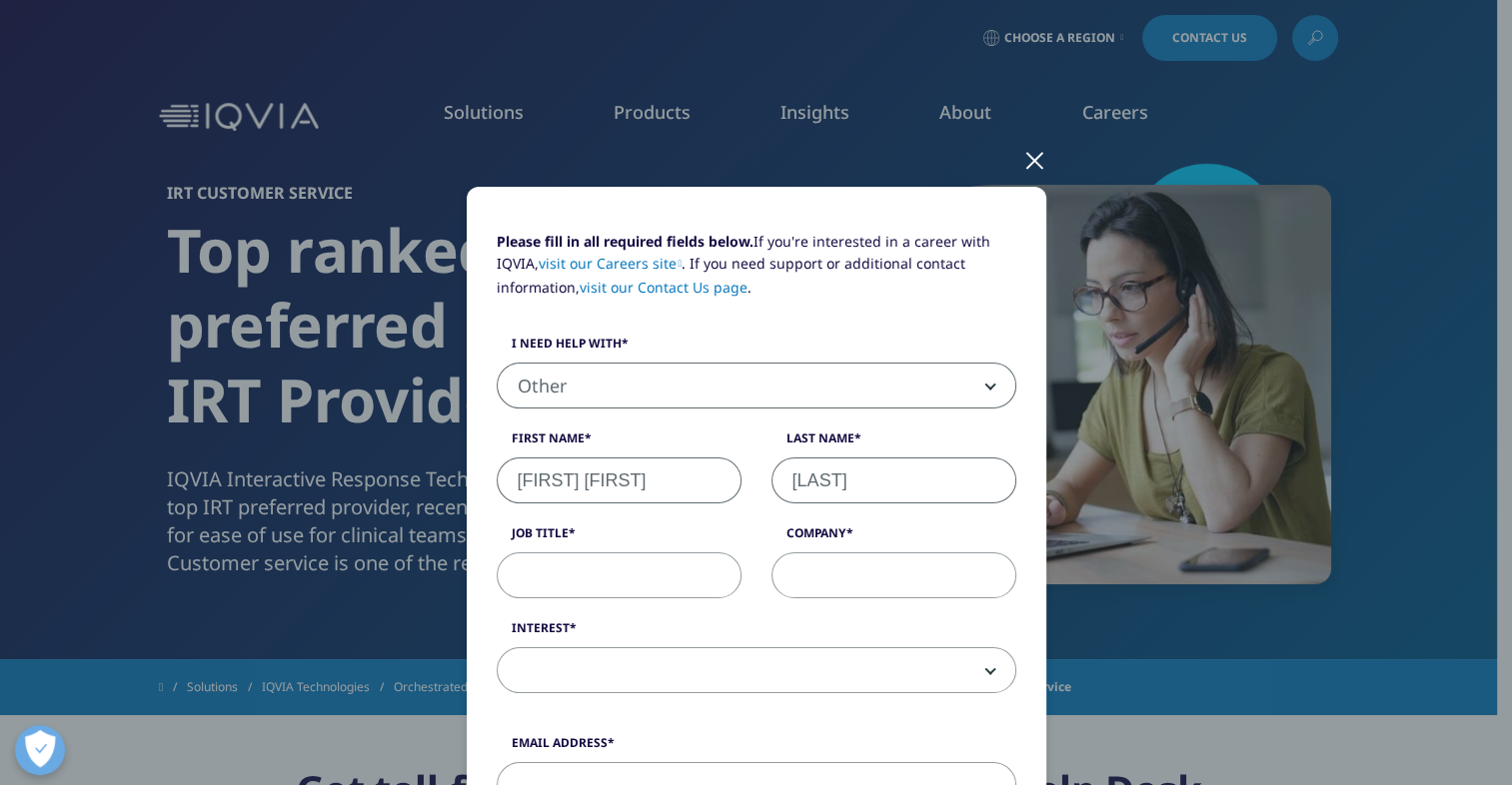 type on "[LAST]" 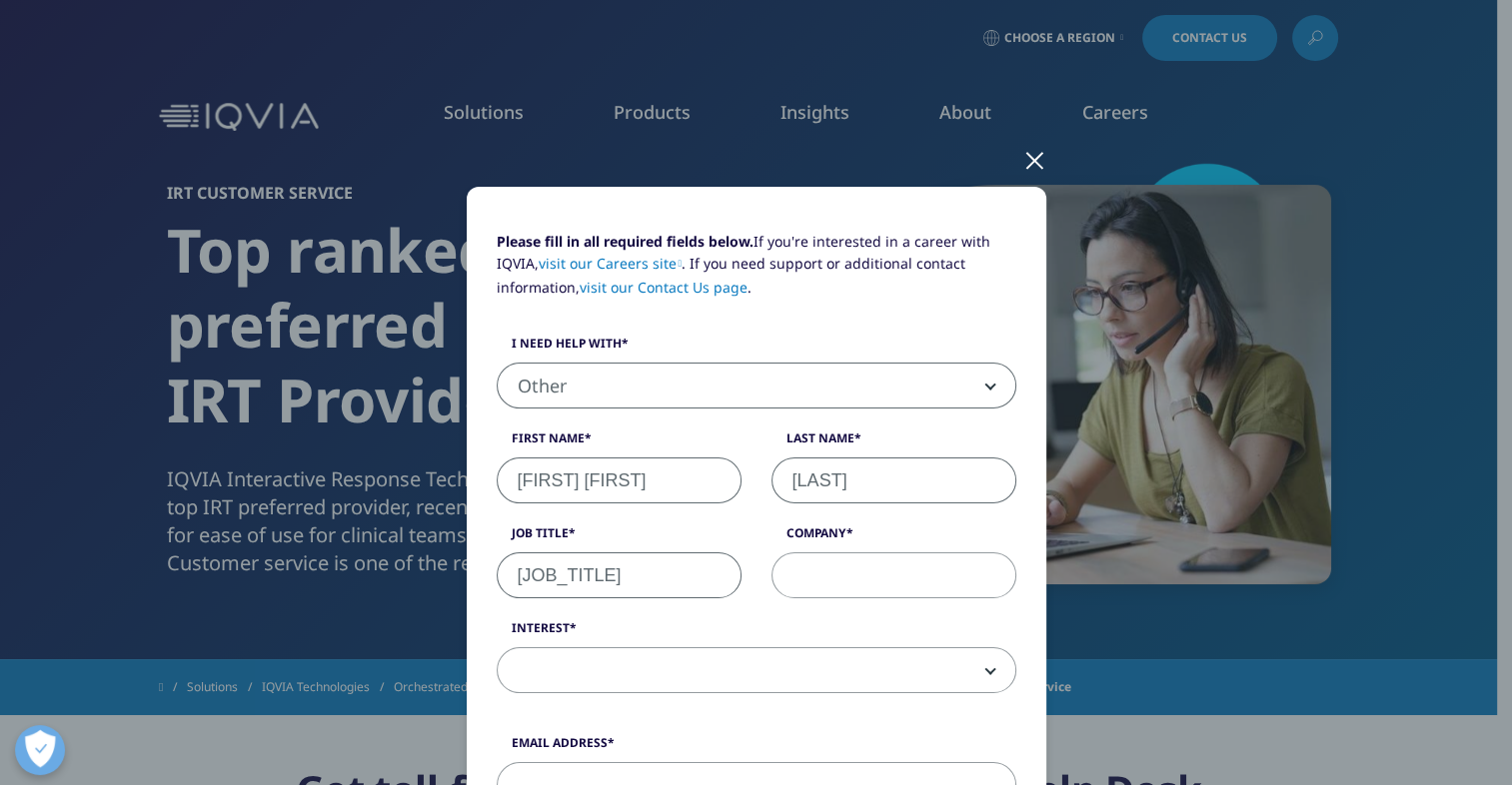 type on "[JOB_TITLE]" 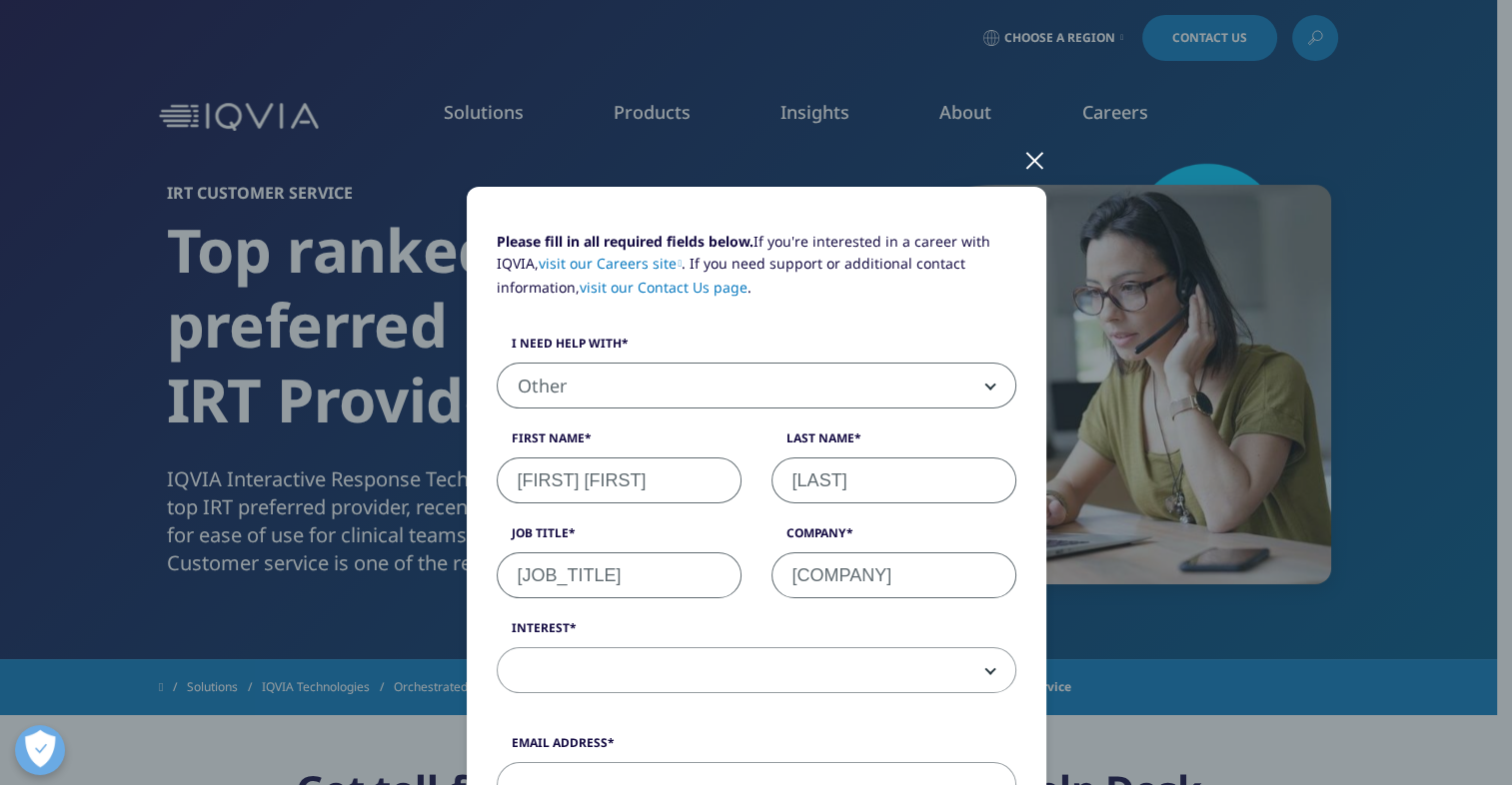 type on "[COMPANY]" 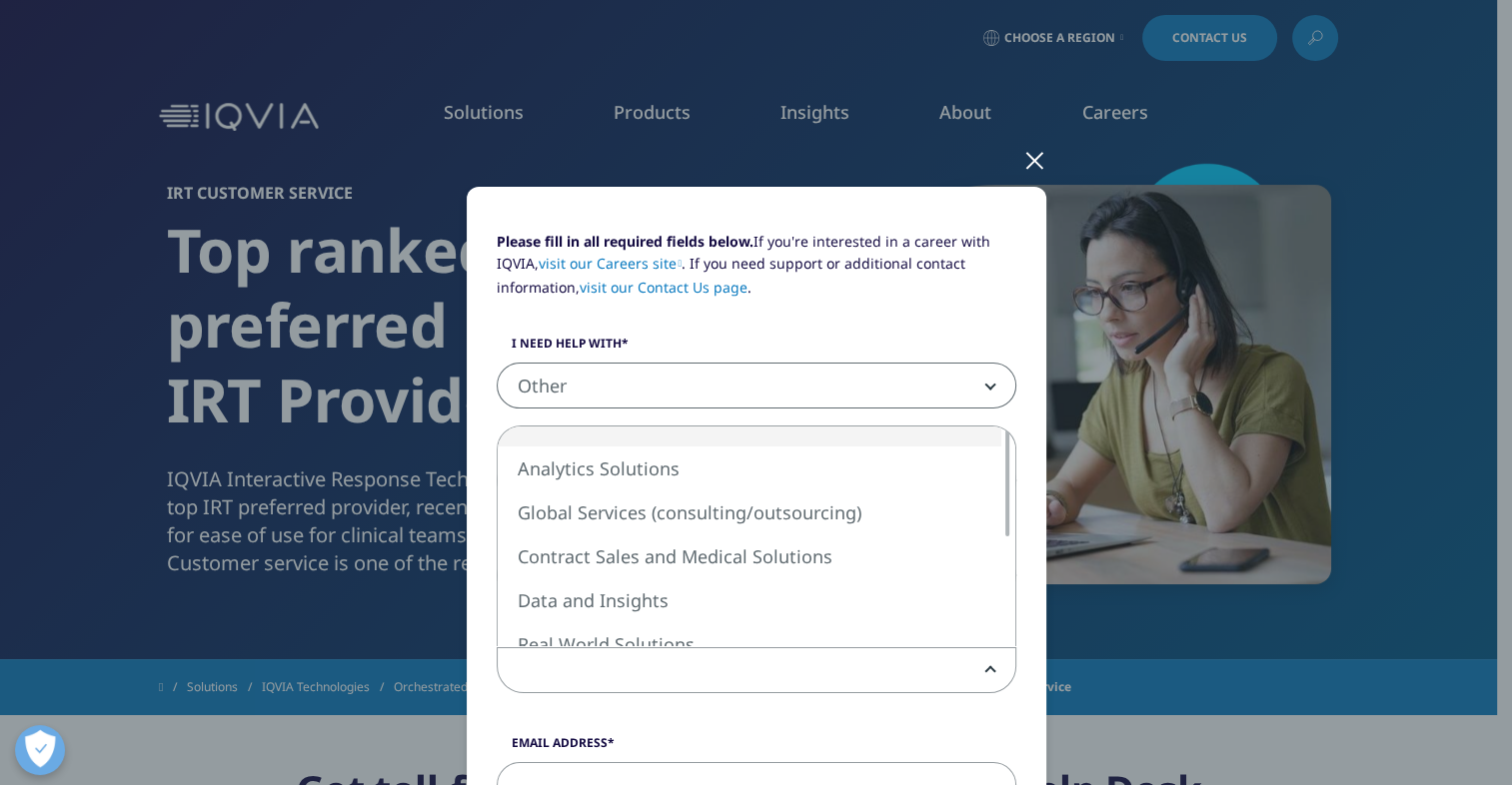 click at bounding box center [756, 670] 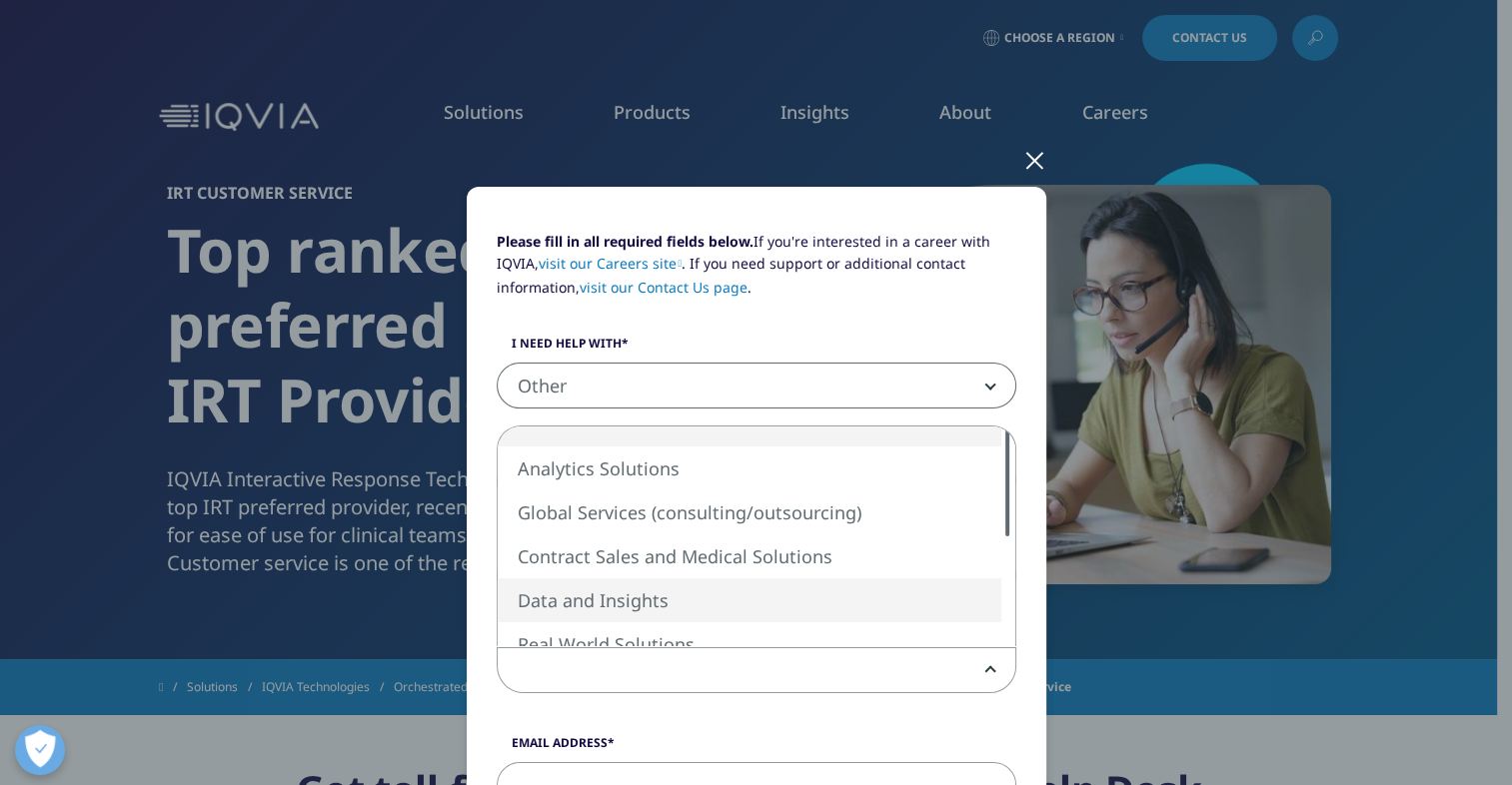 click at bounding box center (1007, 481) 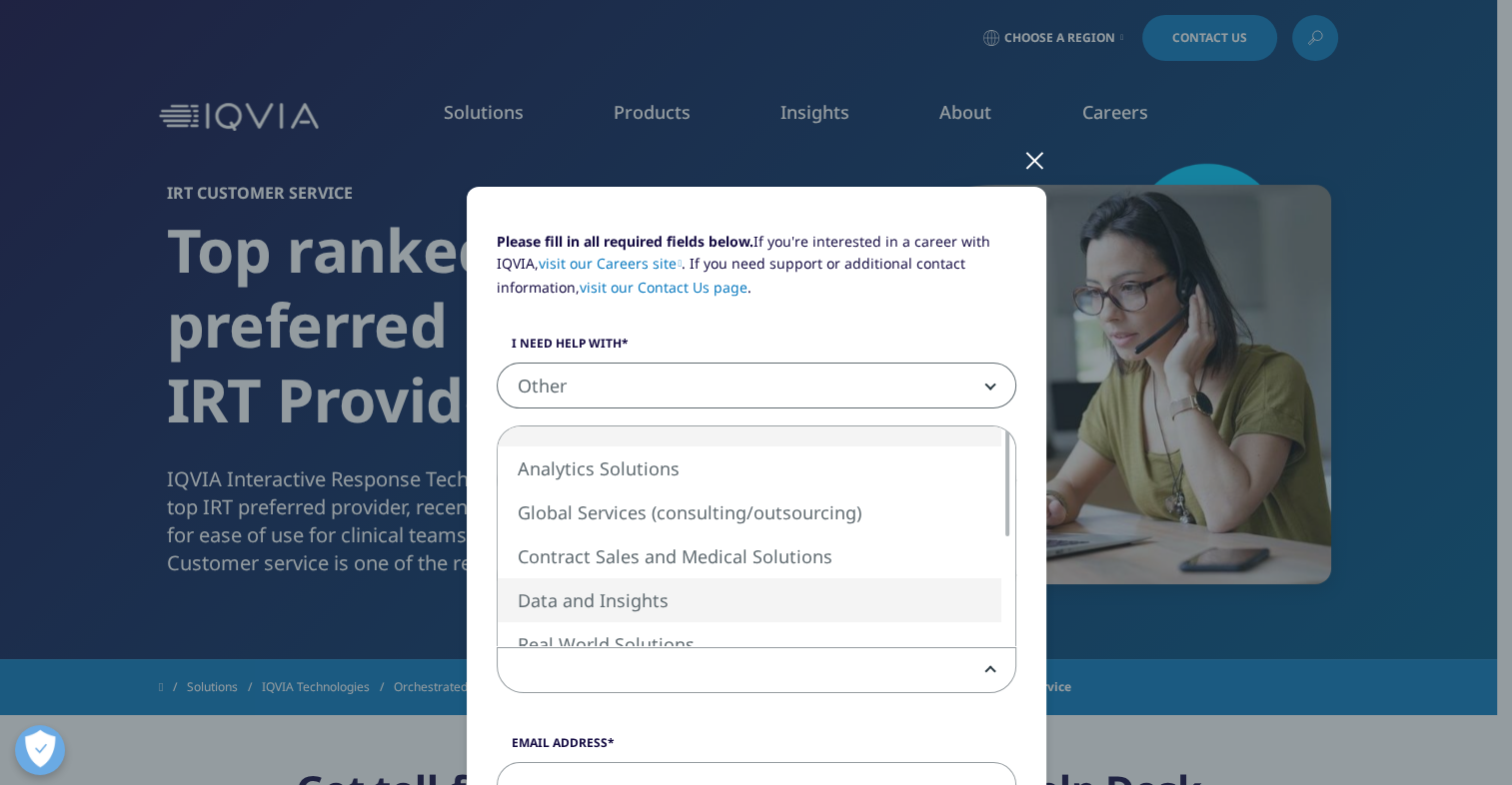 click at bounding box center (1006, 591) 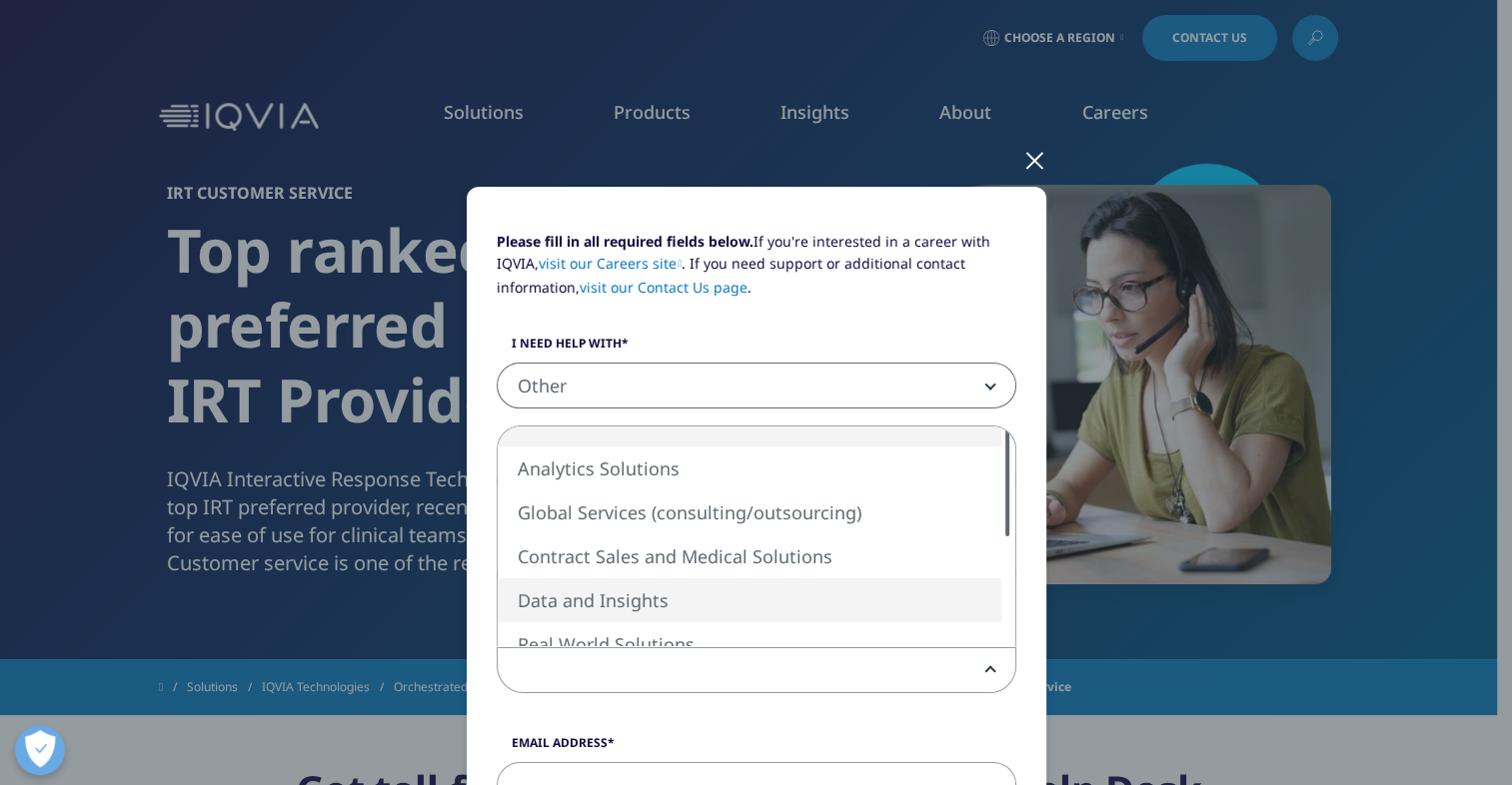 click at bounding box center [1006, 591] 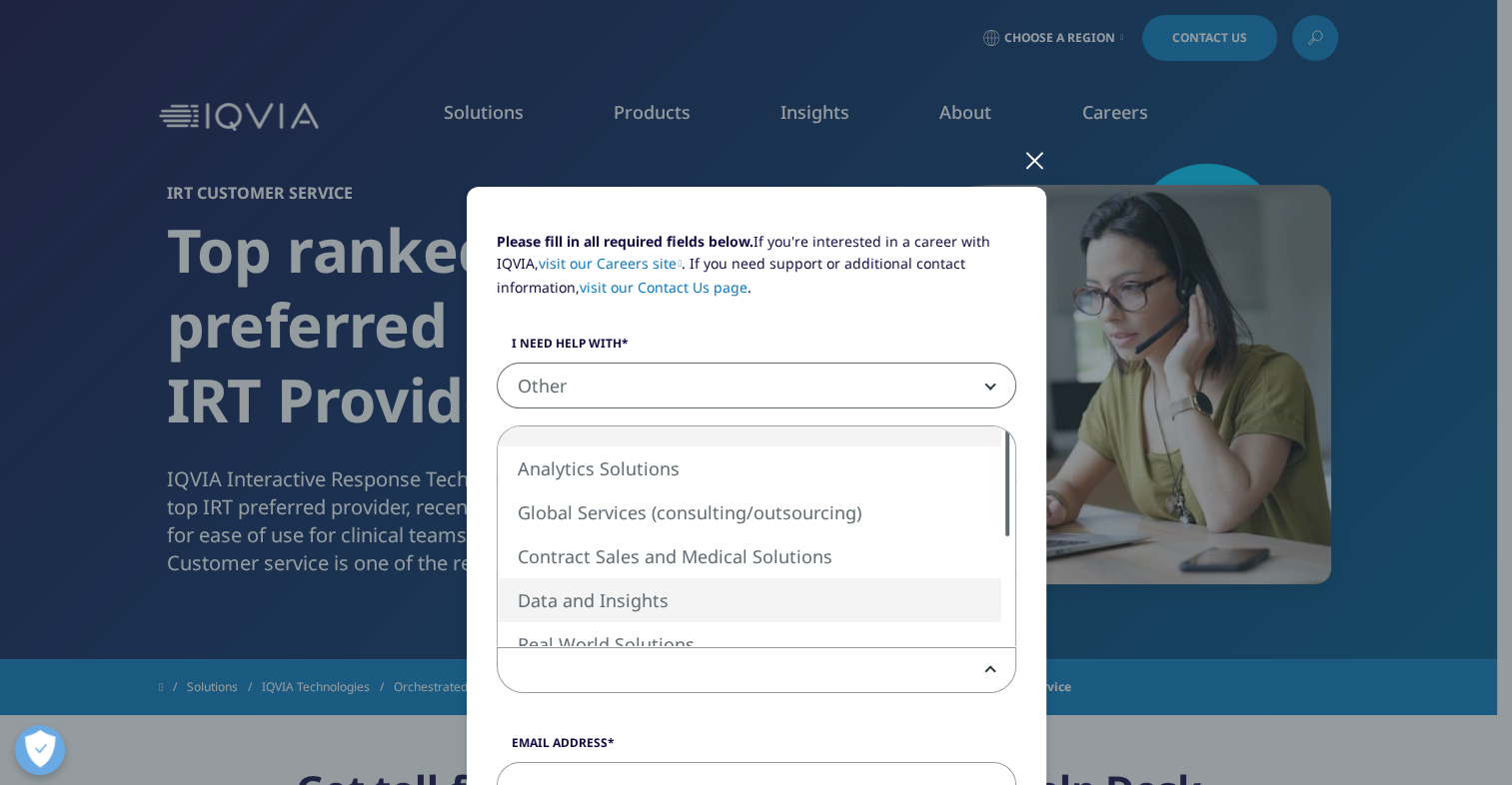 click at bounding box center [1006, 591] 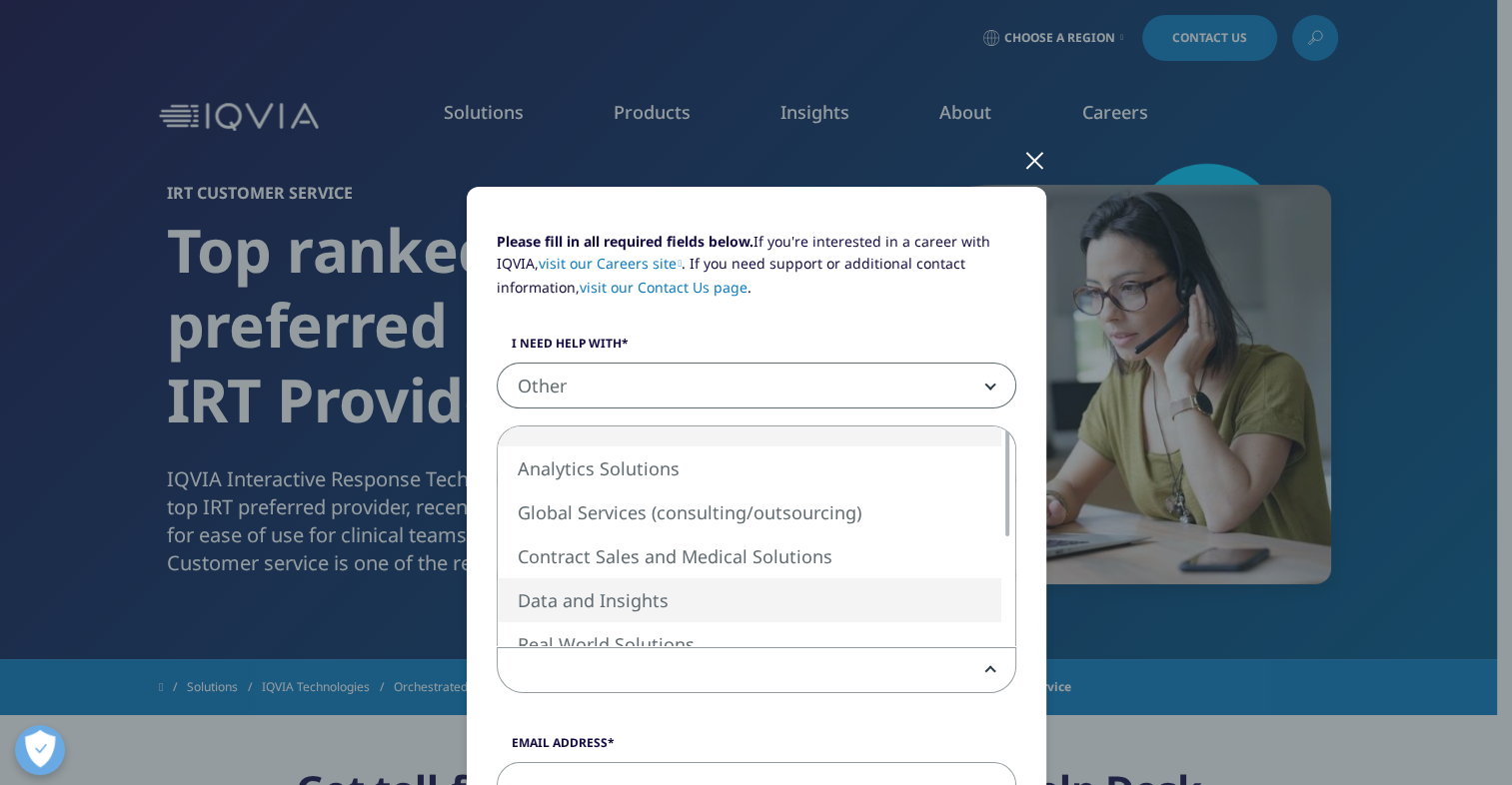 click at bounding box center (1007, 481) 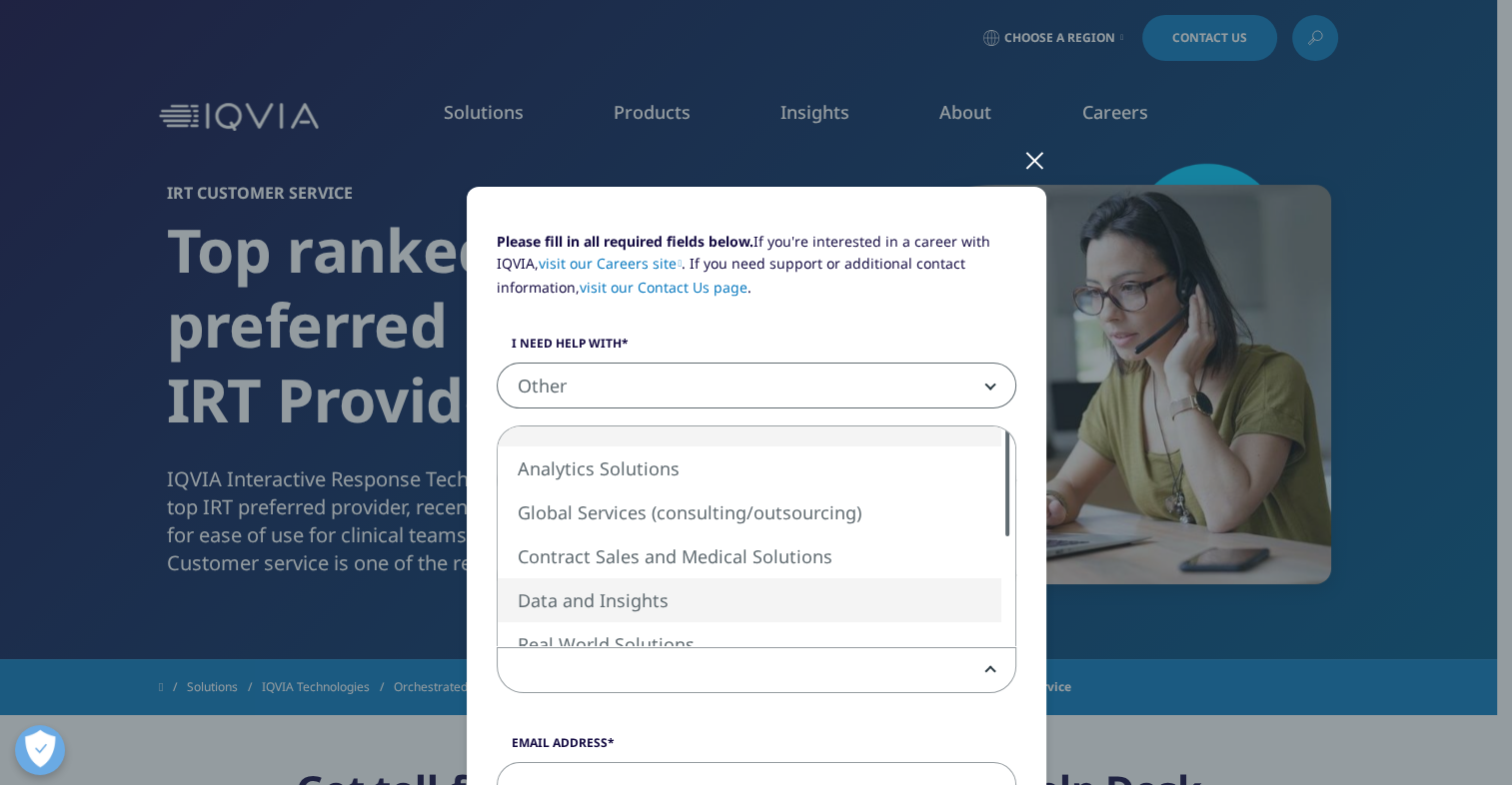 click at bounding box center (1007, 481) 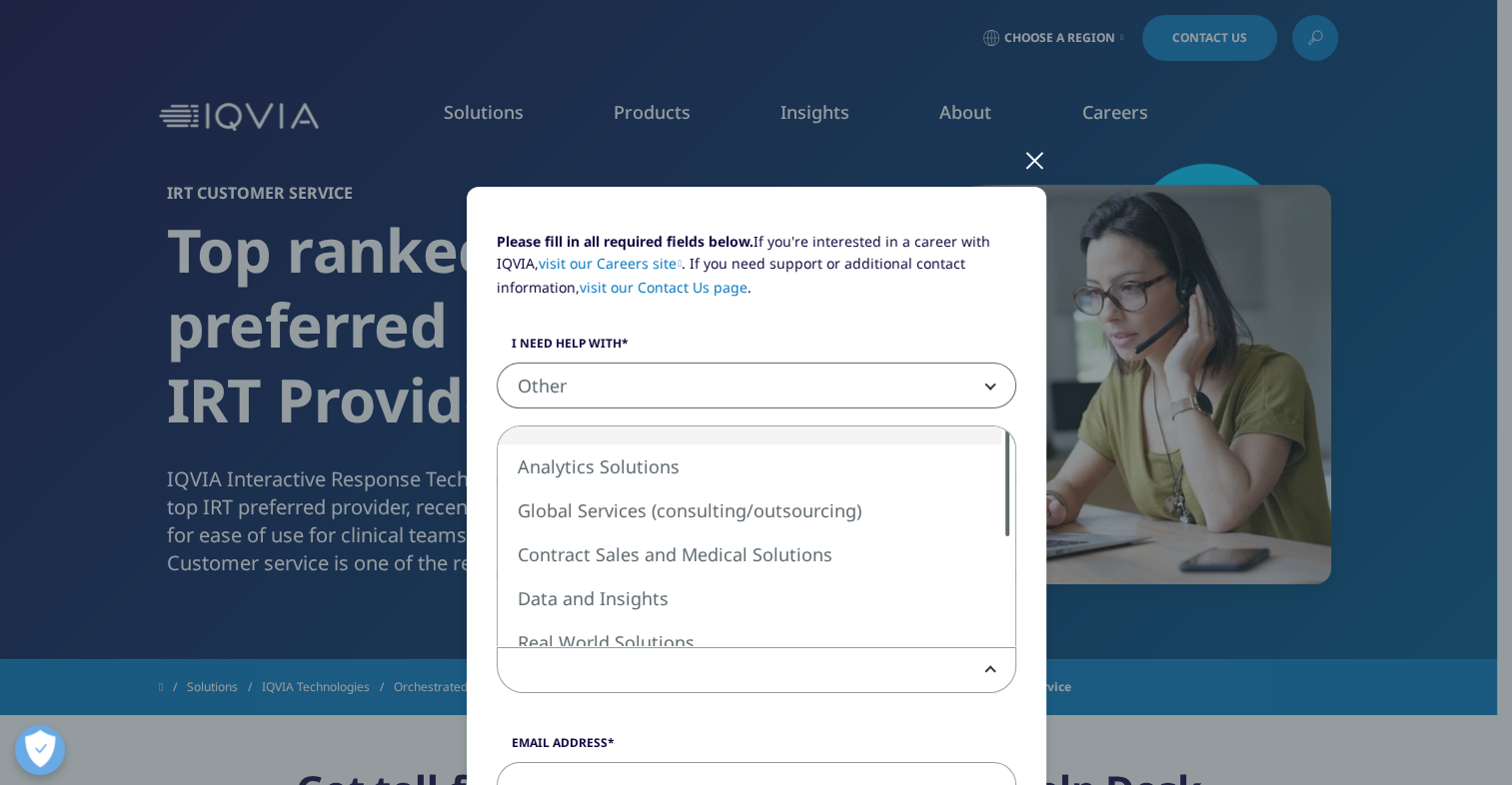 click on "Please fill in all required fields below.  If you're interested in a career with IQVIA,  visit our Careers site . If you need support or additional contact information,  visit our Contact Us page .
I need help with
Sales
HR/Career
Patient Seeking Clinical Trials
Site/Investigator Waiting List
Accounts Payable/Receivable
Other
Other
First Name
[FIRST] [MIDDLE]
Last Name
[LAST]
Job Title
[JOB TITLE]
Company
[COMPANY]
Interest
Analytics Solutions
Global Services (consulting/outsourcing)
Contract Sales and Medical Solutions
Data and Insights
Real World Solutions
Research and Development Solutions
Technology Solutions
Commercialization
Safety, Regulatory, Quality, Commercial Compliance and Med Info
Email Address" at bounding box center (756, 868) 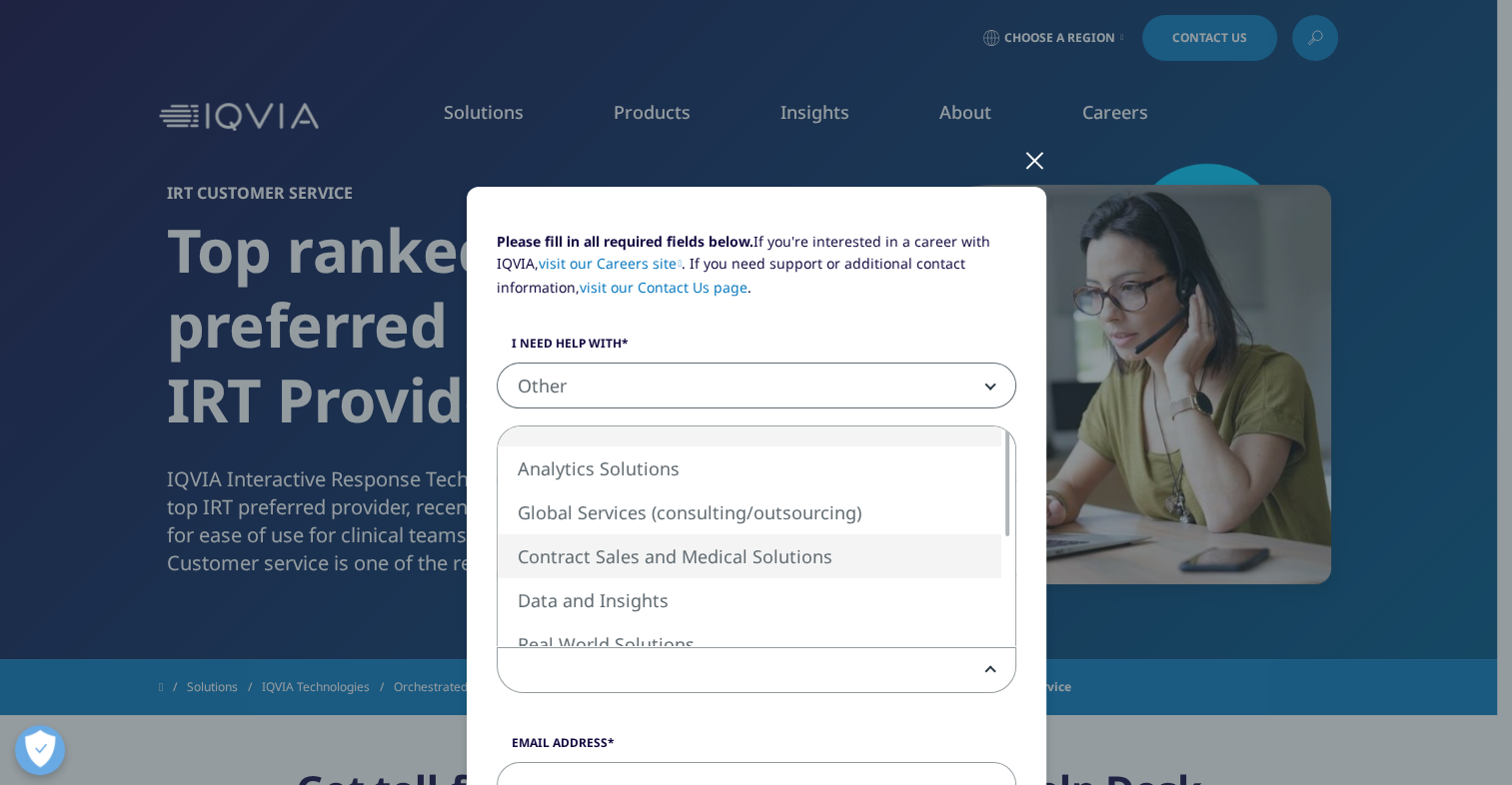 click on "Please fill in all required fields below.  If you're interested in a career with IQVIA,  visit our Careers site . If you need support or additional contact information,  visit our Contact Us page .
I need help with
Sales
HR/Career
Patient Seeking Clinical Trials
Site/Investigator Waiting List
Accounts Payable/Receivable
Other
Other
First Name
[FIRST] [MIDDLE]
Last Name
[LAST]
Job Title
[JOB TITLE]
Company
[COMPANY]
Interest
Analytics Solutions
Global Services (consulting/outsourcing)
Contract Sales and Medical Solutions
Data and Insights
Real World Solutions
Research and Development Solutions
Technology Solutions
Commercialization
Safety, Regulatory, Quality, Commercial Compliance and Med Info" at bounding box center [756, 472] 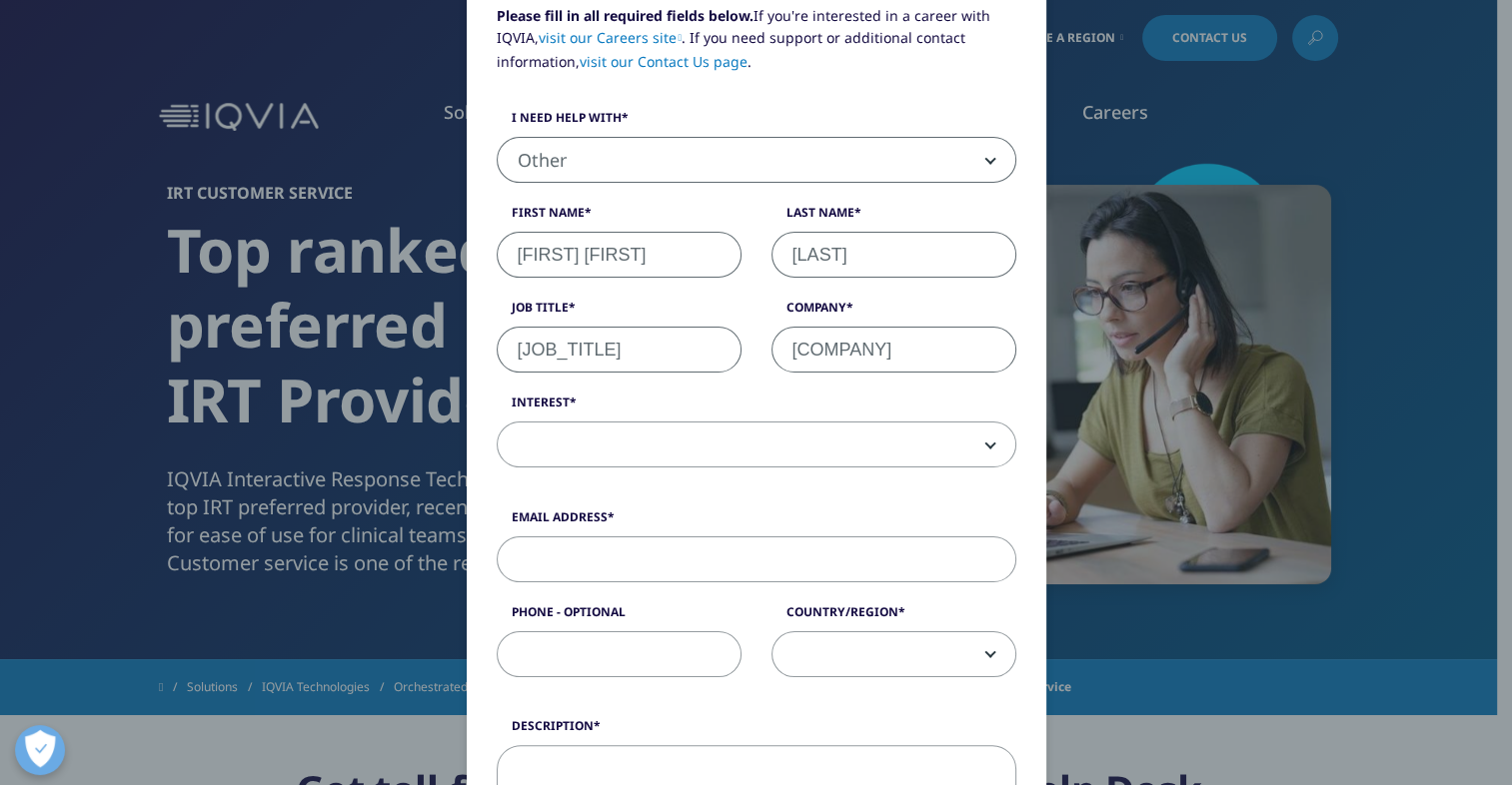 scroll, scrollTop: 306, scrollLeft: 0, axis: vertical 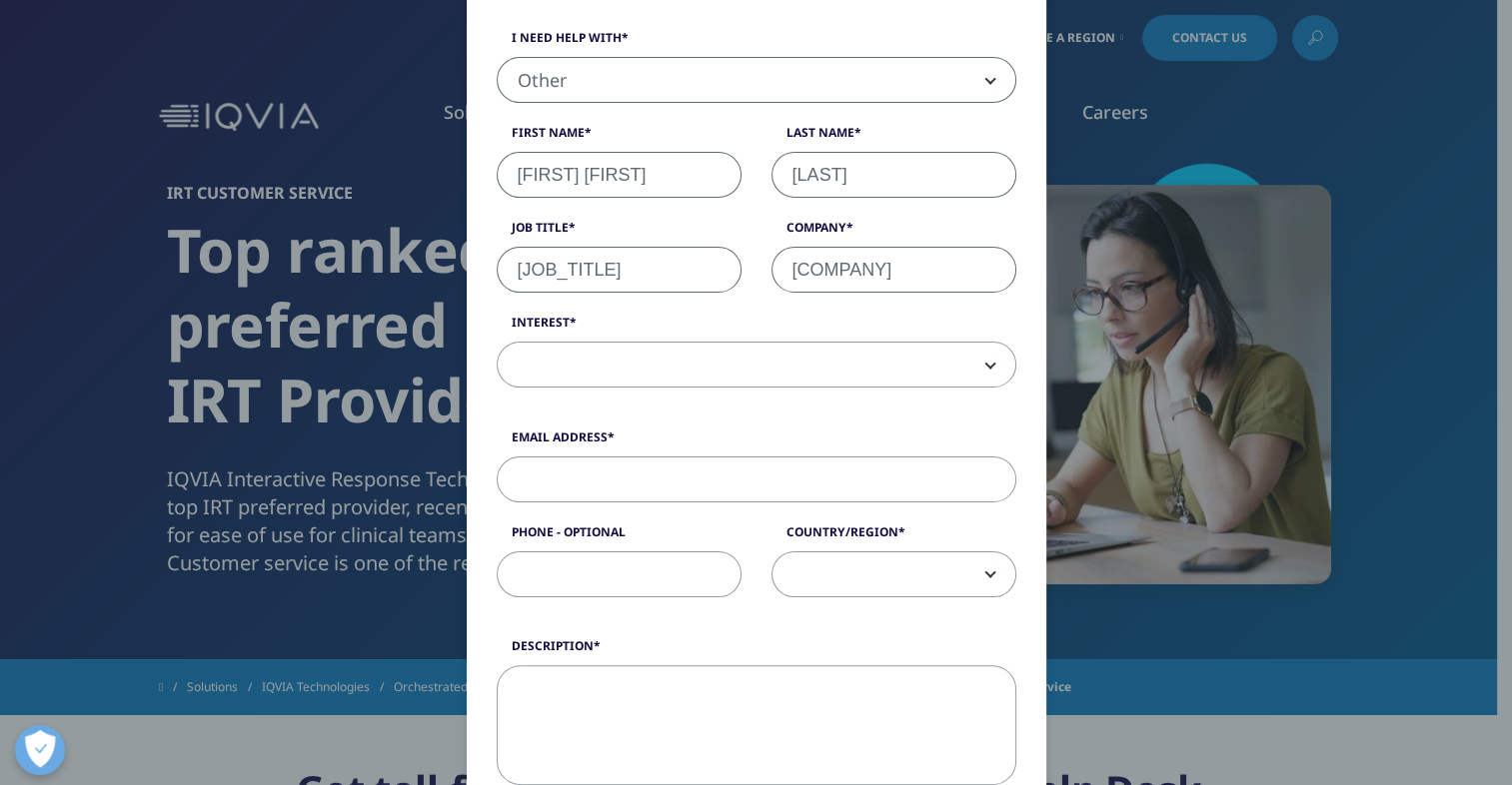 click on "Email Address
Phone - Optional
Country/Region
United States
Canada
United Kingdom
Afghanistan
Albania
Algeria
American Samoa
Andorra
Angola
Anguilla
Antarctica
Antigua and Barbuda
Argentina
Armenia
Aruba
Australia
Austria
Azerbaijan
Bahamas
Bahrain
Bangladesh
Barbados
Belarus
Belgium
Belize
Benin
Bermuda
Bhutan
Bolivia
Bosnia and Herzegovenia
Botswana
Bouvet Island
Brazil
British Indian Ocean Territory
British Virgin Islands
Brunei
Bulgaria
Burkina Faso
Burundi
Cambodia
Cameroon
Cape Verde
Cayman Islands
Chad Chile" at bounding box center (756, 523) 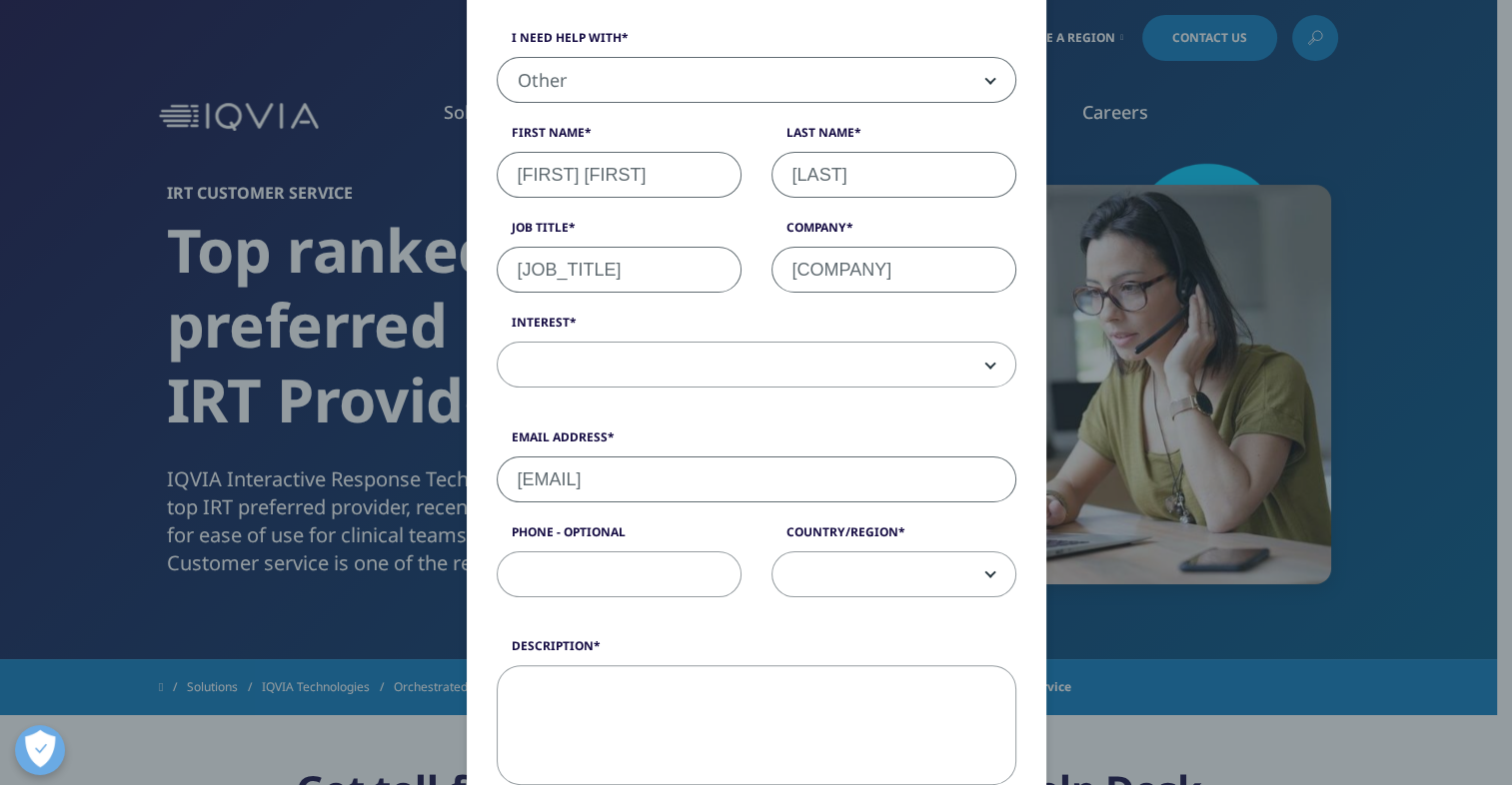 type on "[EMAIL]" 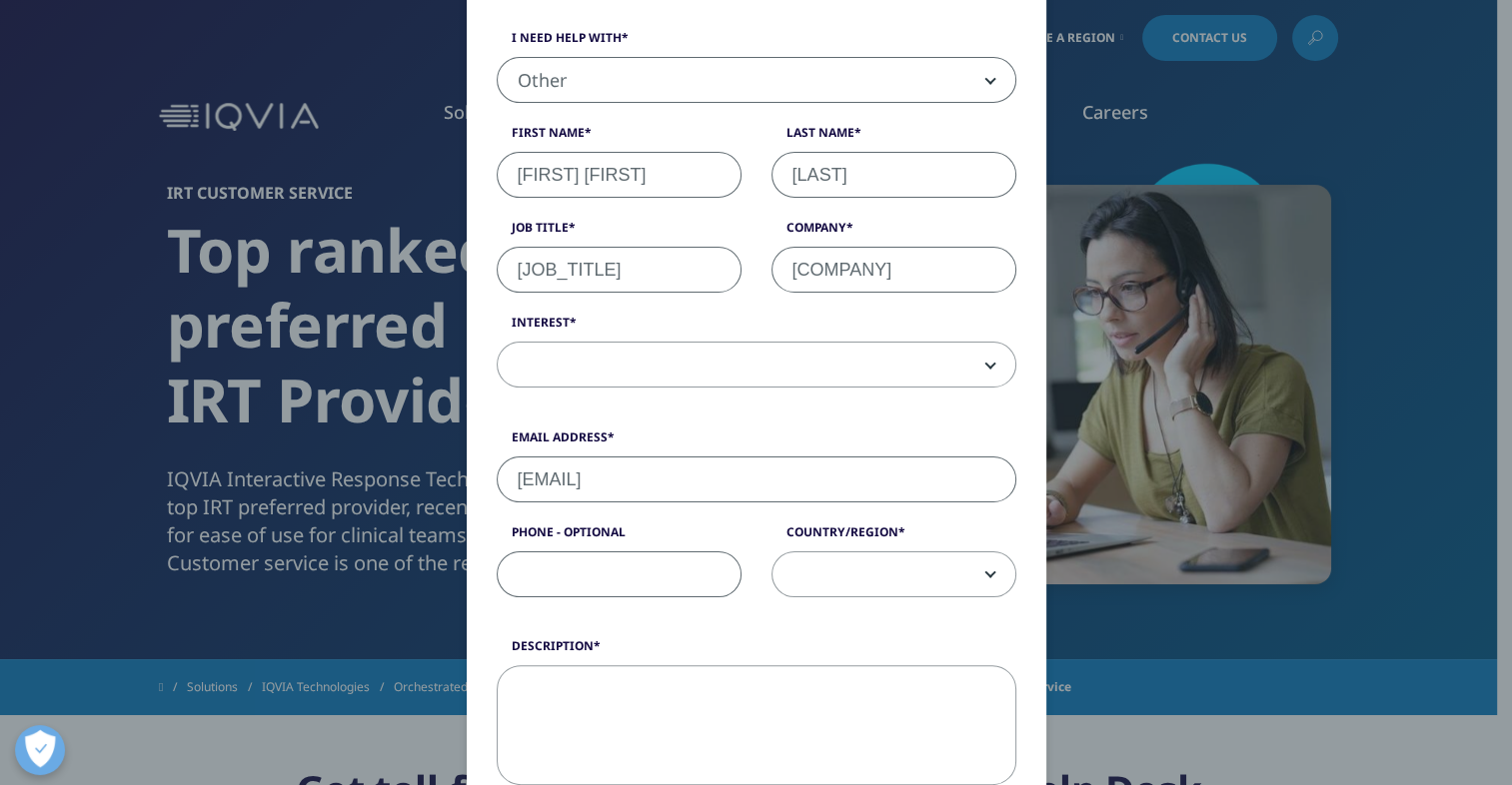 click at bounding box center [986, 574] 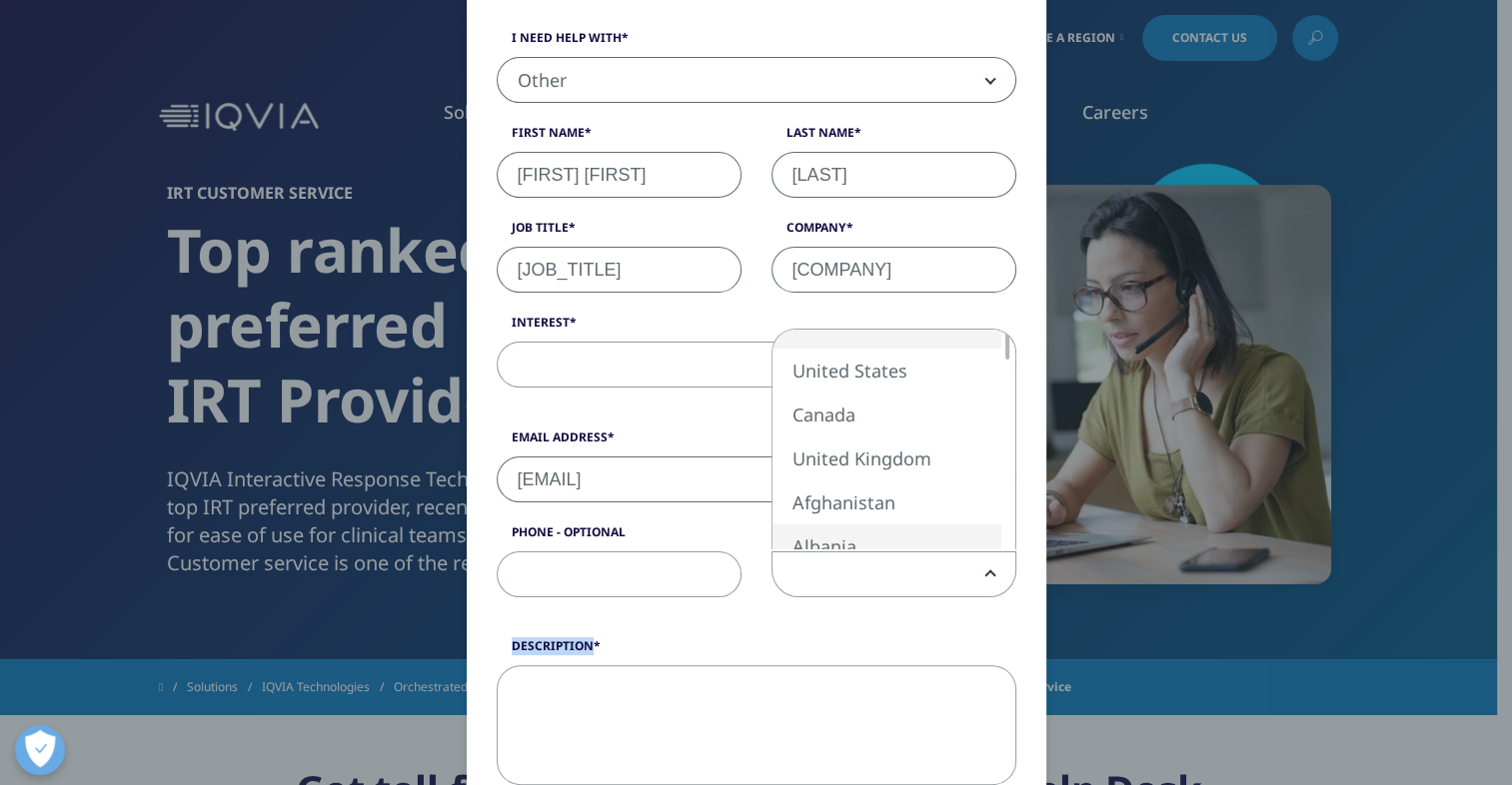 drag, startPoint x: 996, startPoint y: 378, endPoint x: 990, endPoint y: 564, distance: 186.09675 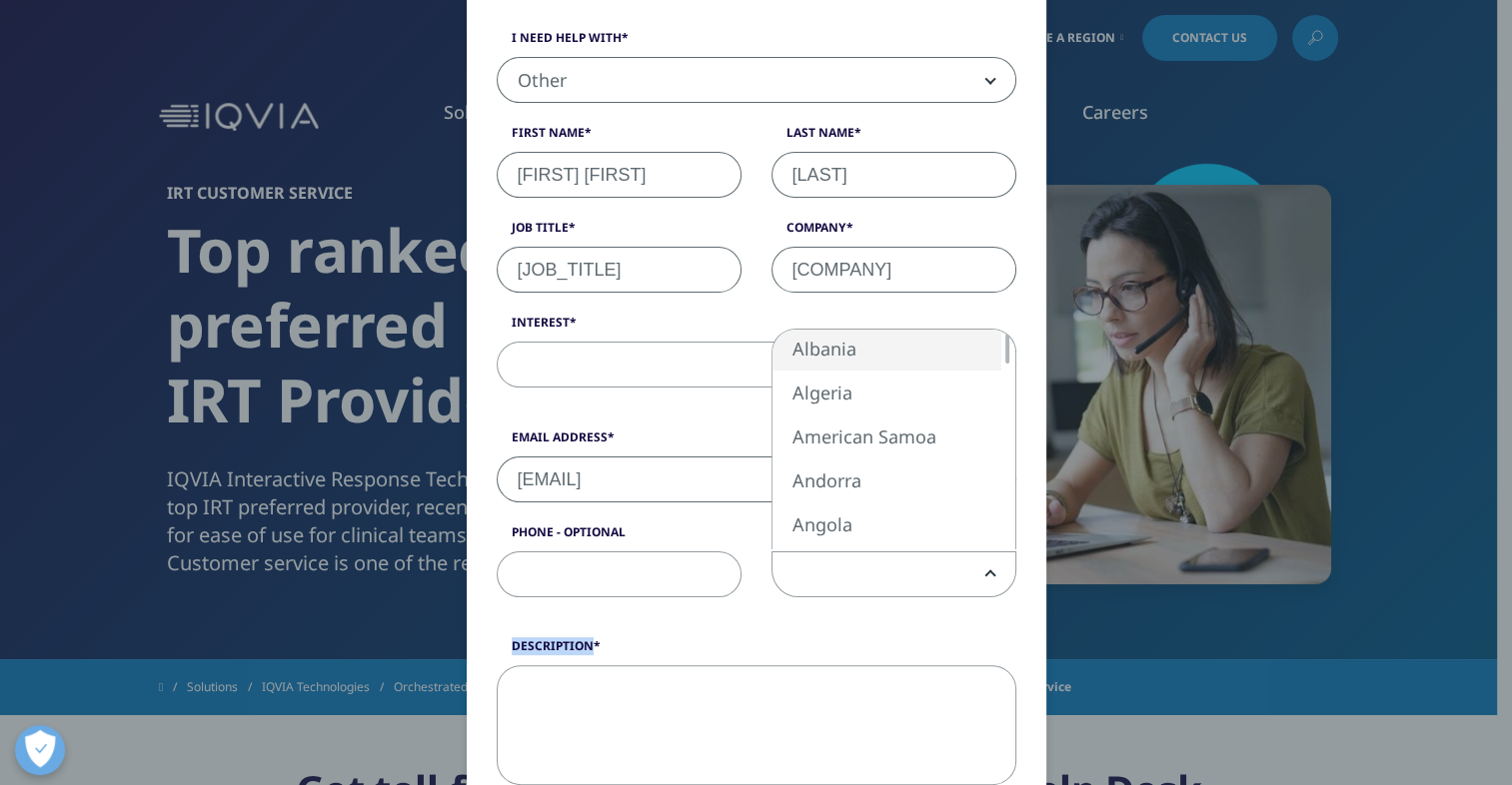 click at bounding box center [1007, 439] 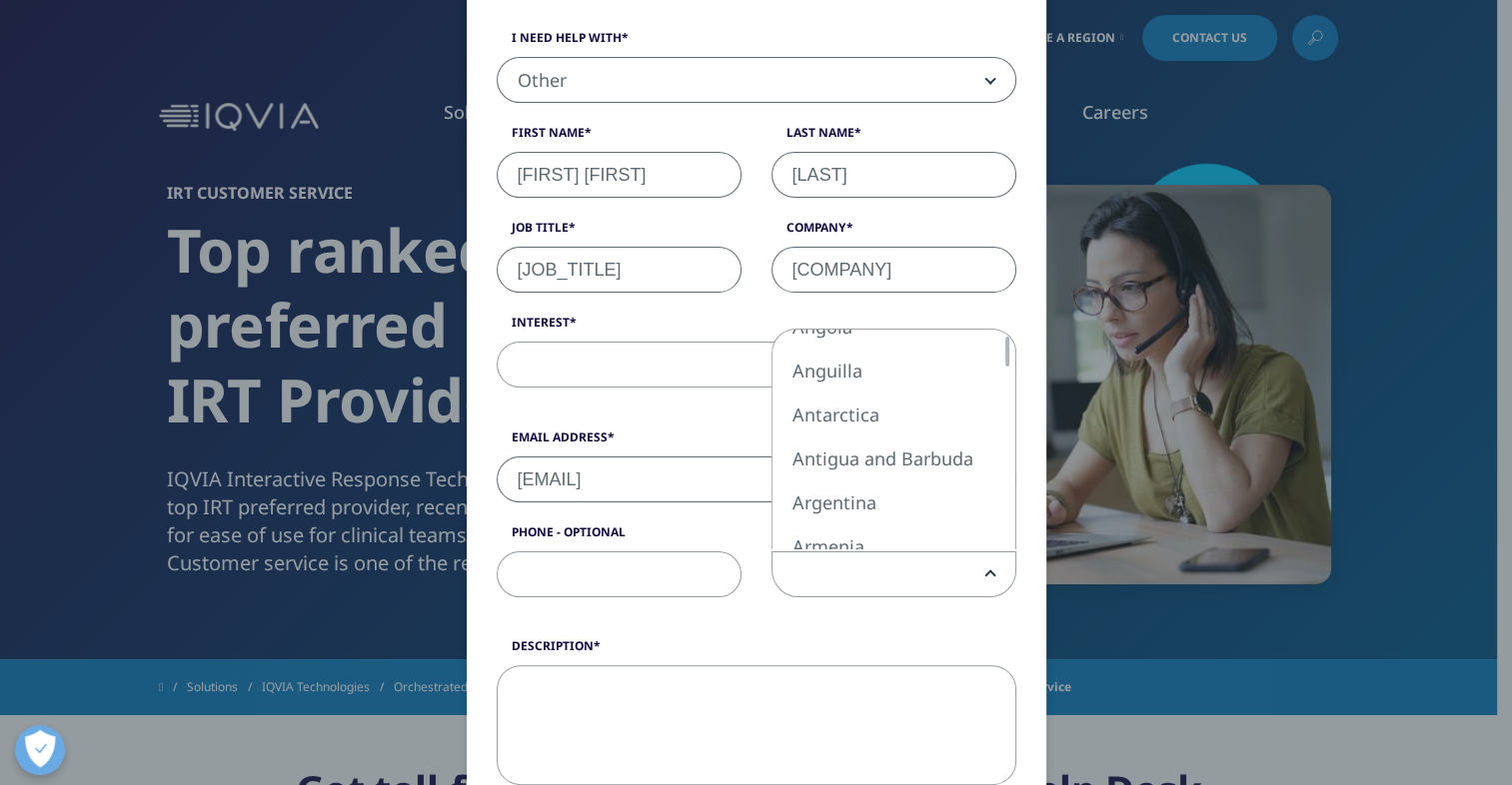 click at bounding box center (1007, 439) 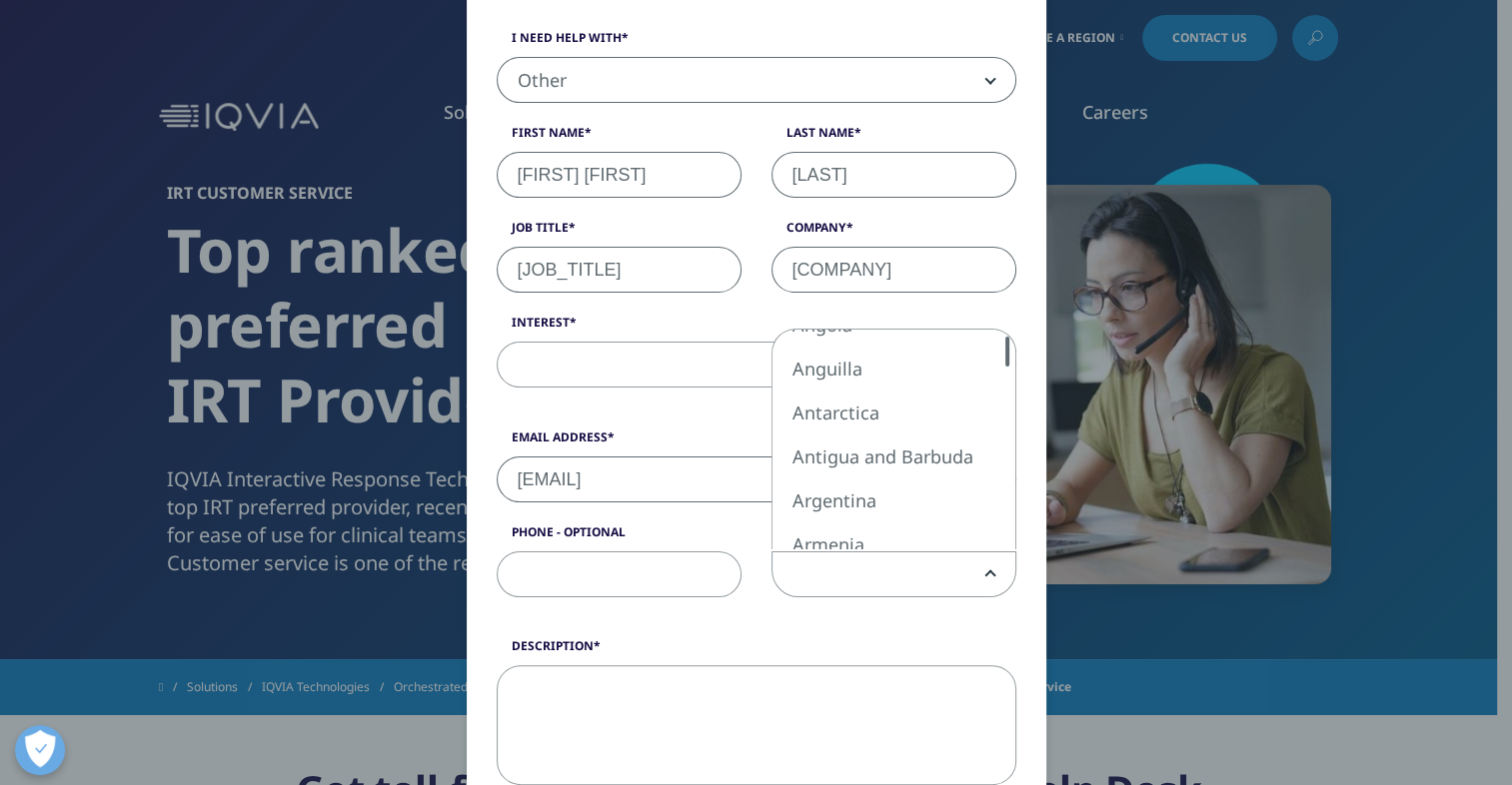 click at bounding box center (1007, 439) 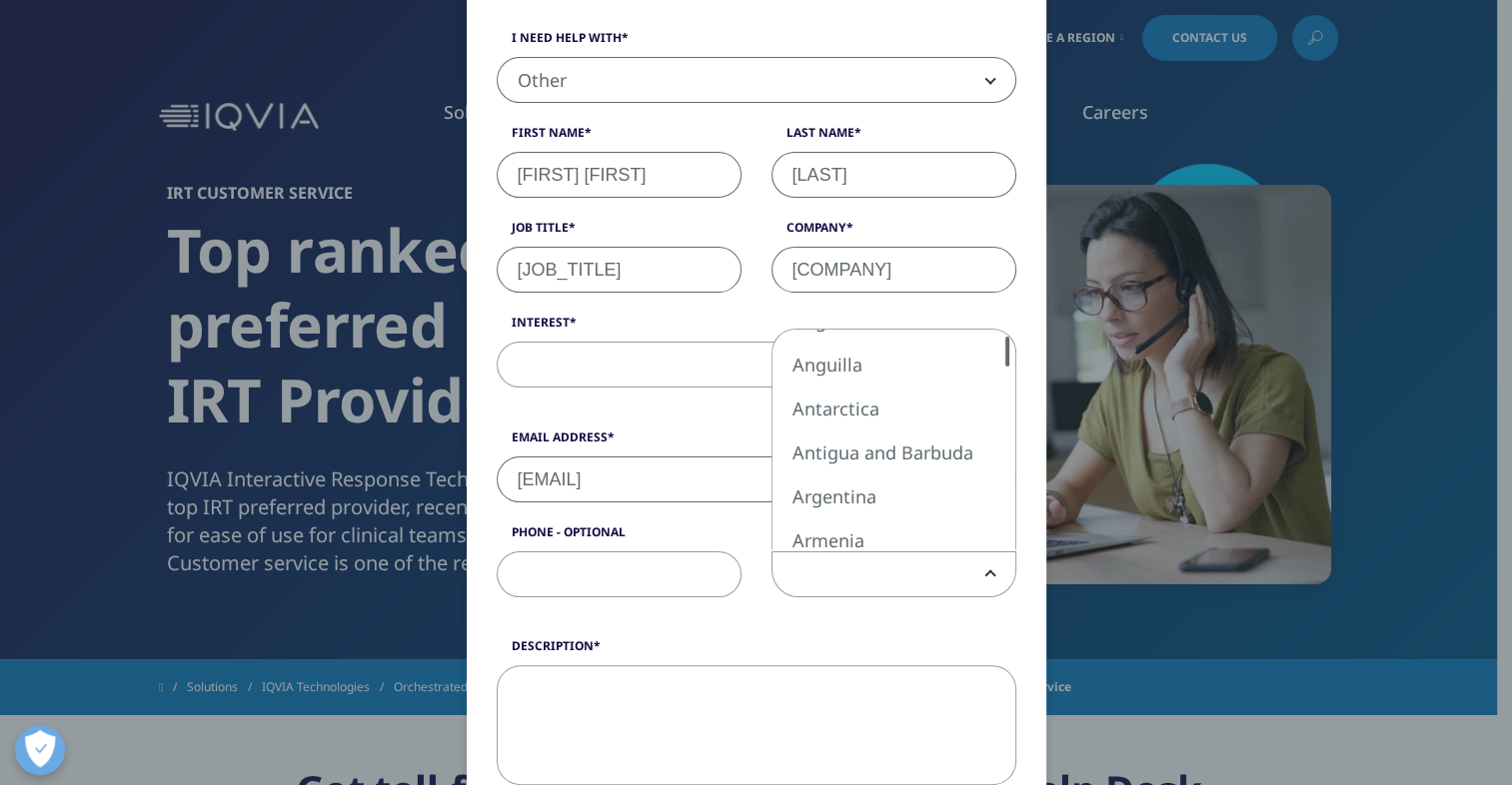click at bounding box center (1007, 439) 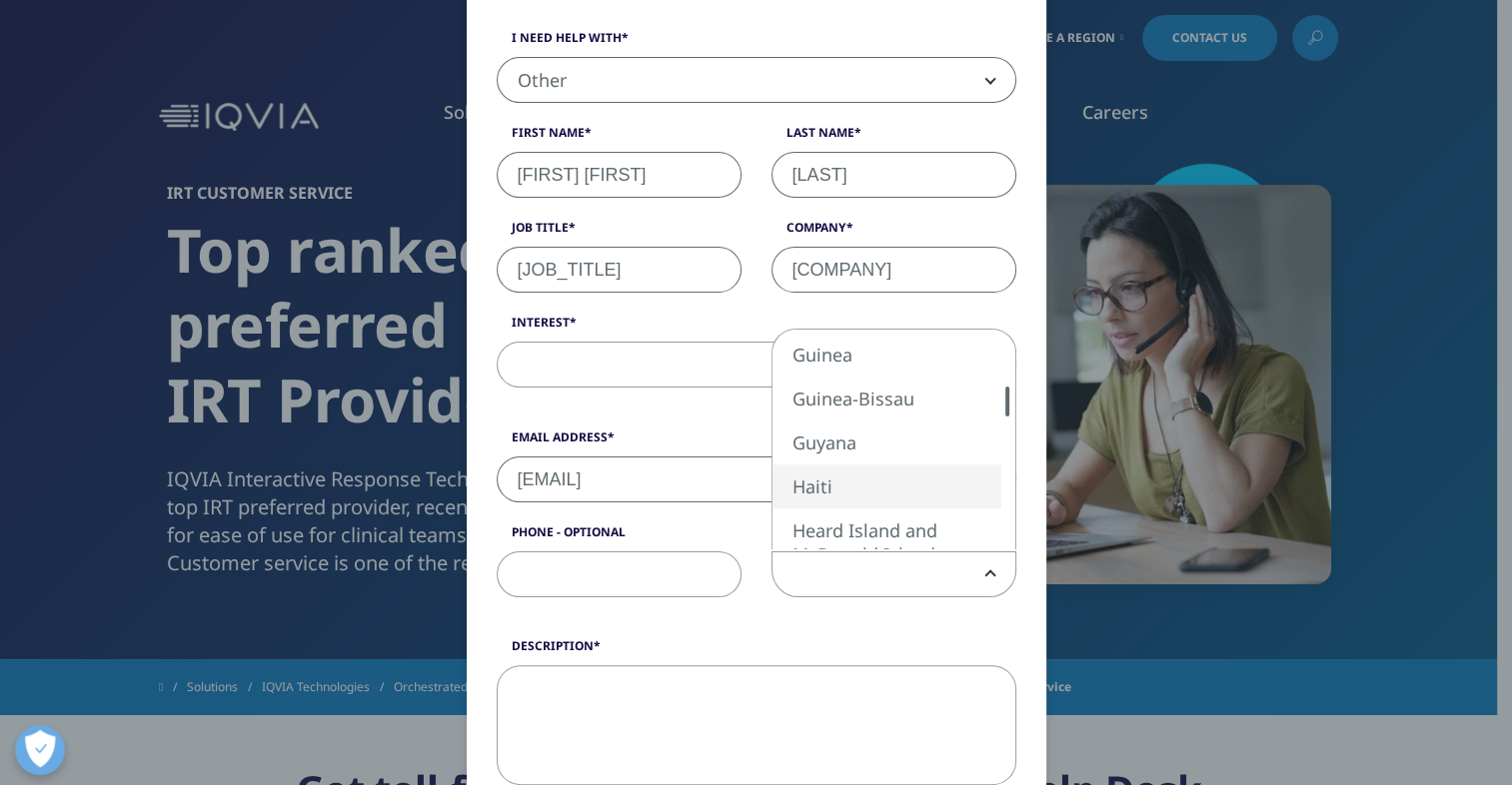 click on "United States Canada United Kingdom Afghanistan Albania Algeria American Samoa Andorra Angola Anguilla Antarctica Antigua and Barbuda Argentina Armenia Aruba Australia Austria Azerbaijan Bahamas Bahrain Bangladesh Barbados Belarus Belgium Belize Benin Bermuda Bhutan Bolivia Bosnia and Herzegovenia Botswana Bouvet Island Brazil British Indian Ocean Territory British Virgin Islands Brunei Bulgaria Burkina Faso Burundi Cambodia Cameroon Cape Verde Cayman Islands Central African Republic Chad Chile China Christmas Island Cocos Keeling Islands Colombia Comoros Congo Cook Islands Costa Rica Cote dIvoire Croatia Cyprus Czech Republic Denmark Djibouti Dominica Dominican Republic Ecuador Egypt El Salvador Equatorial Guinea Eritrea Estonia Ethiopia Falkland Islands Faroe Islands Fiji Finland France French Guiana French Polynesia French Southern Territories Gabon Gambia Georgia Germany Ghana Gibraltar Greece Greenland Grenada Guadeloupe Guam Guatemala Guinea Guinea-Bissau Guyana Haiti Heard Island and McDonald Islands" at bounding box center [893, 439] 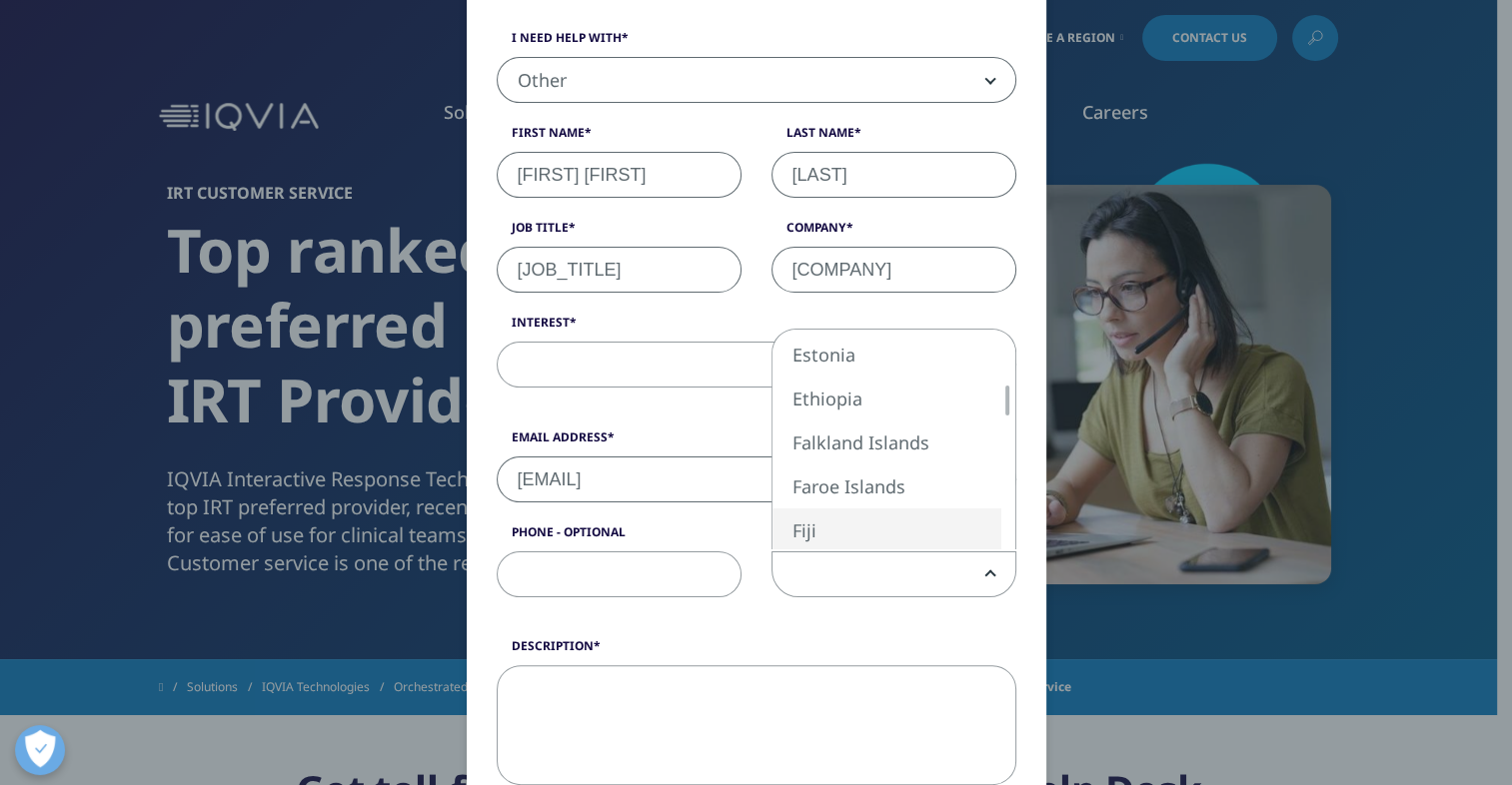 click at bounding box center (1007, 439) 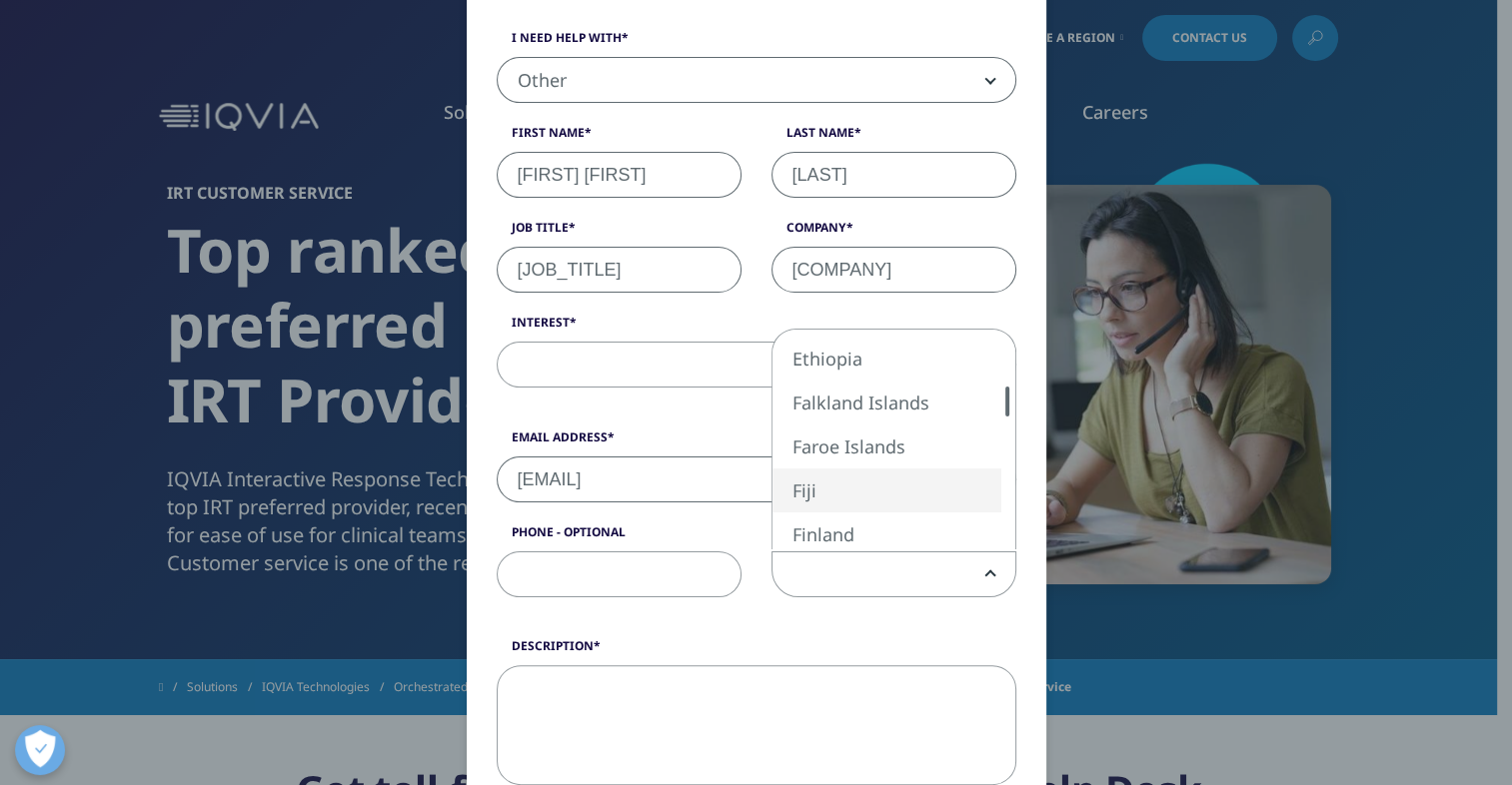 click at bounding box center [1007, 439] 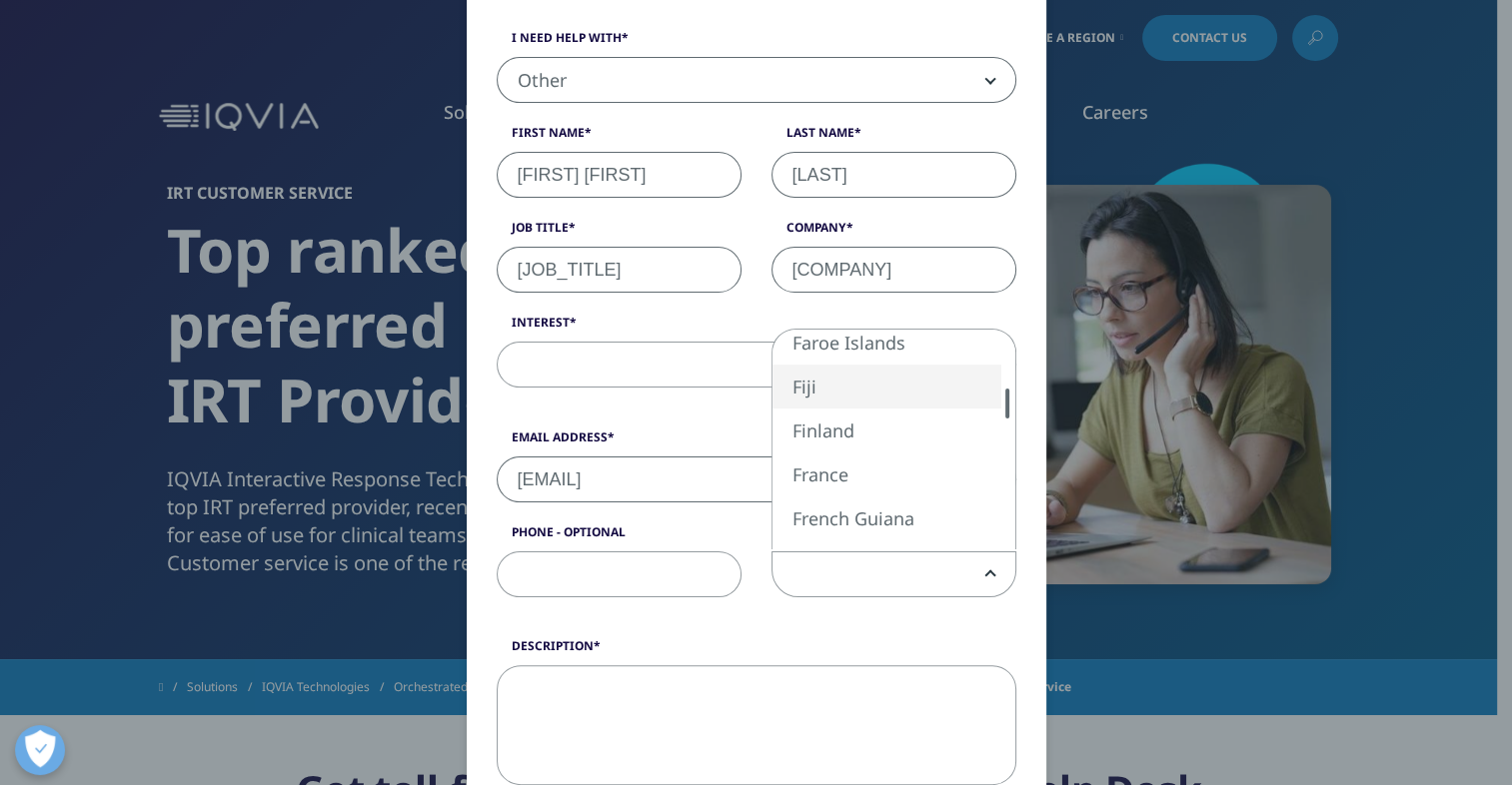click at bounding box center [1007, 439] 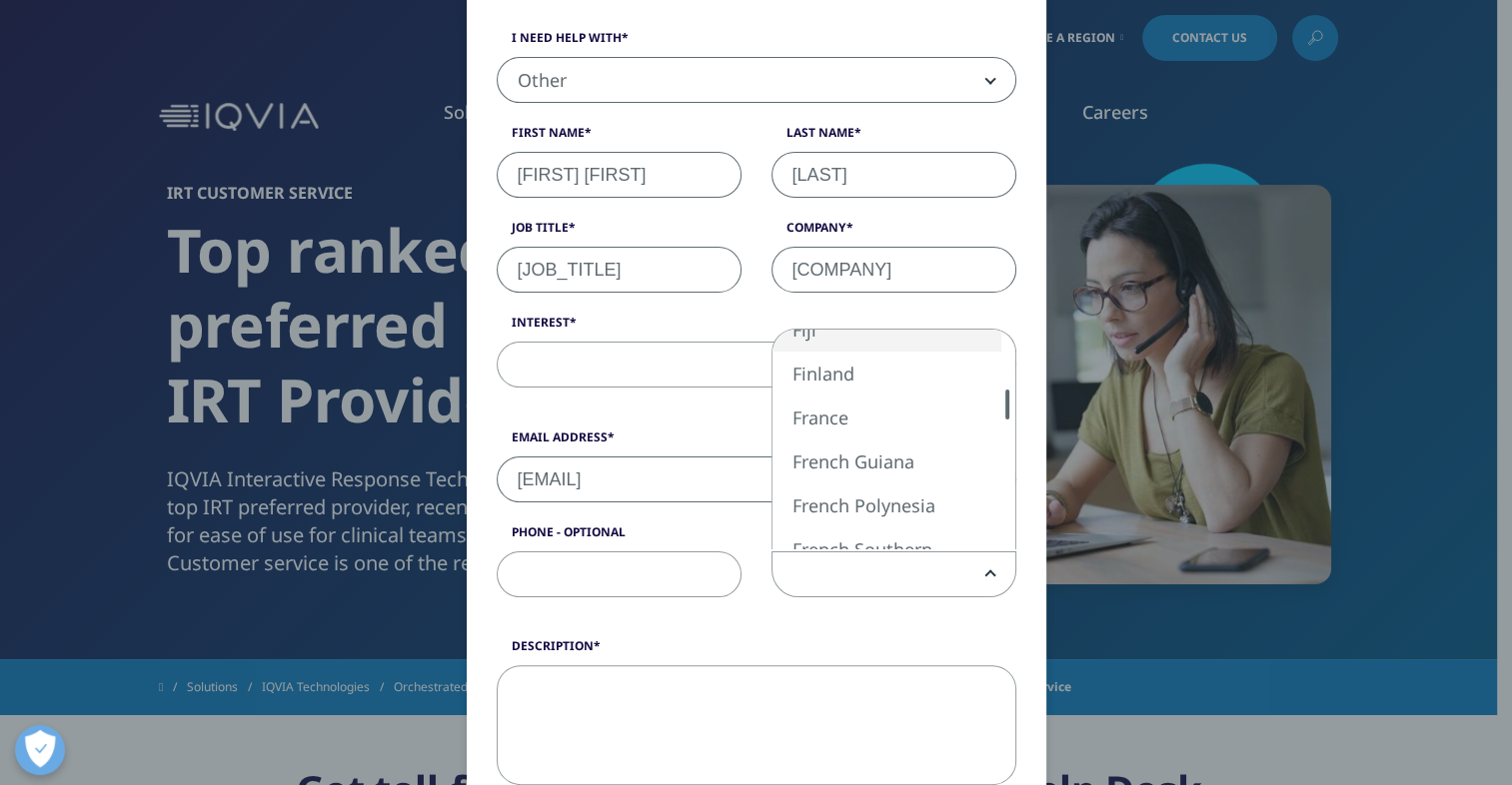 click at bounding box center (1007, 439) 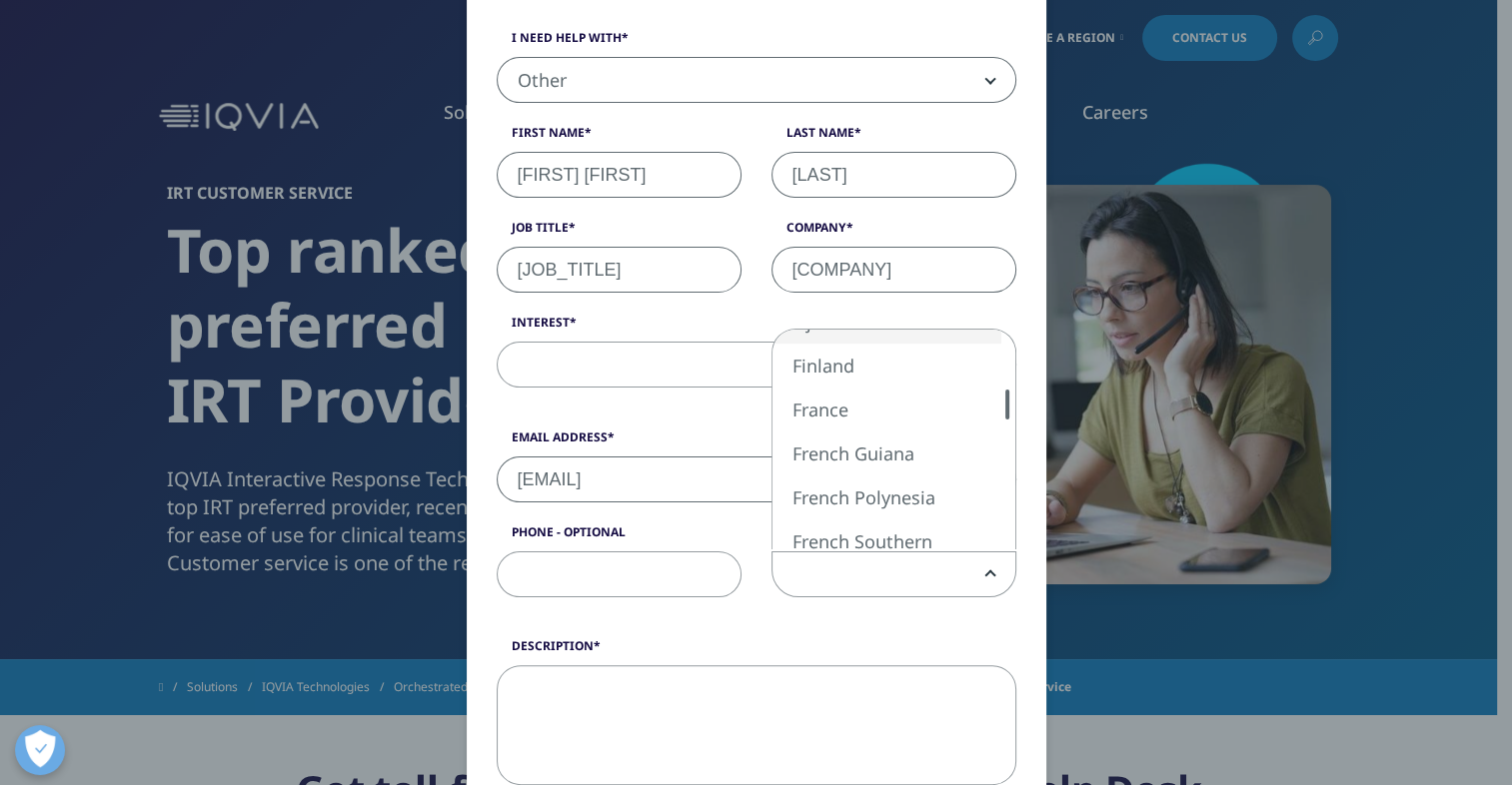 click at bounding box center [1007, 439] 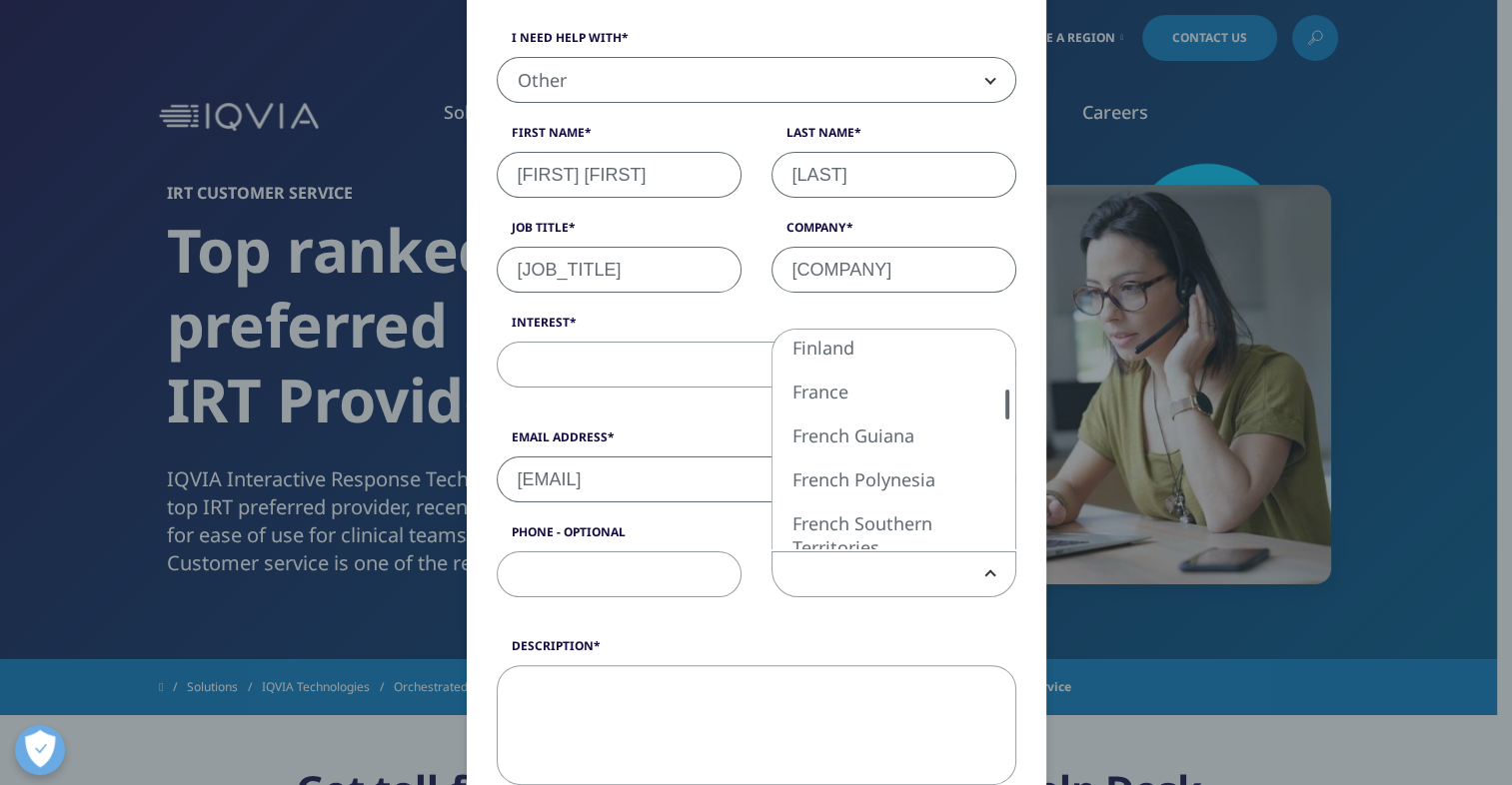 click at bounding box center [1007, 439] 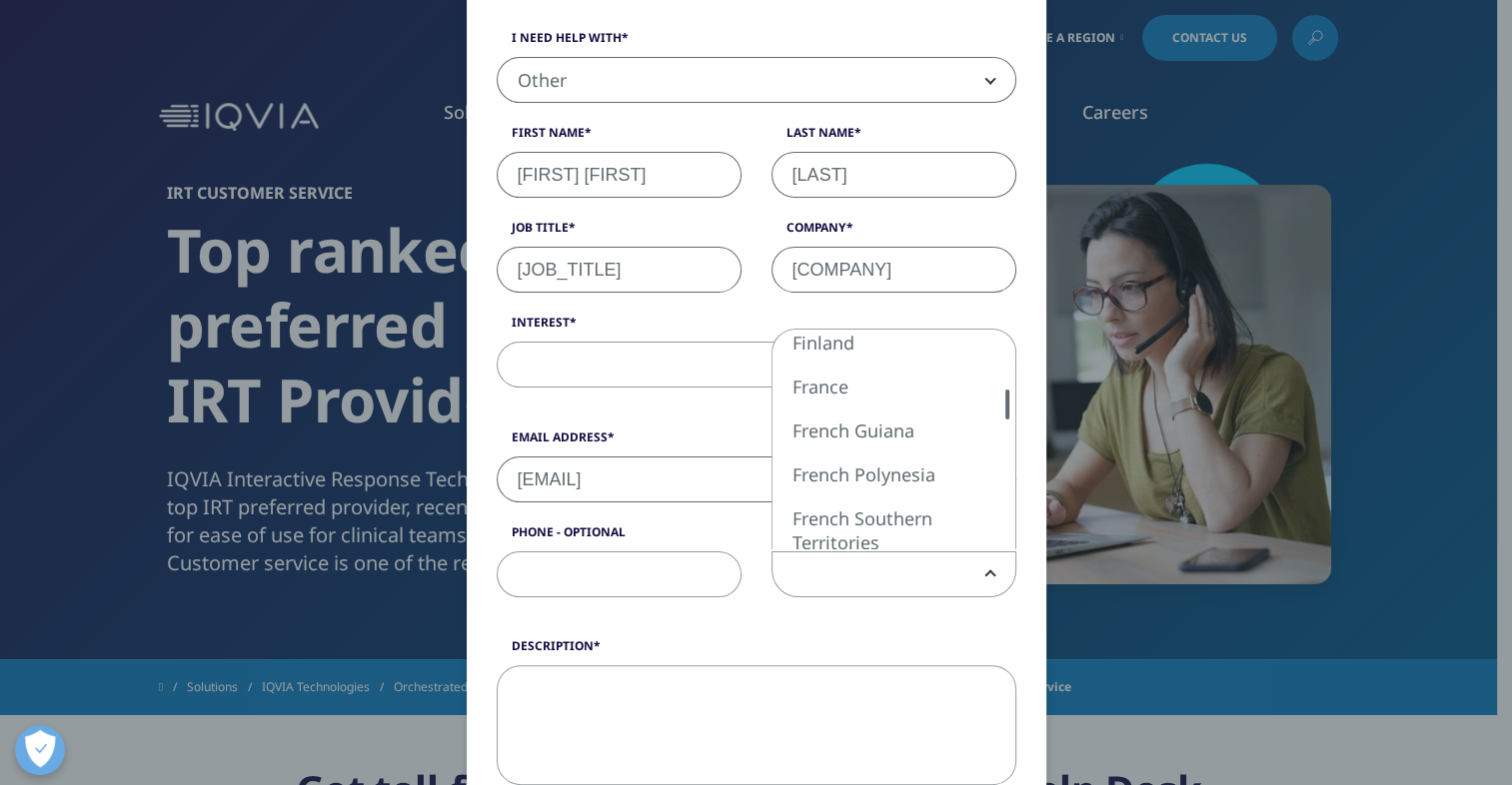 click at bounding box center [1007, 439] 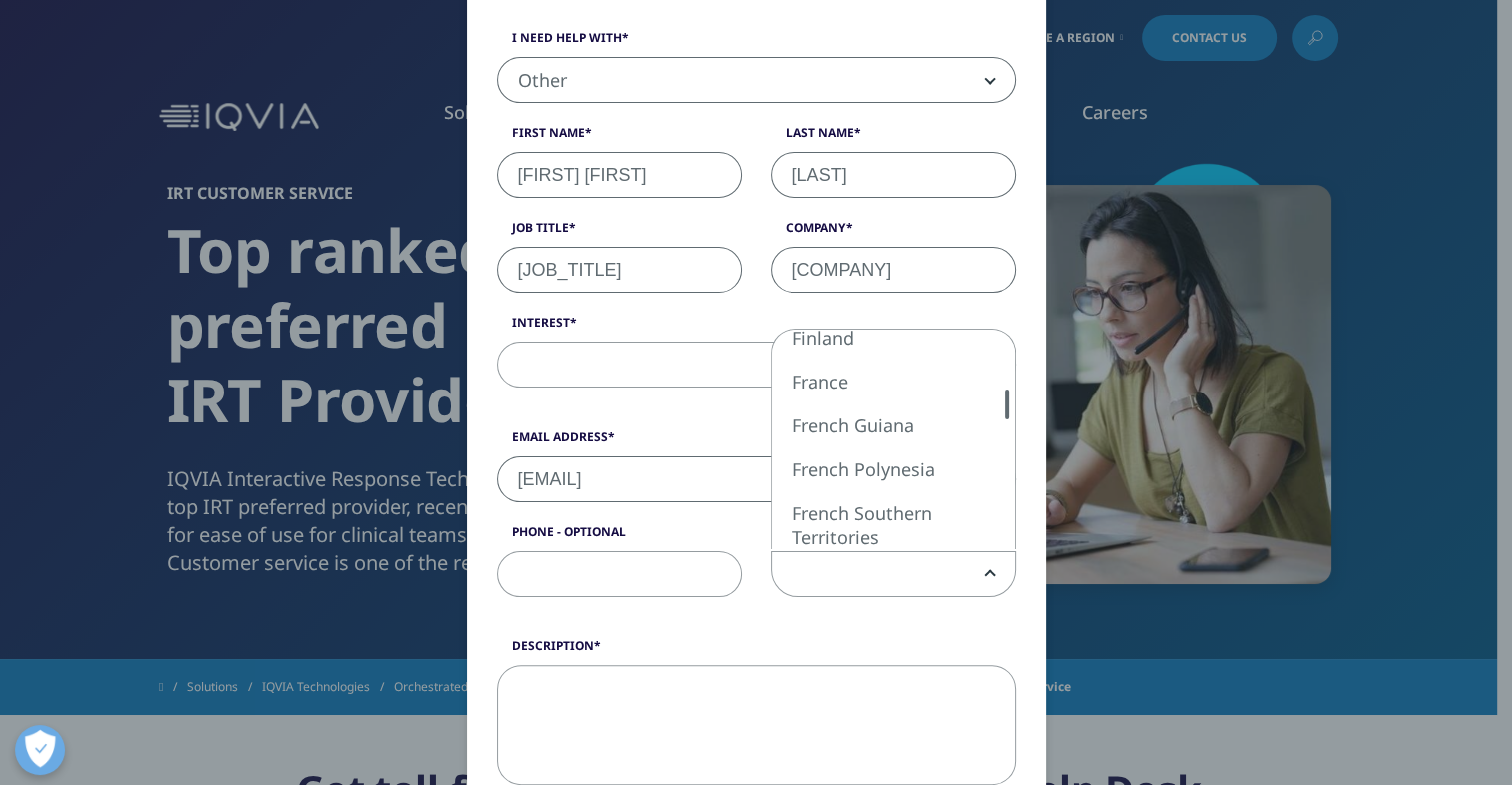 click at bounding box center (1007, 439) 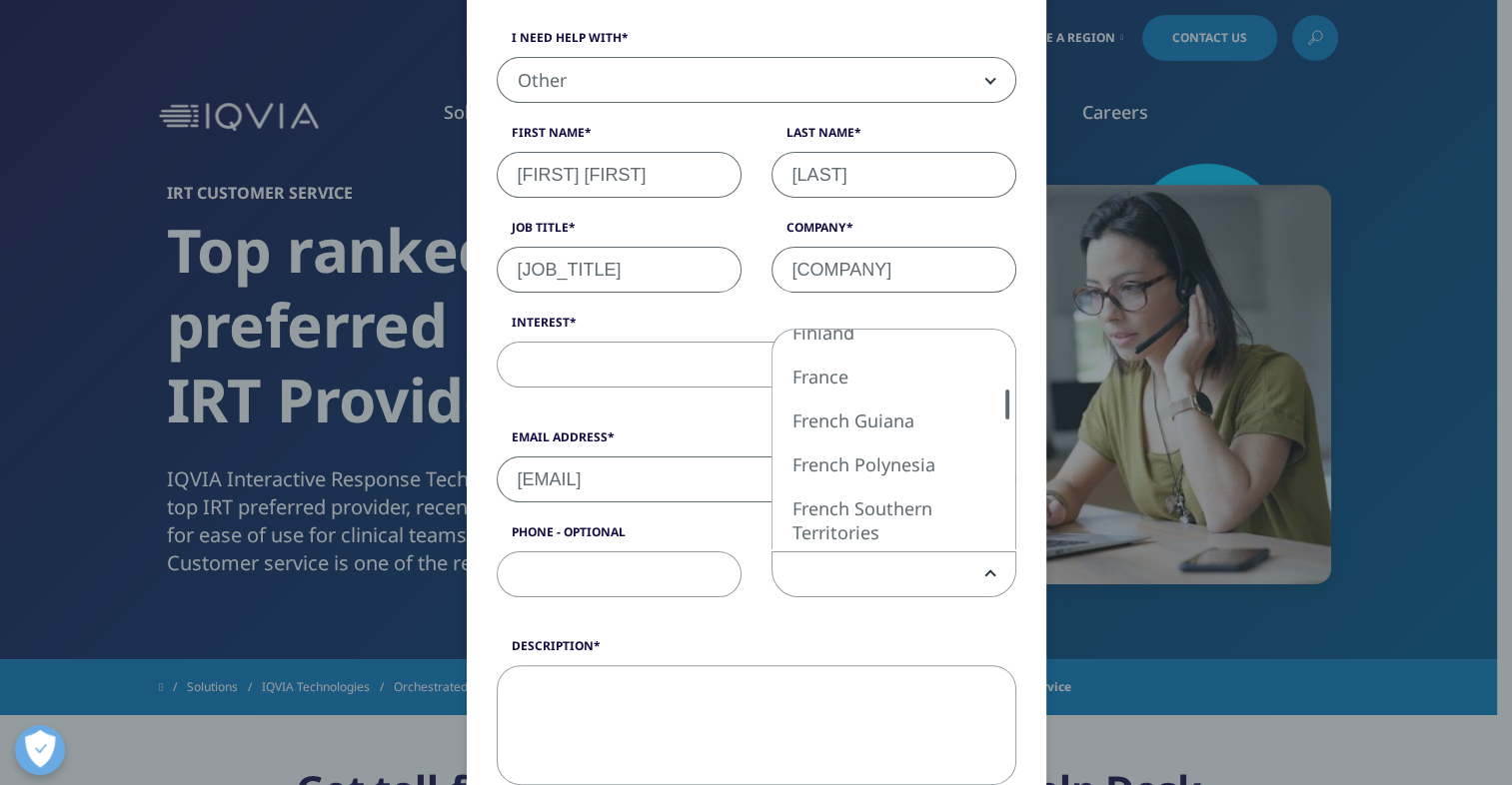click at bounding box center (1007, 439) 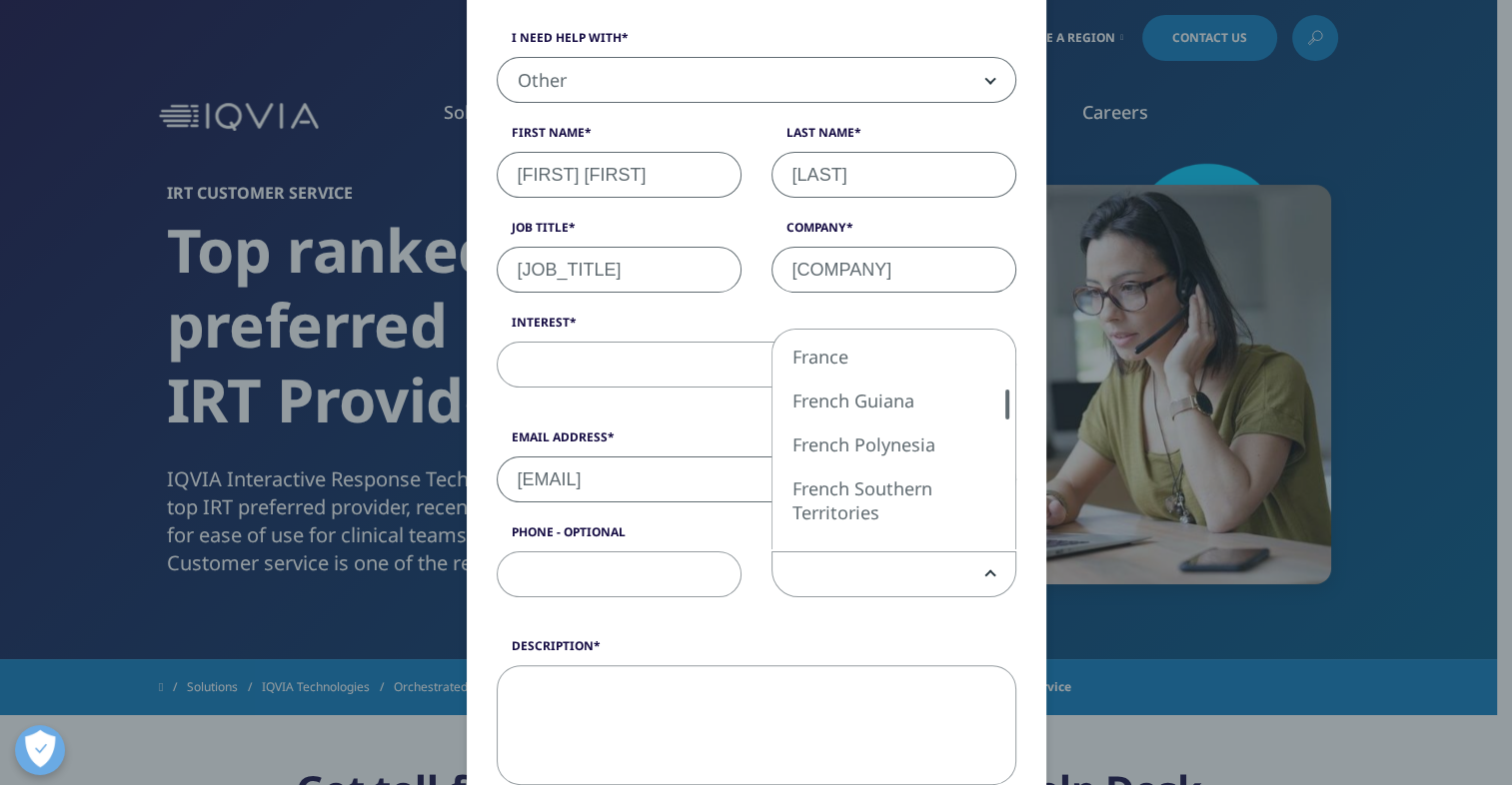 click at bounding box center (1007, 439) 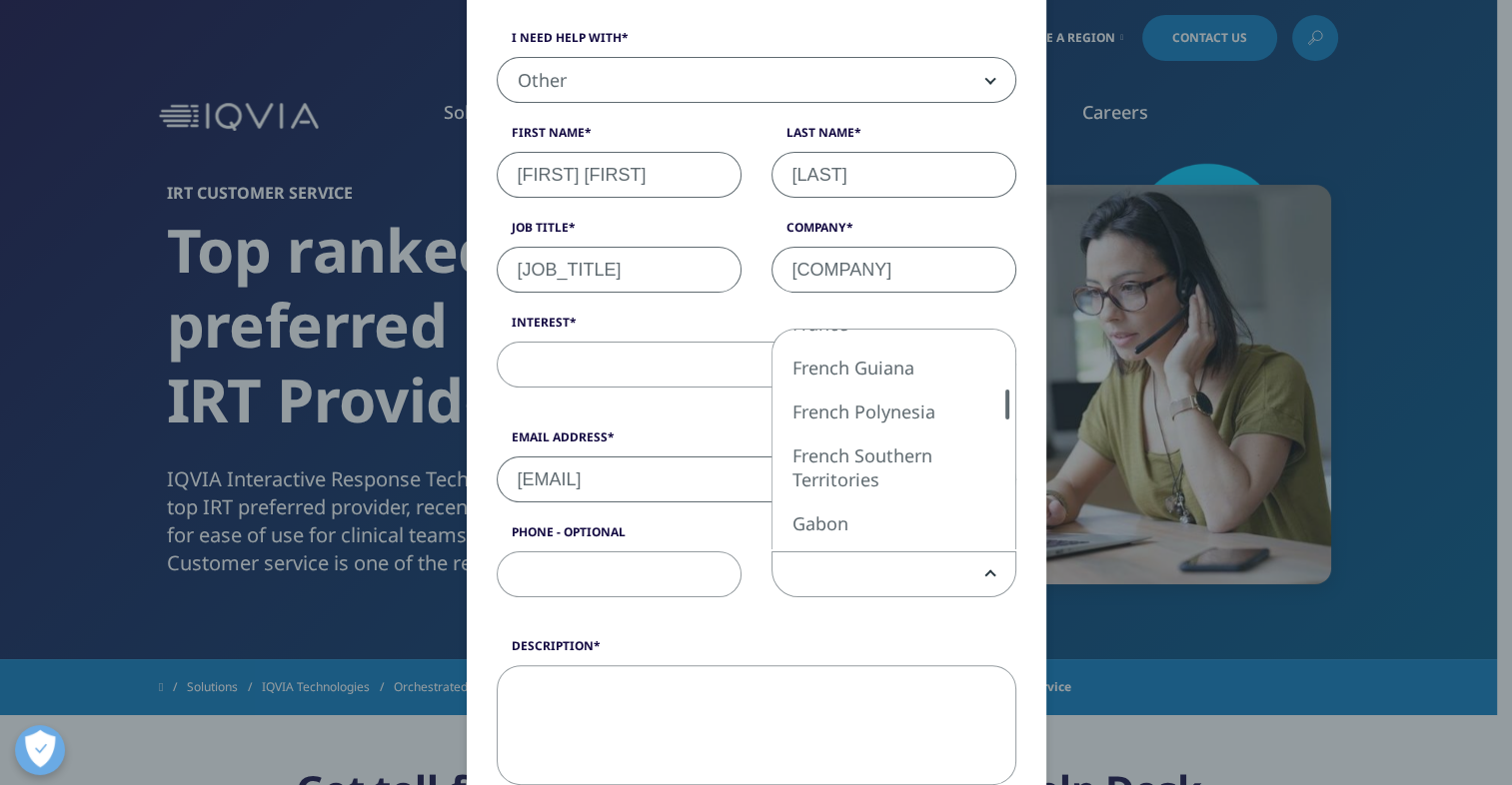 click at bounding box center [1007, 439] 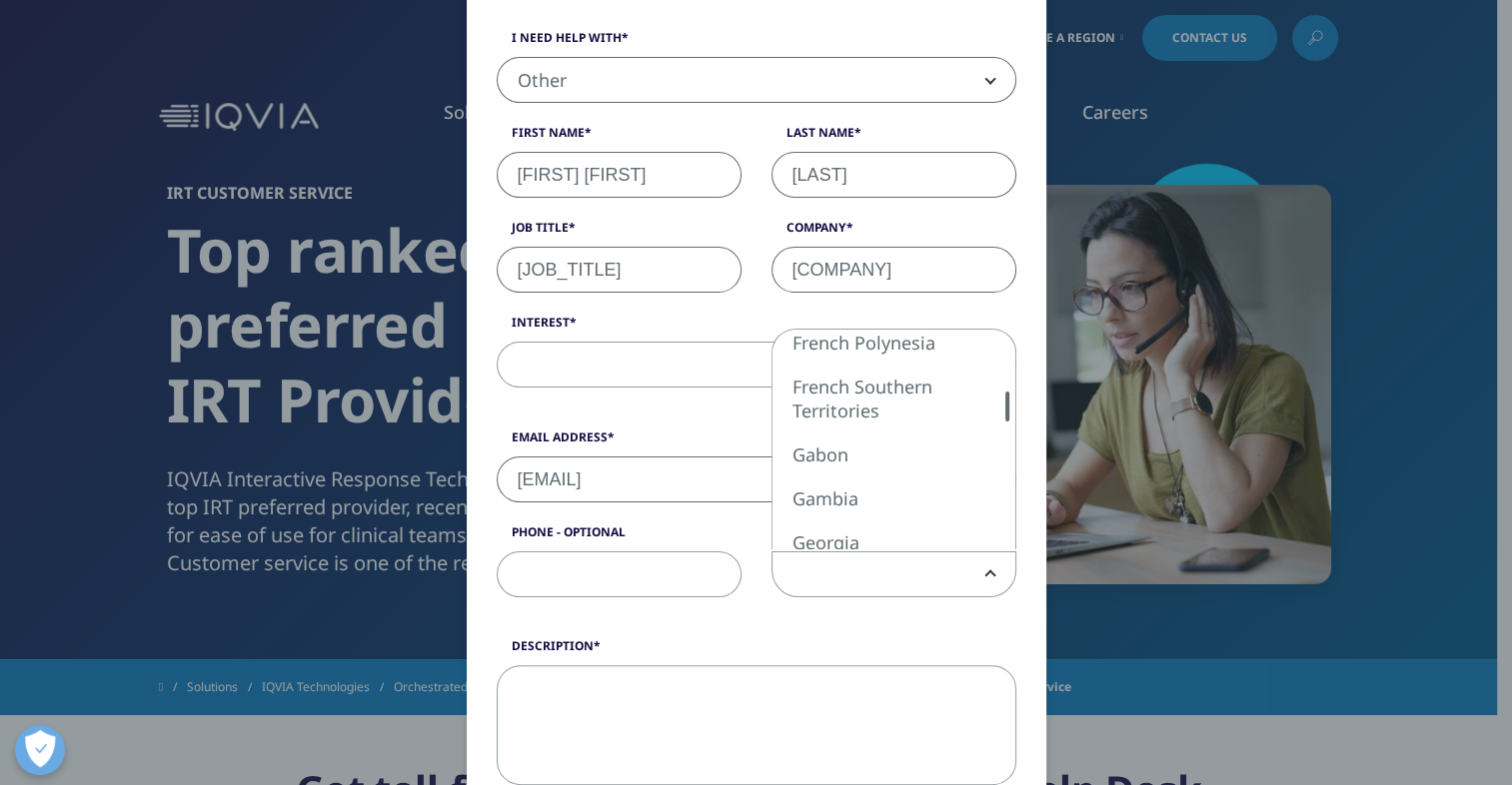 click at bounding box center (1007, 439) 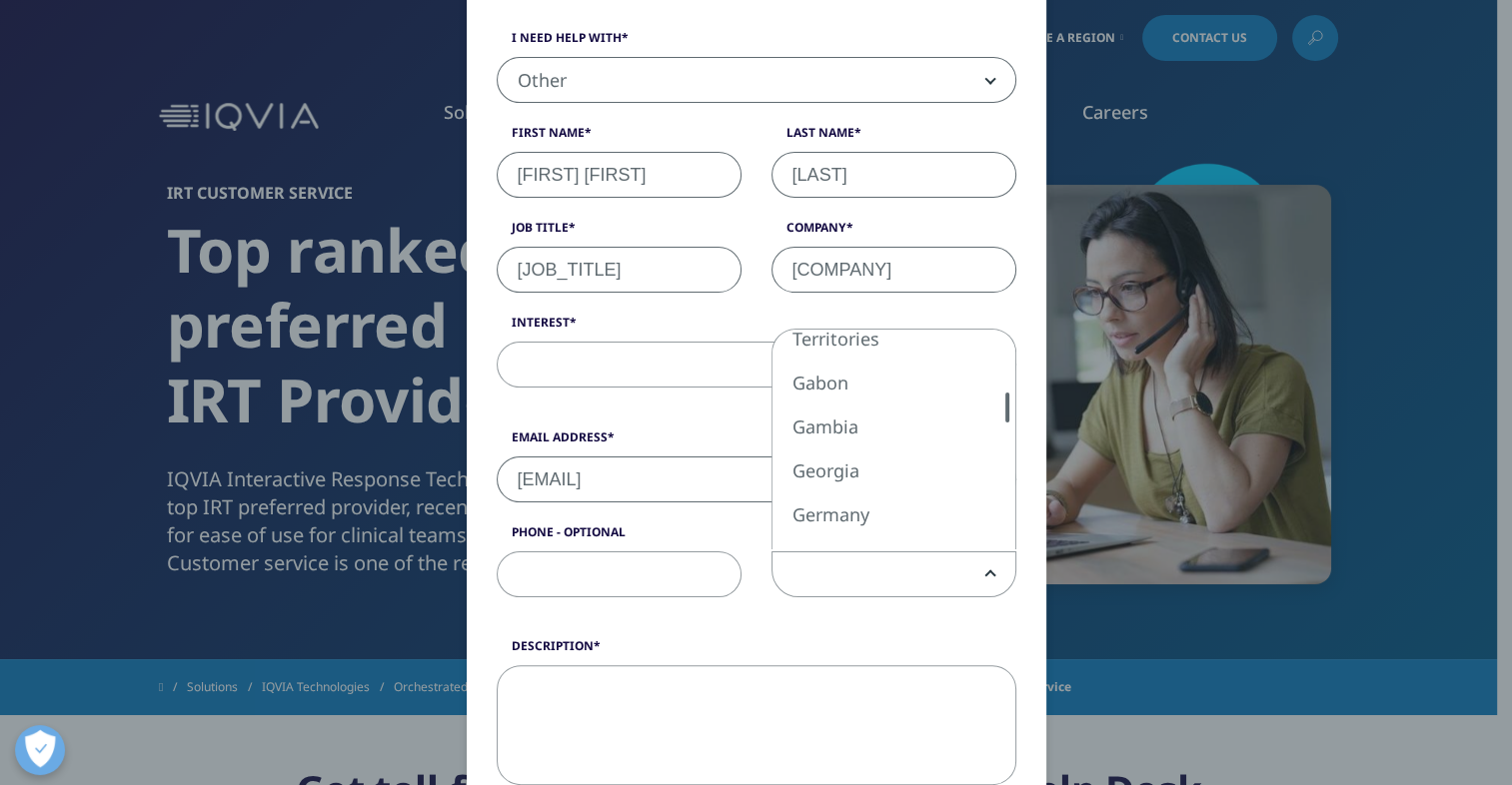 click at bounding box center (1007, 439) 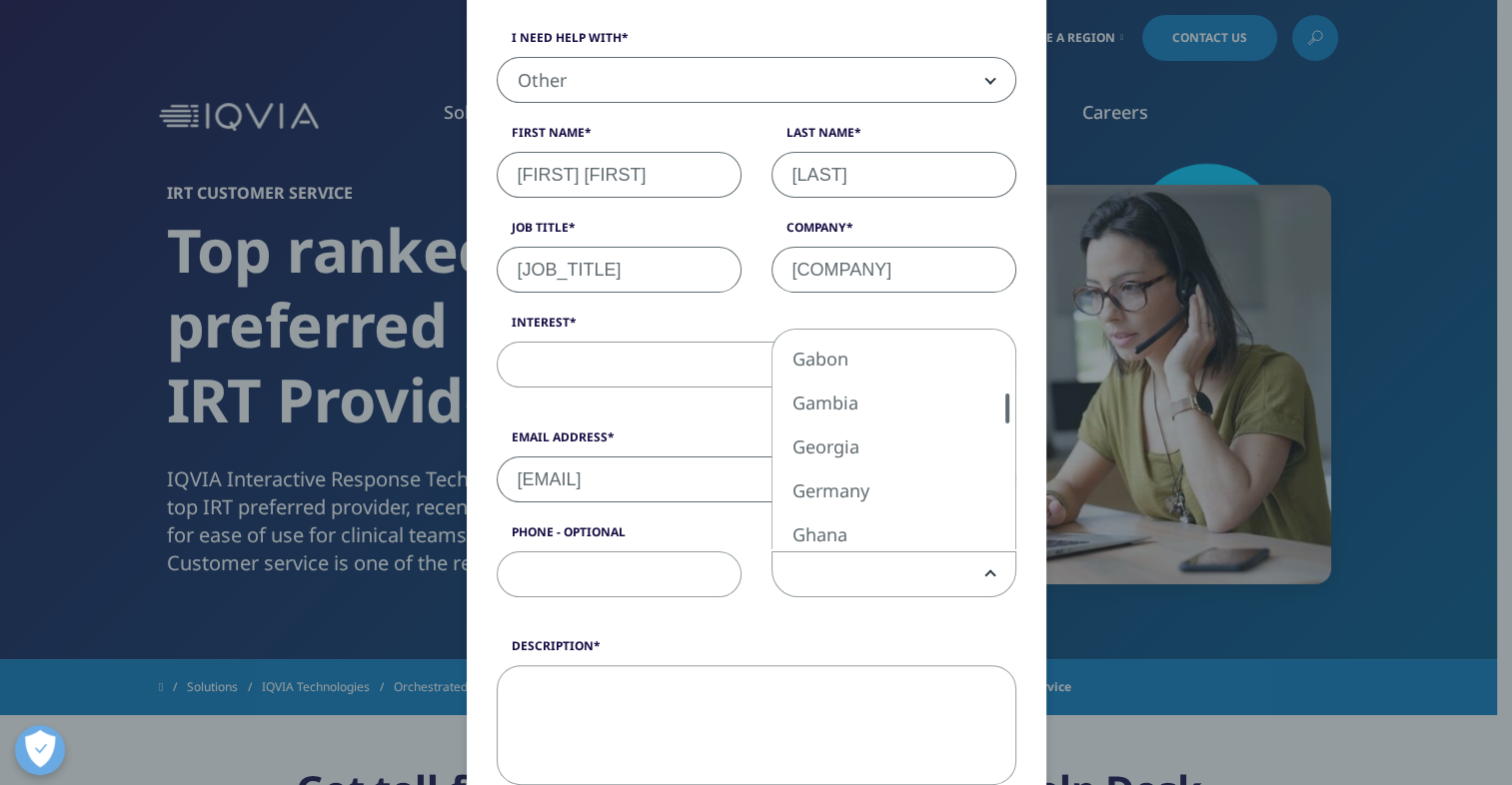 click at bounding box center [1007, 439] 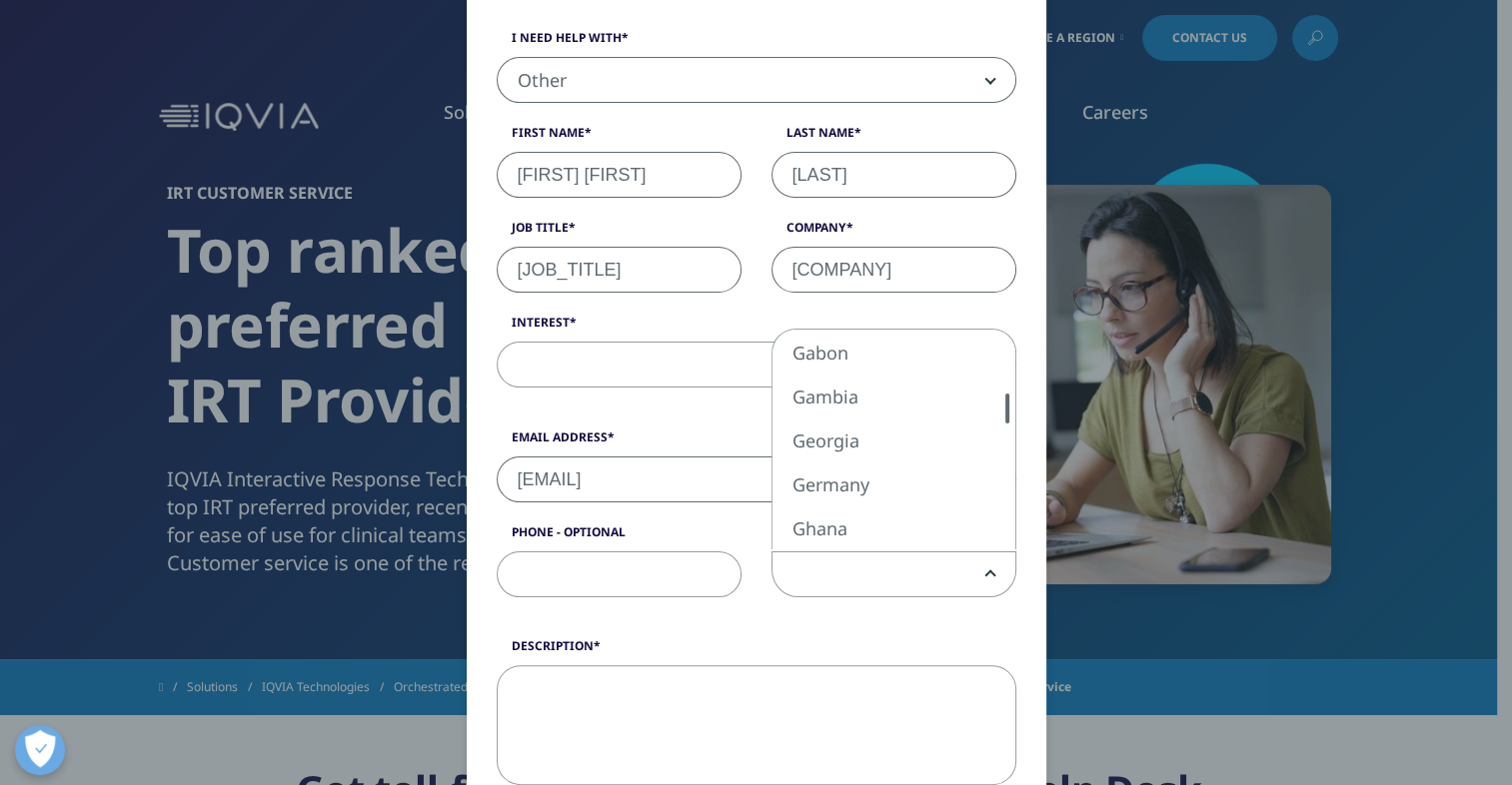 click at bounding box center (1007, 439) 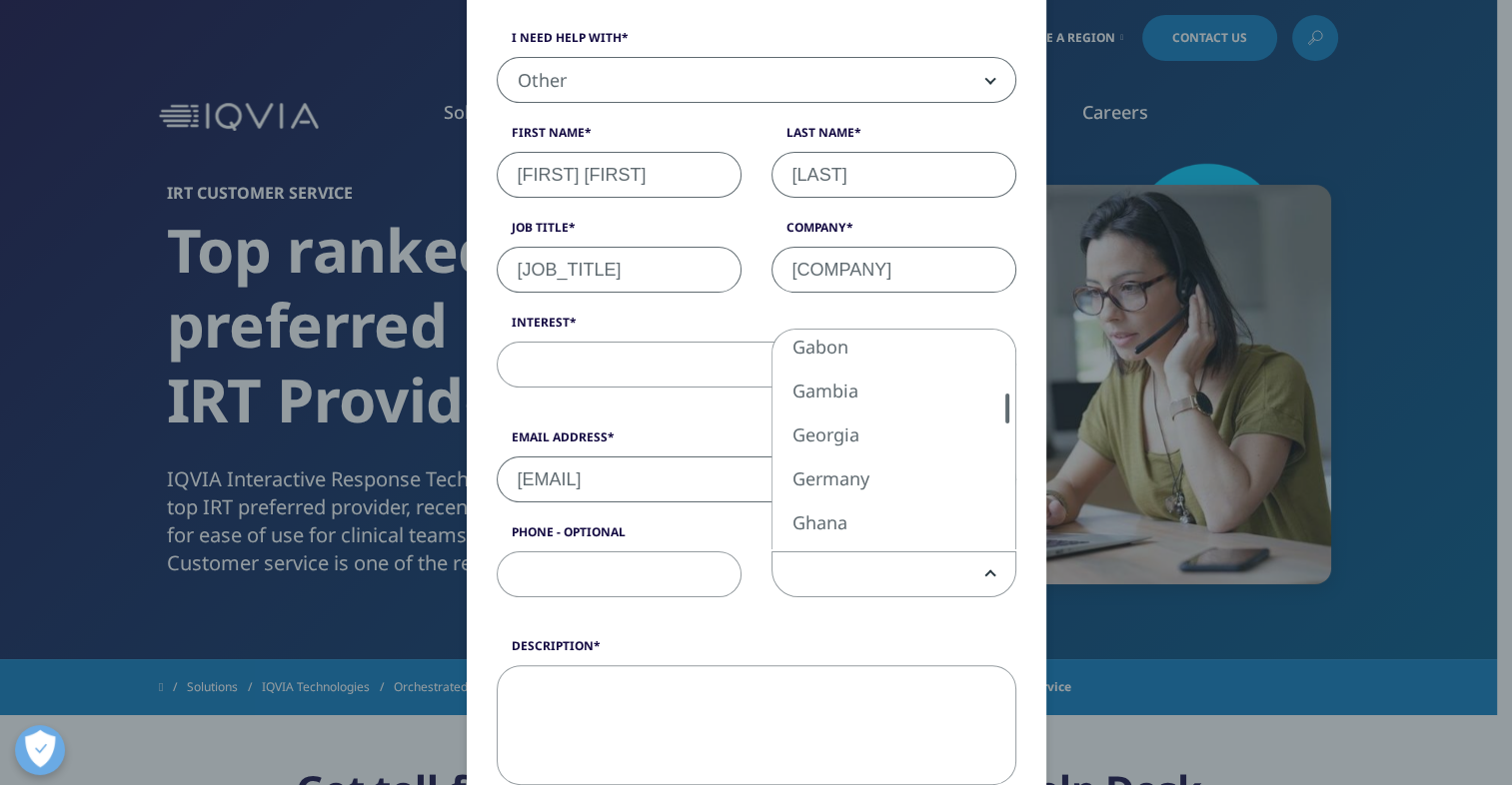 click at bounding box center (1007, 439) 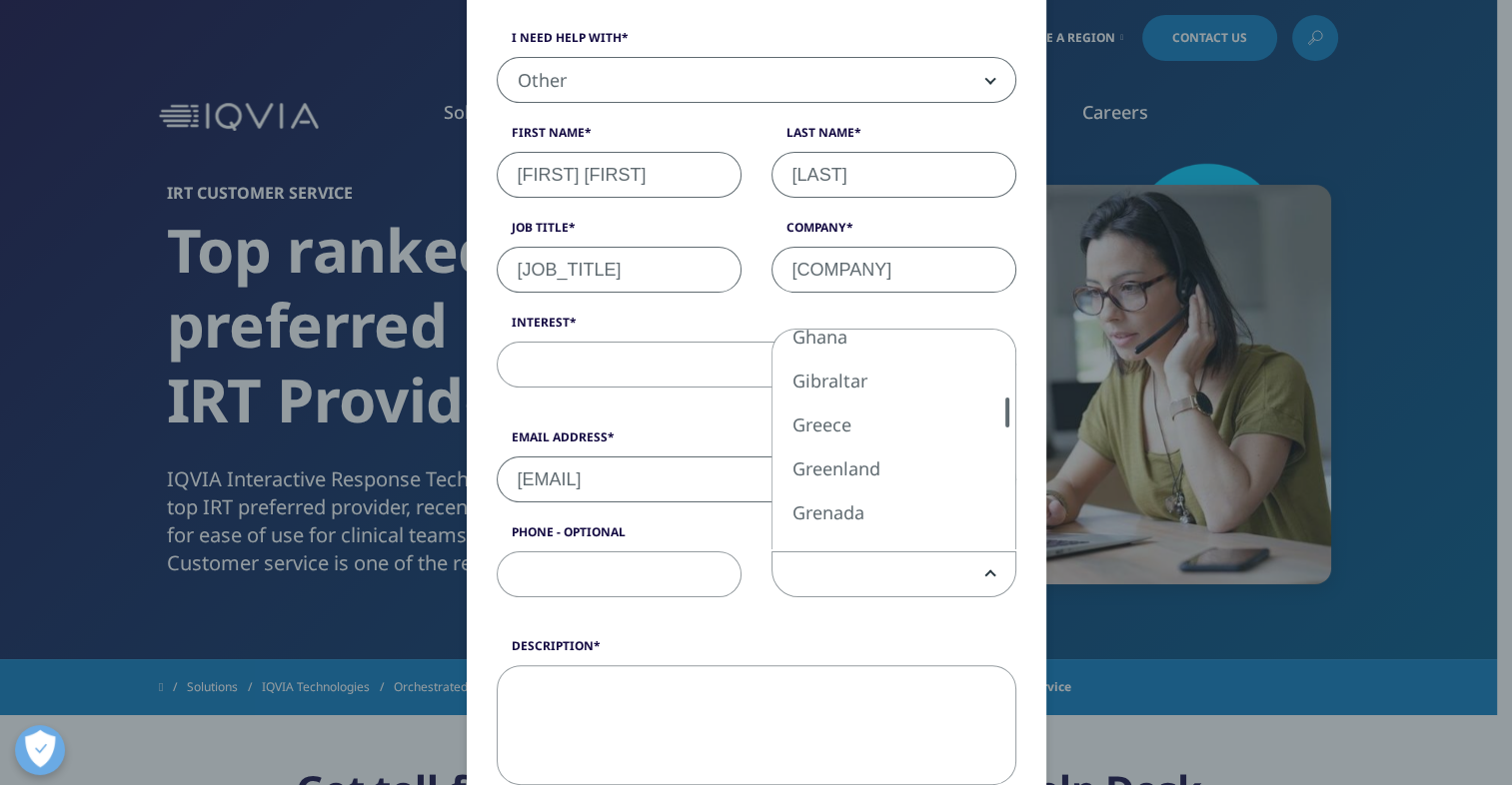 click at bounding box center [1007, 439] 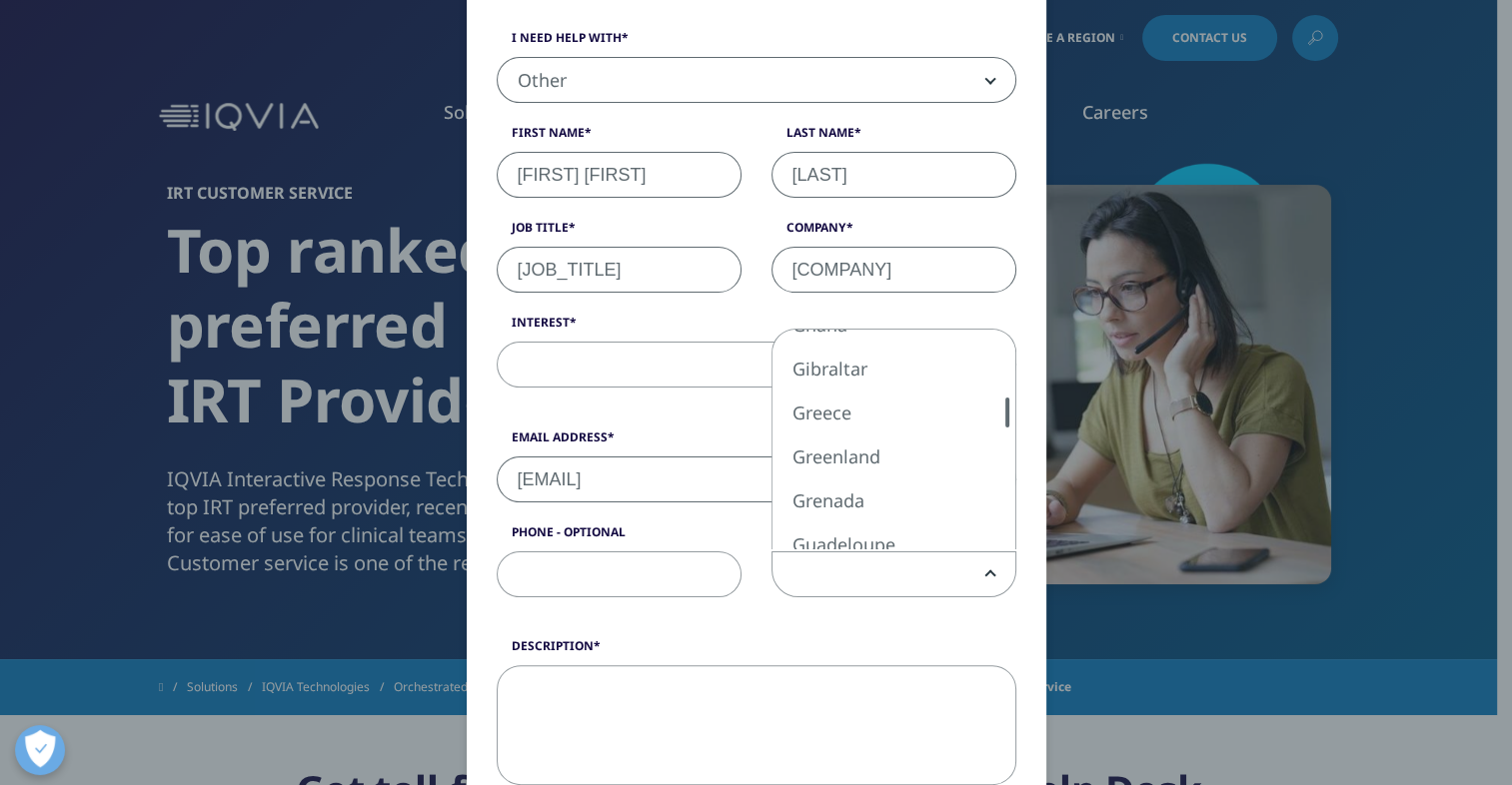 click at bounding box center [1007, 439] 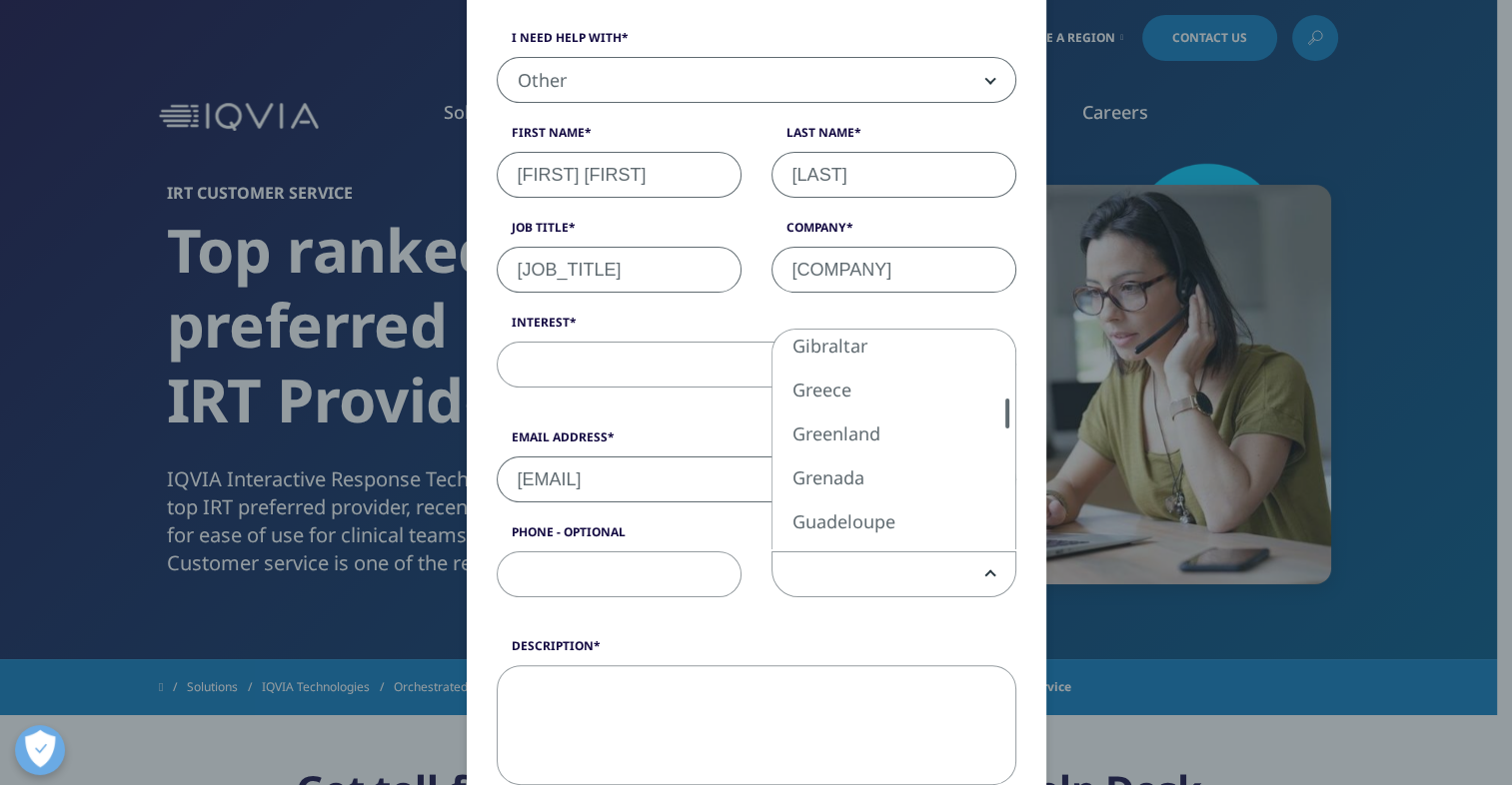 click at bounding box center [1007, 439] 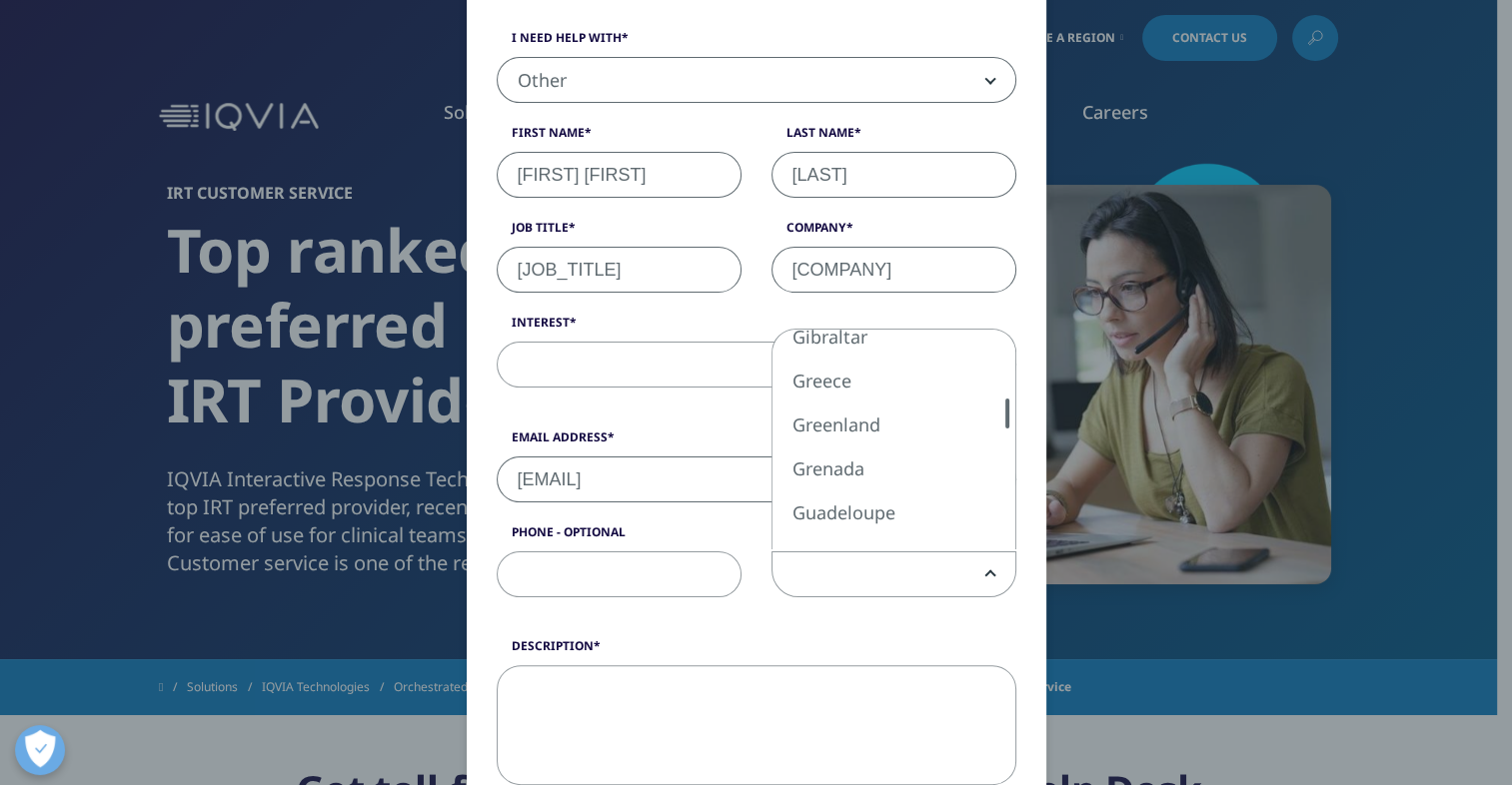 click at bounding box center [1007, 439] 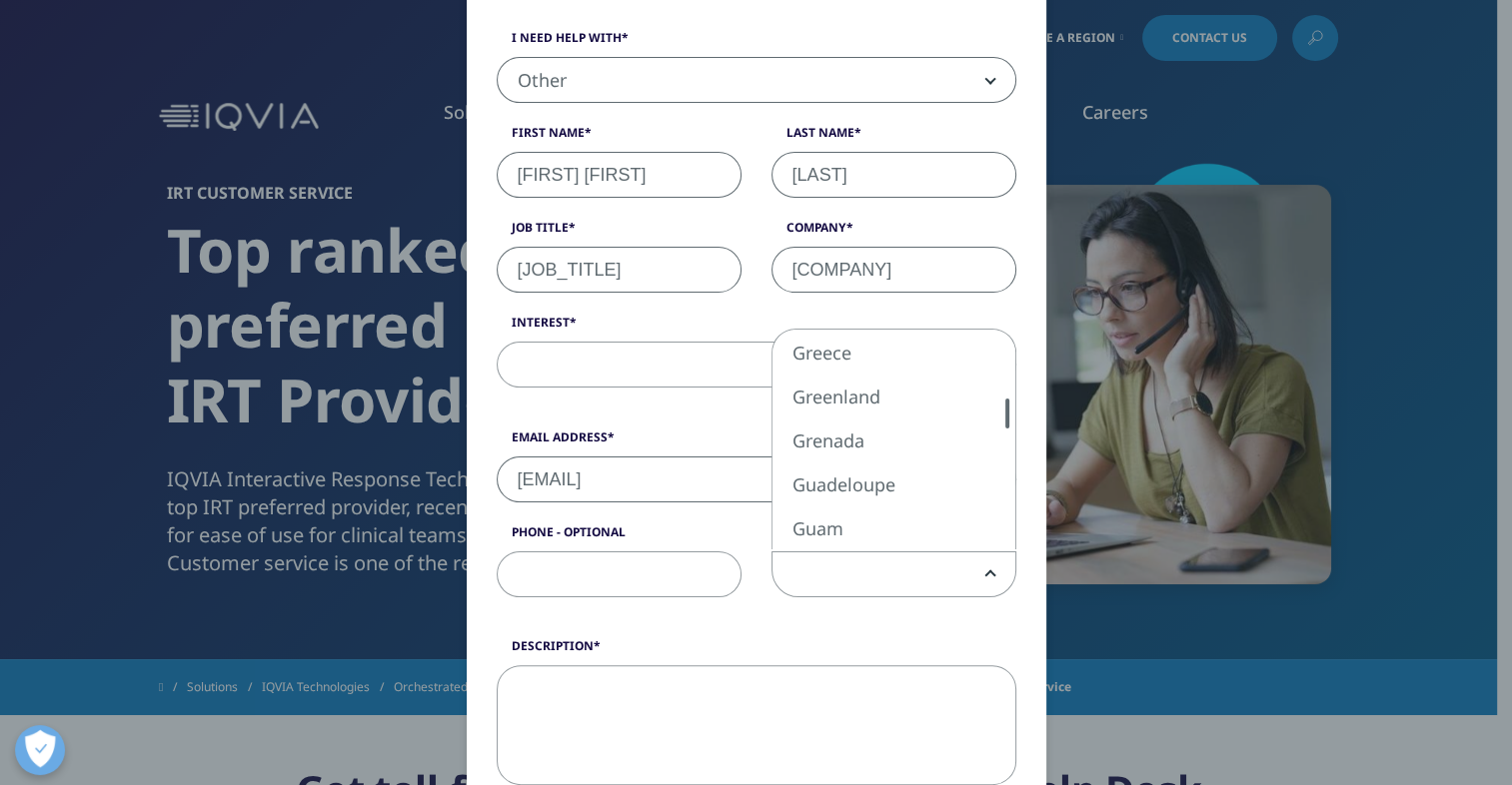 click at bounding box center [1007, 439] 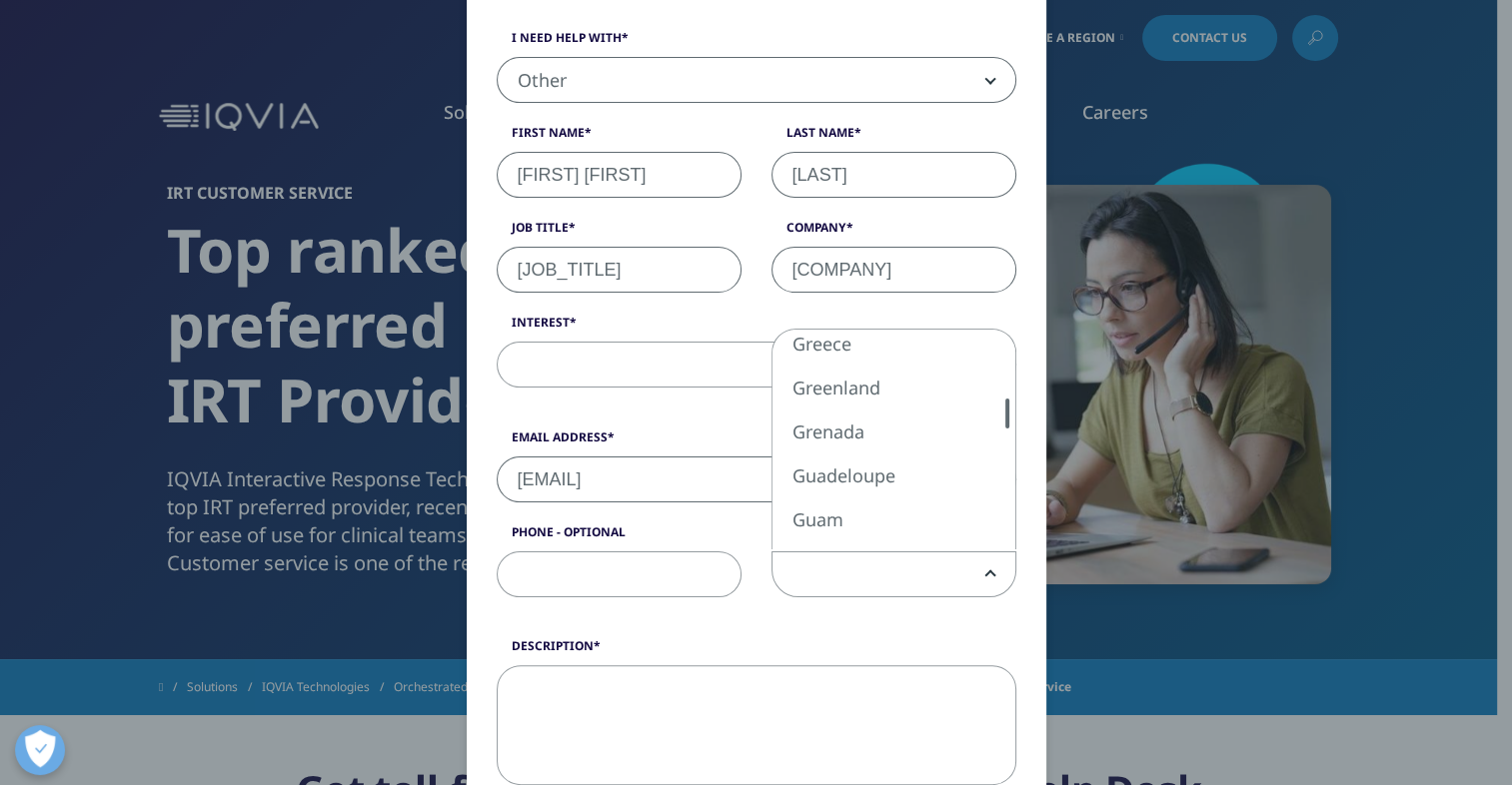 click at bounding box center (1007, 439) 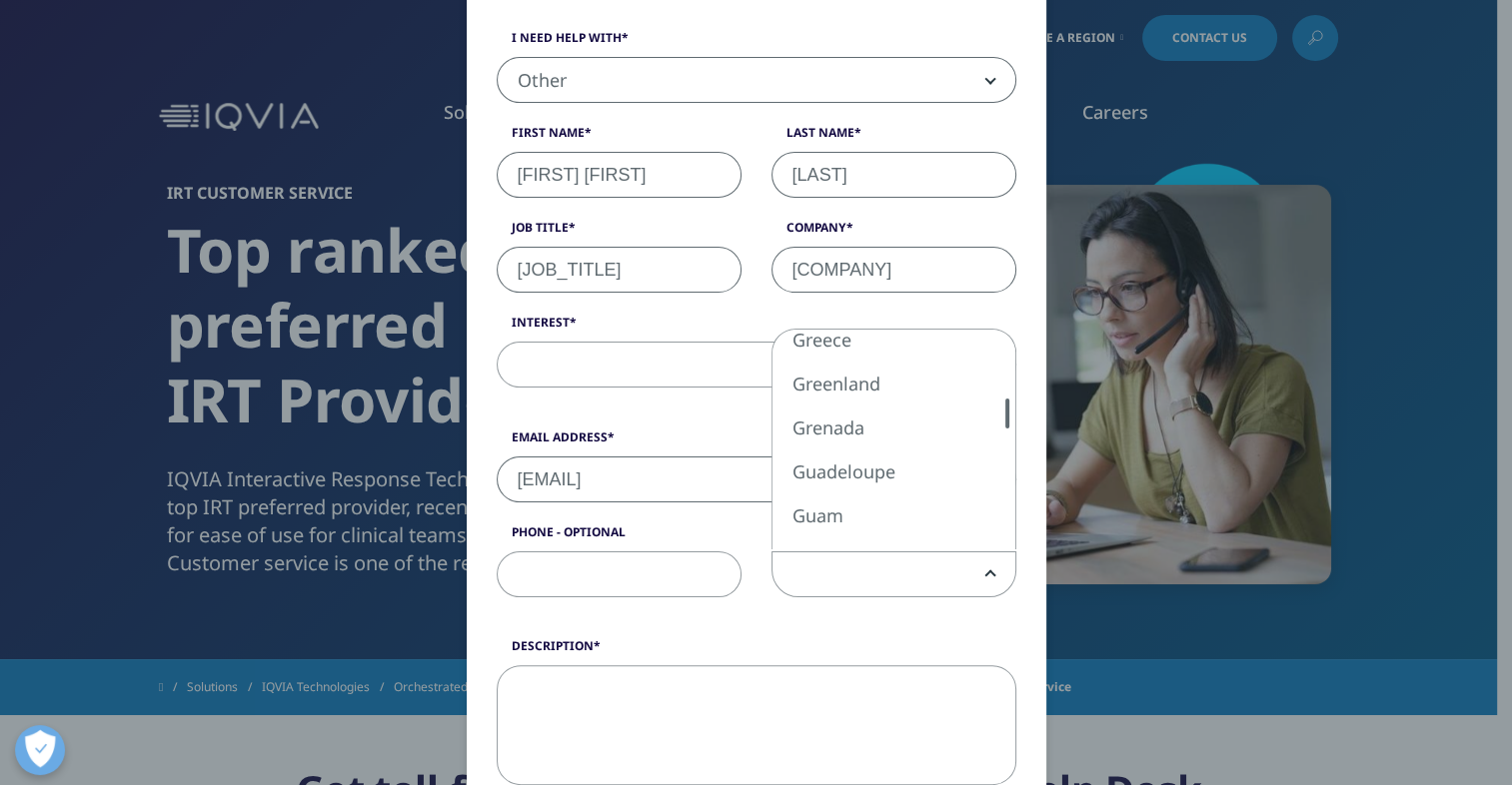 click at bounding box center (1007, 439) 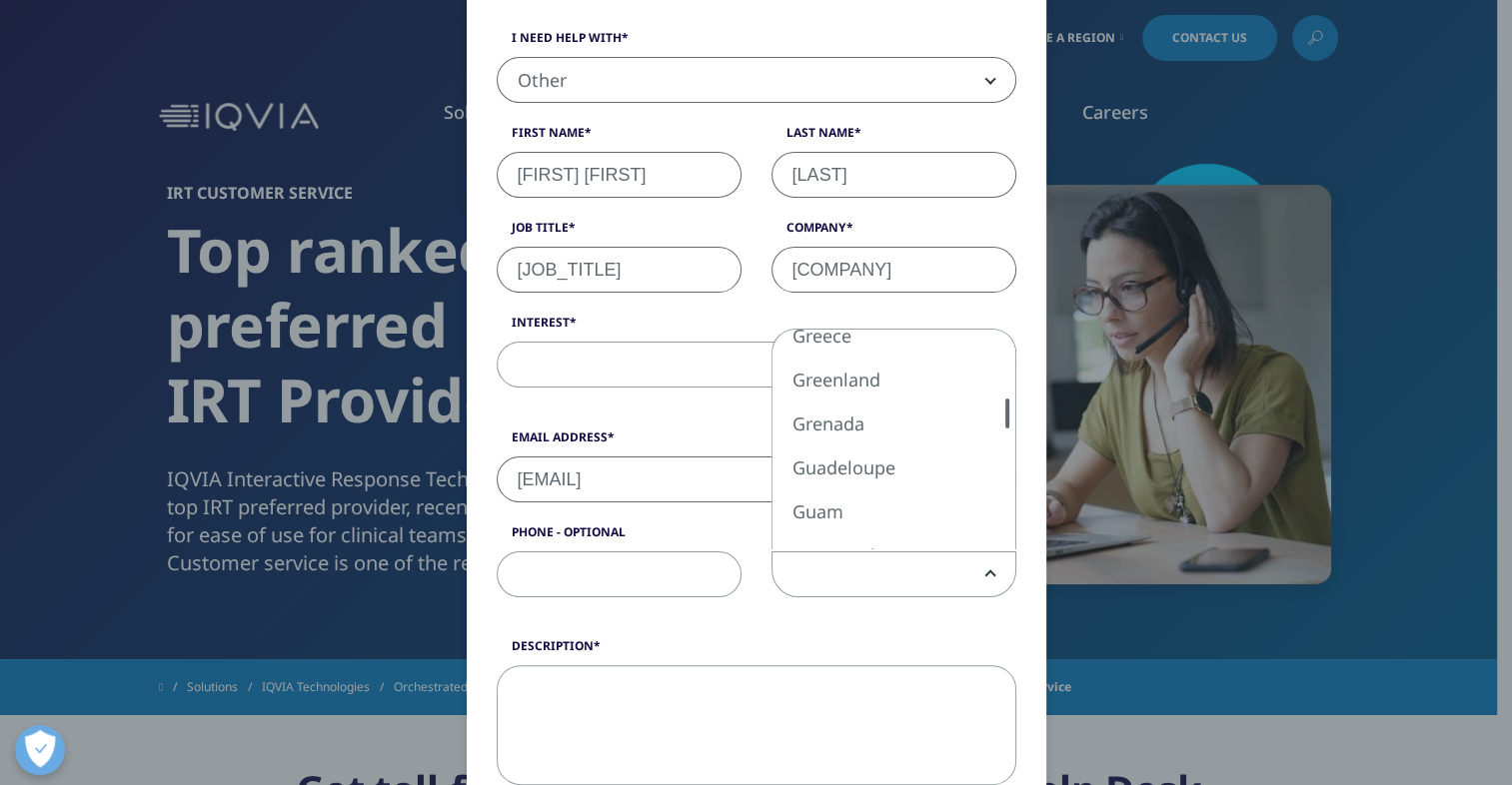 click at bounding box center [1007, 439] 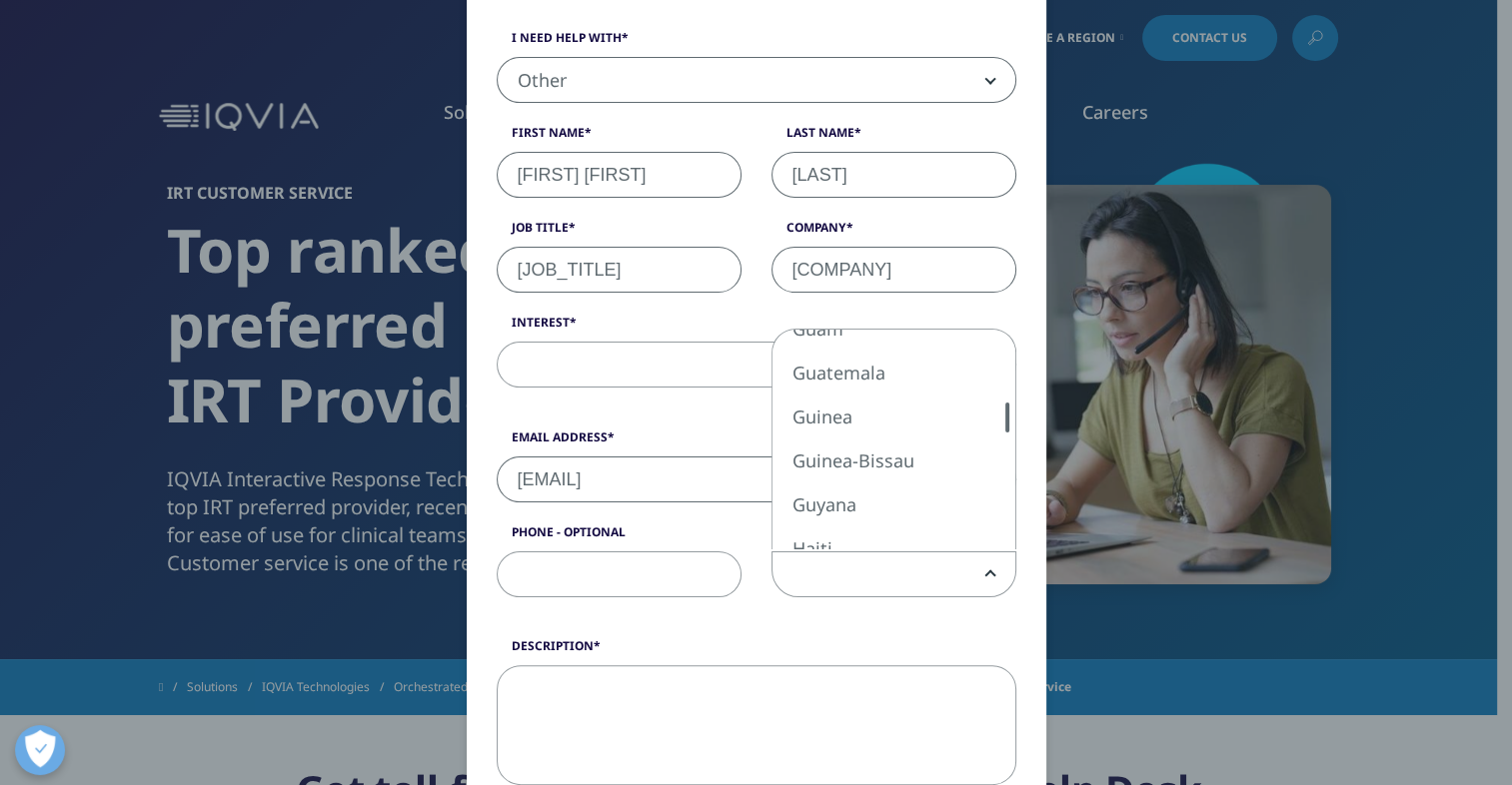 click at bounding box center (1007, 439) 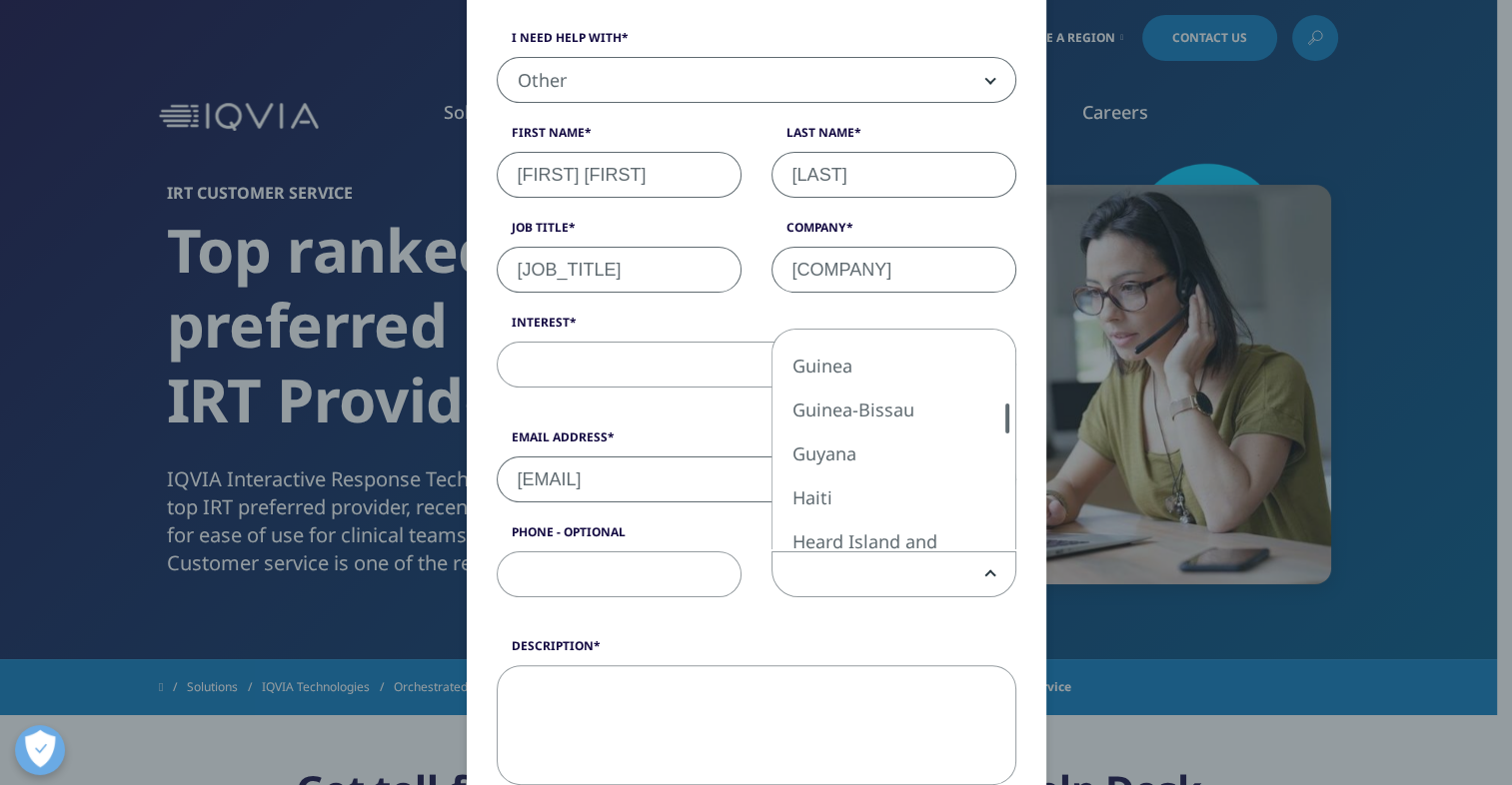 click at bounding box center (1007, 439) 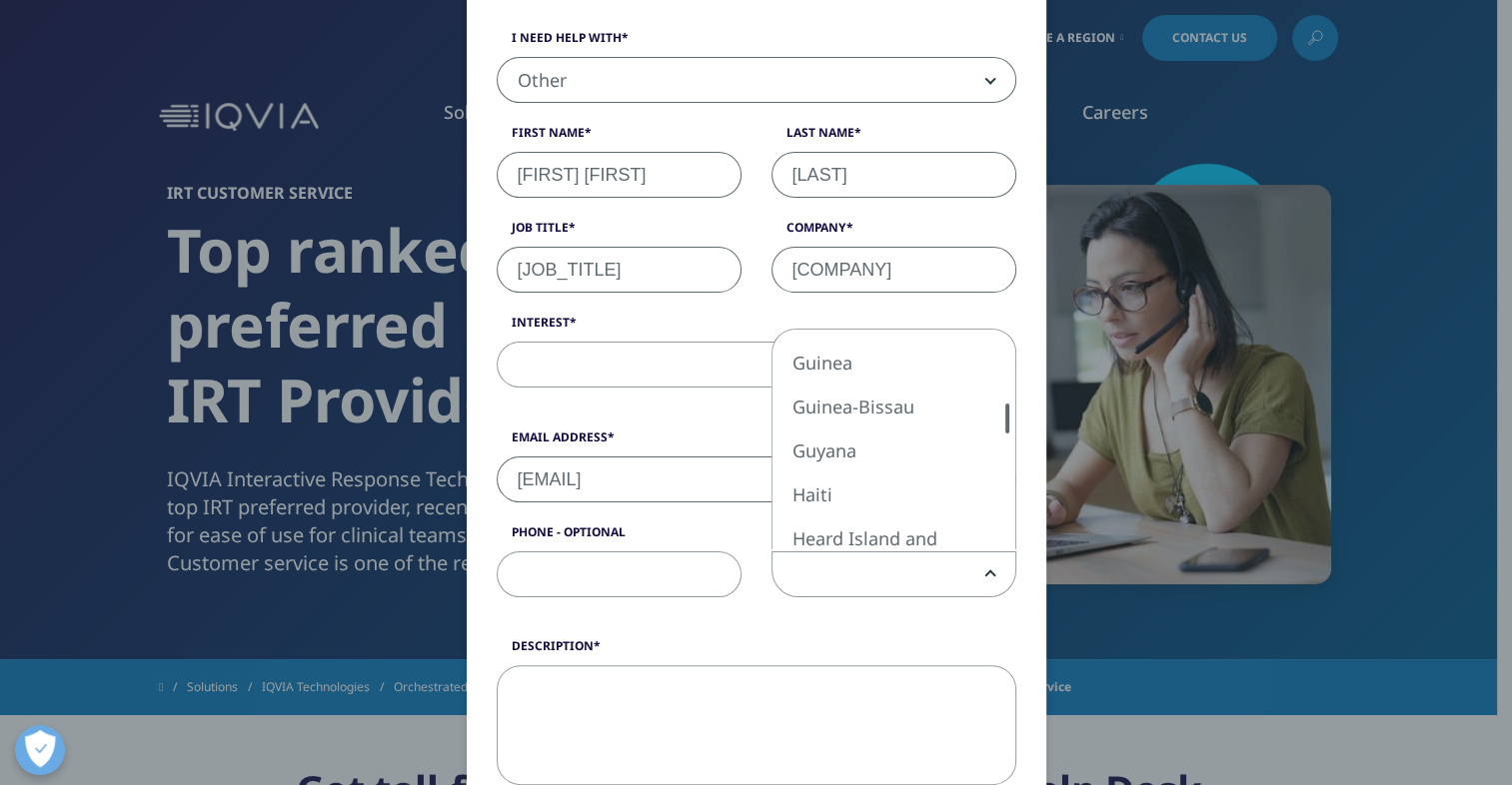 click at bounding box center (1007, 439) 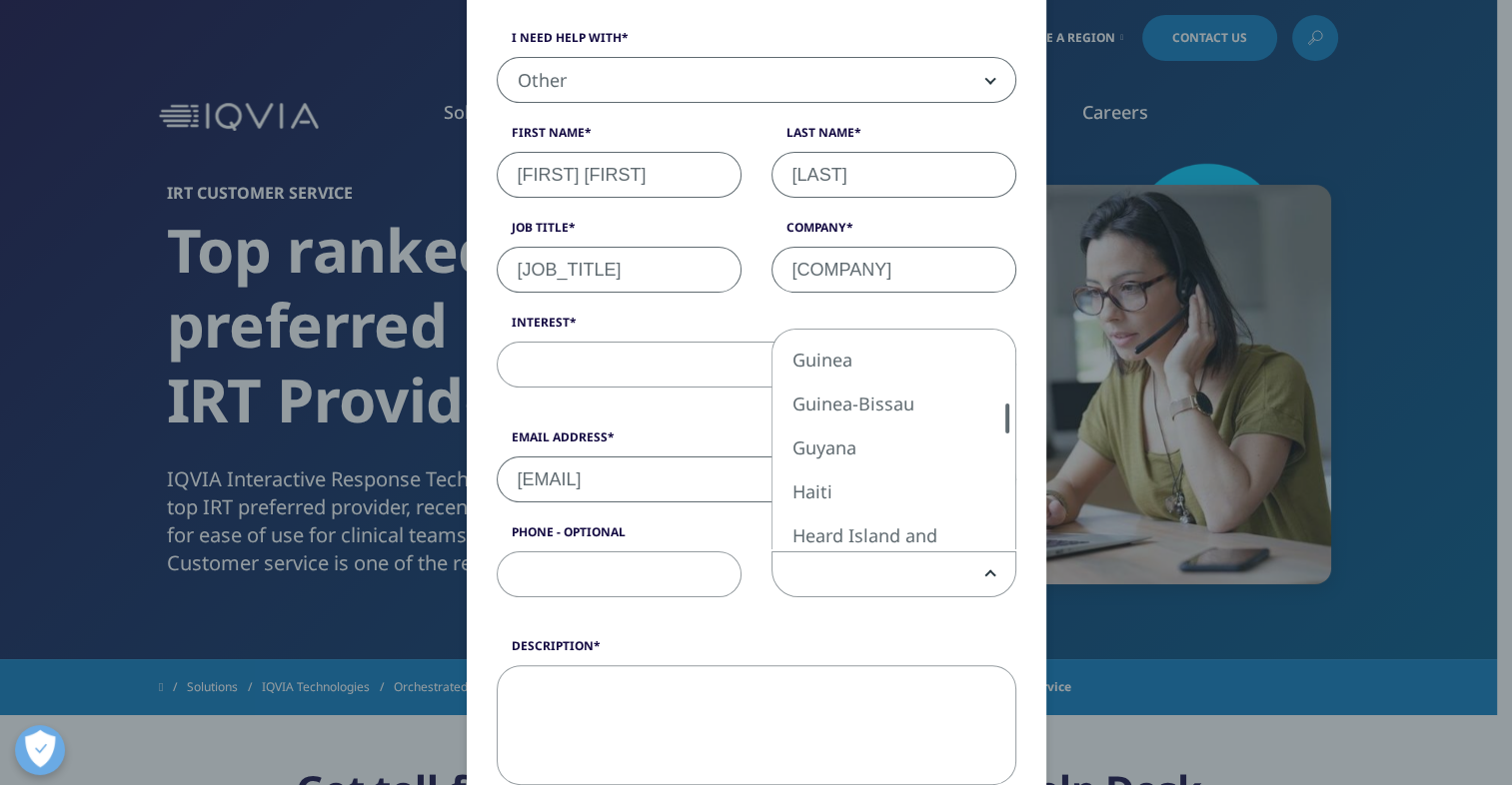 click at bounding box center (1007, 439) 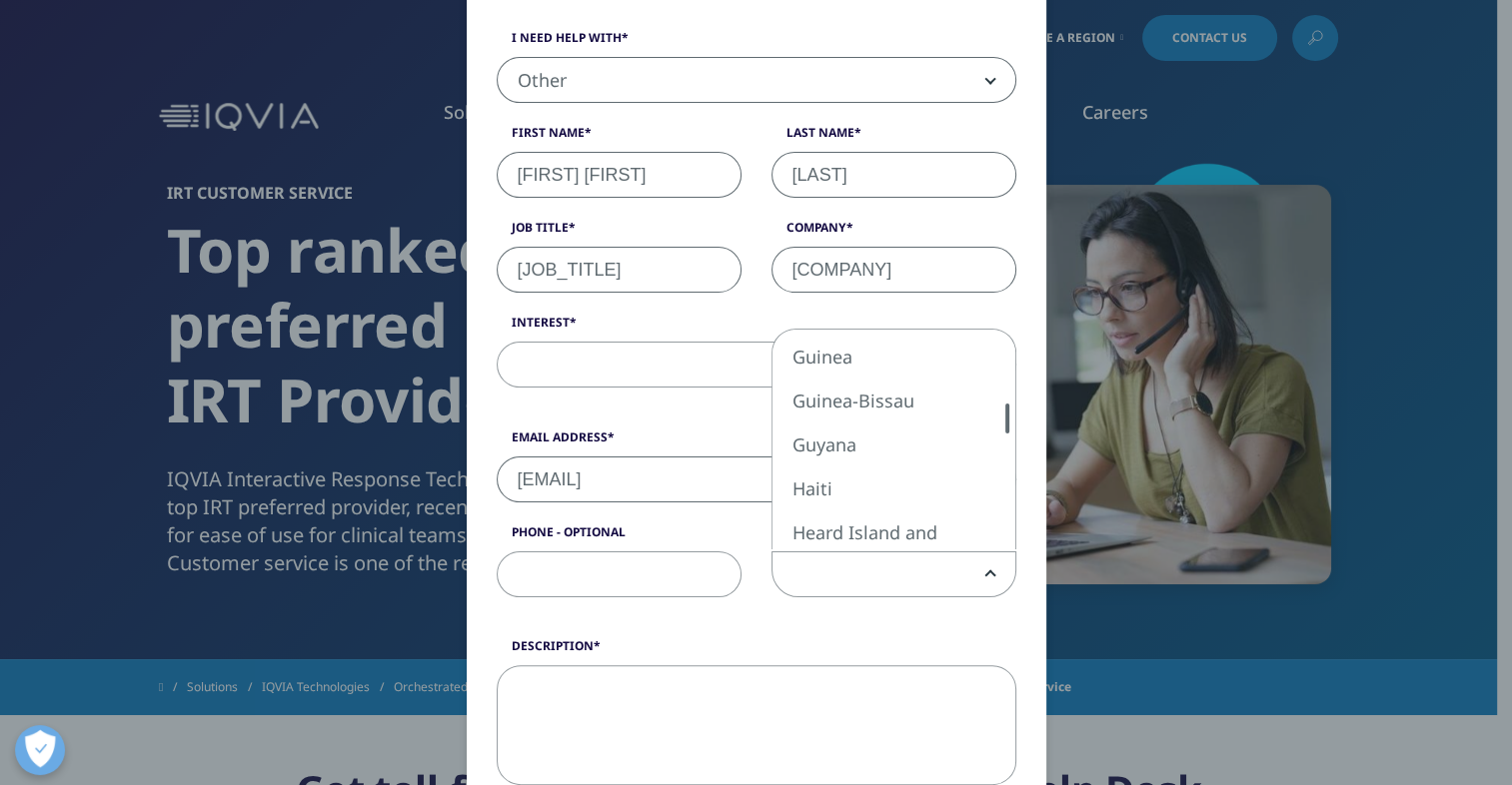 click at bounding box center (1007, 439) 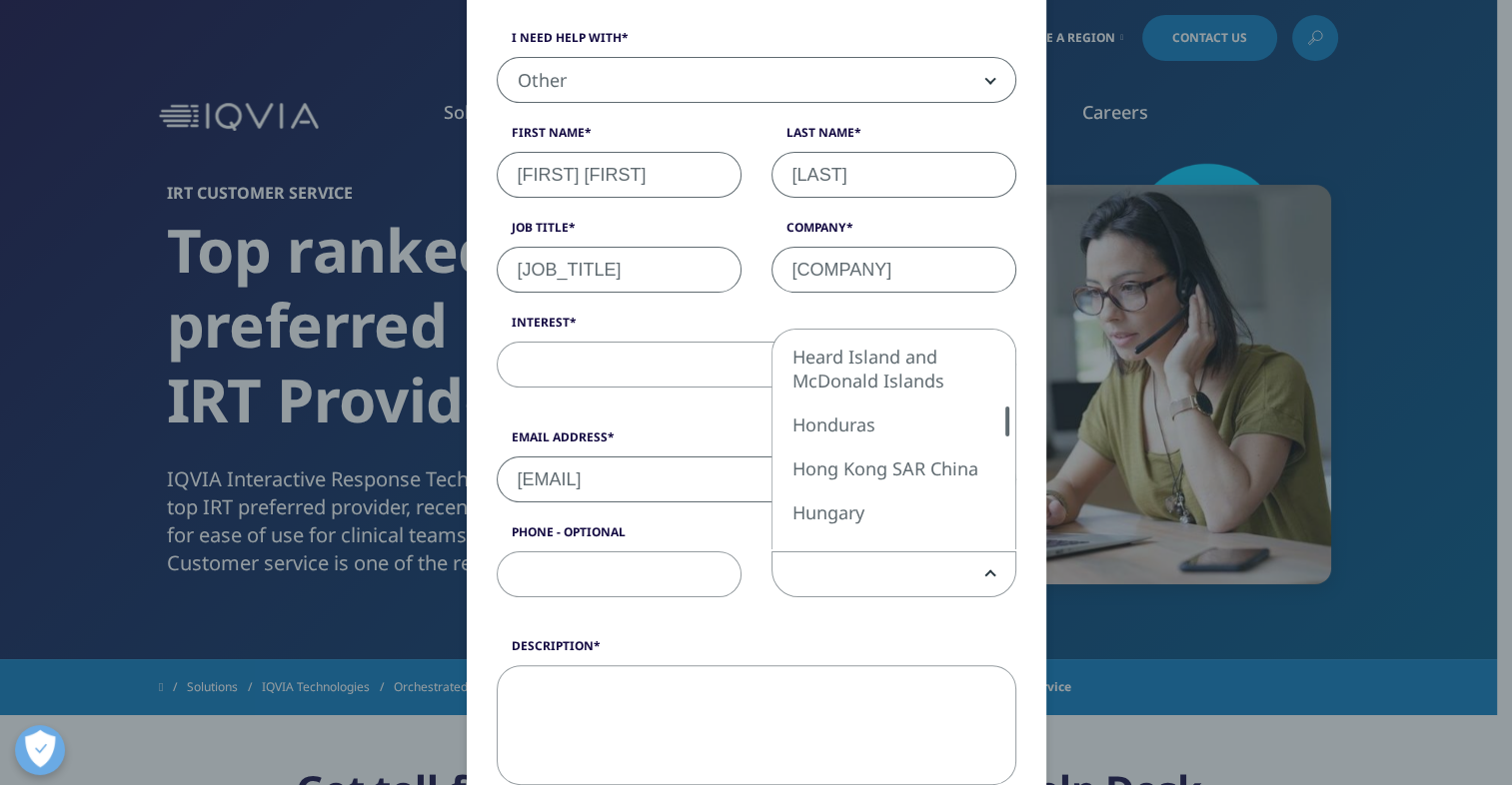 click at bounding box center (1007, 439) 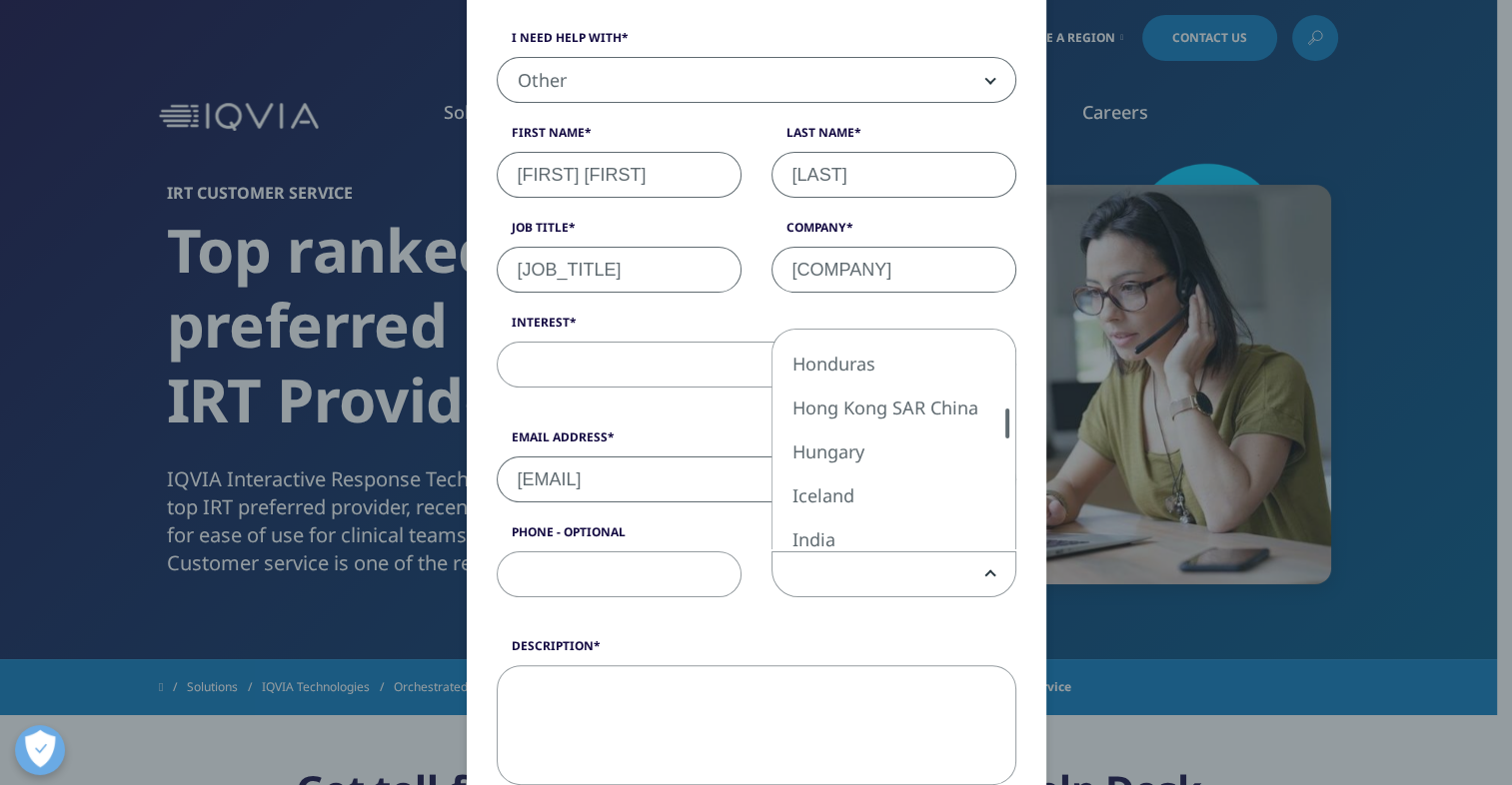 click at bounding box center (1007, 439) 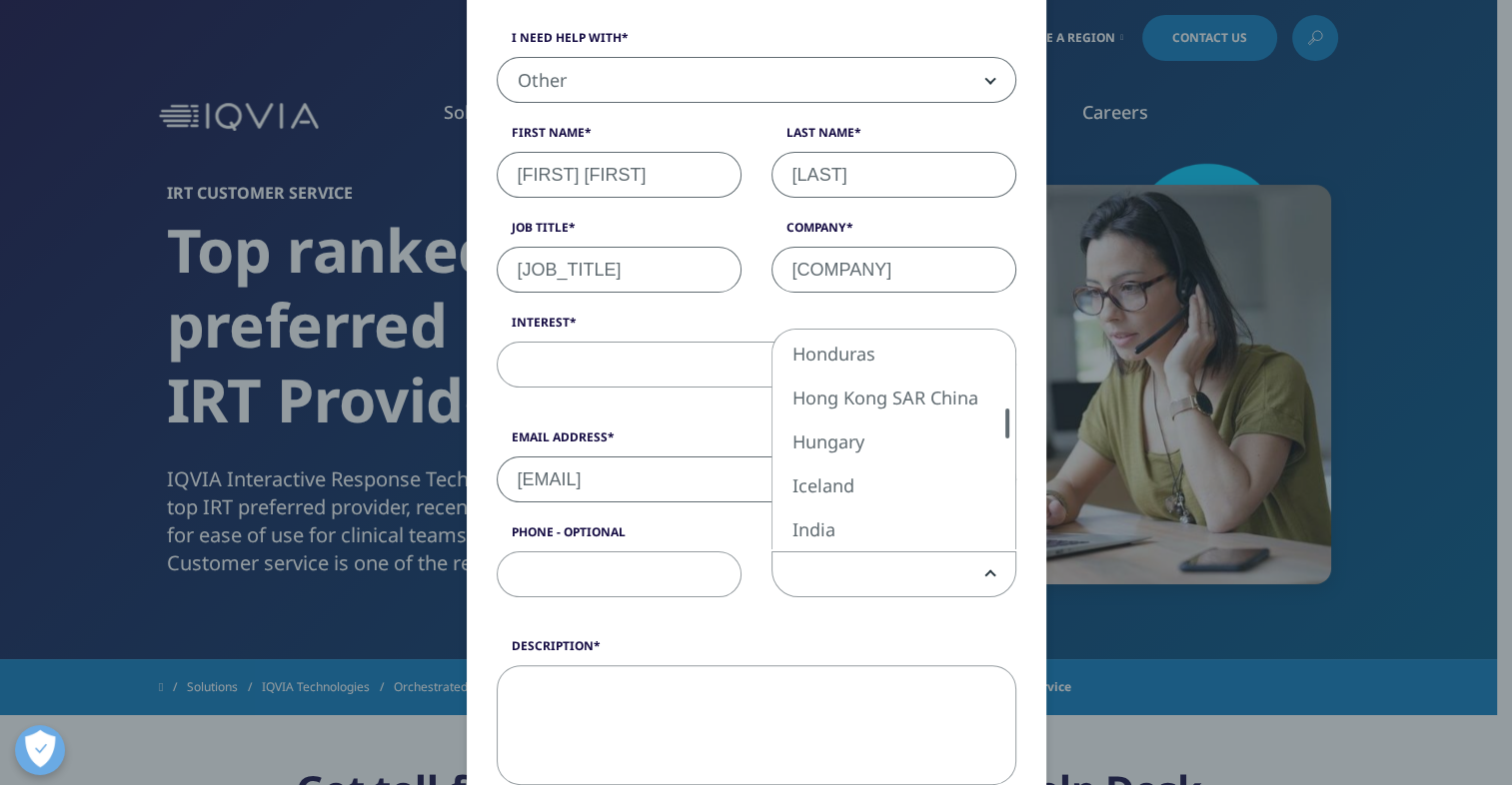 click at bounding box center [1007, 439] 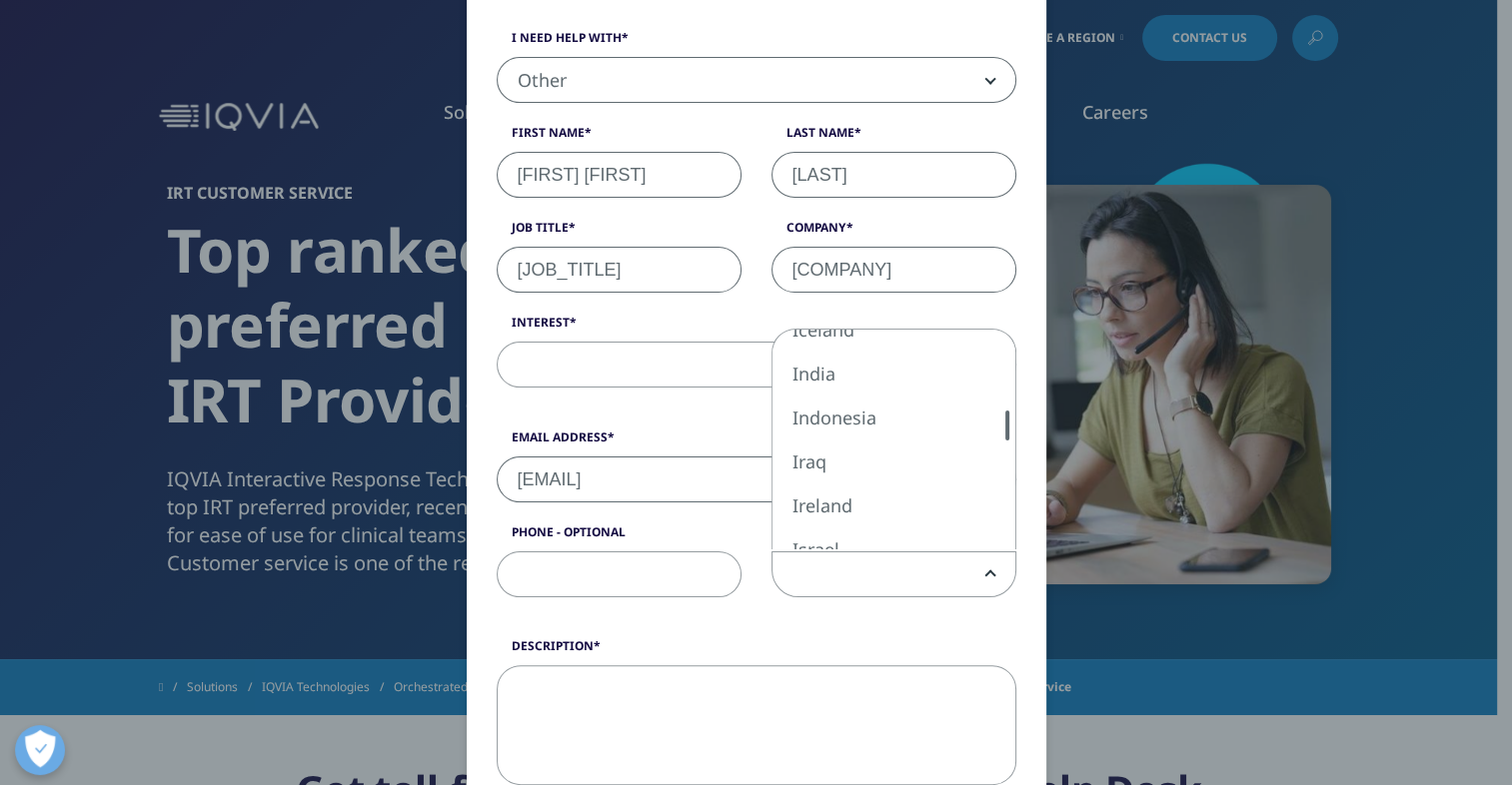 click at bounding box center [1007, 439] 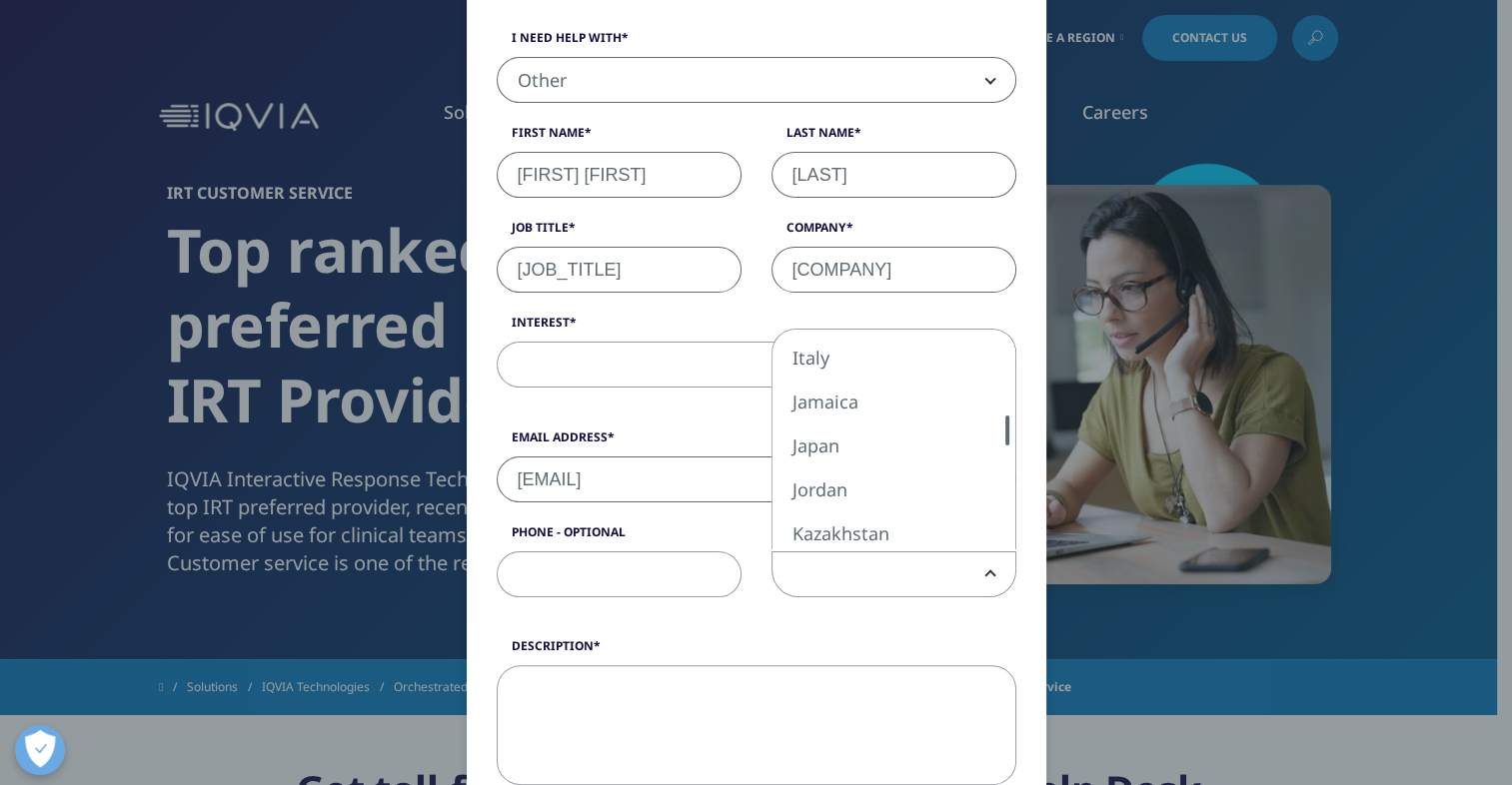 click at bounding box center (1007, 439) 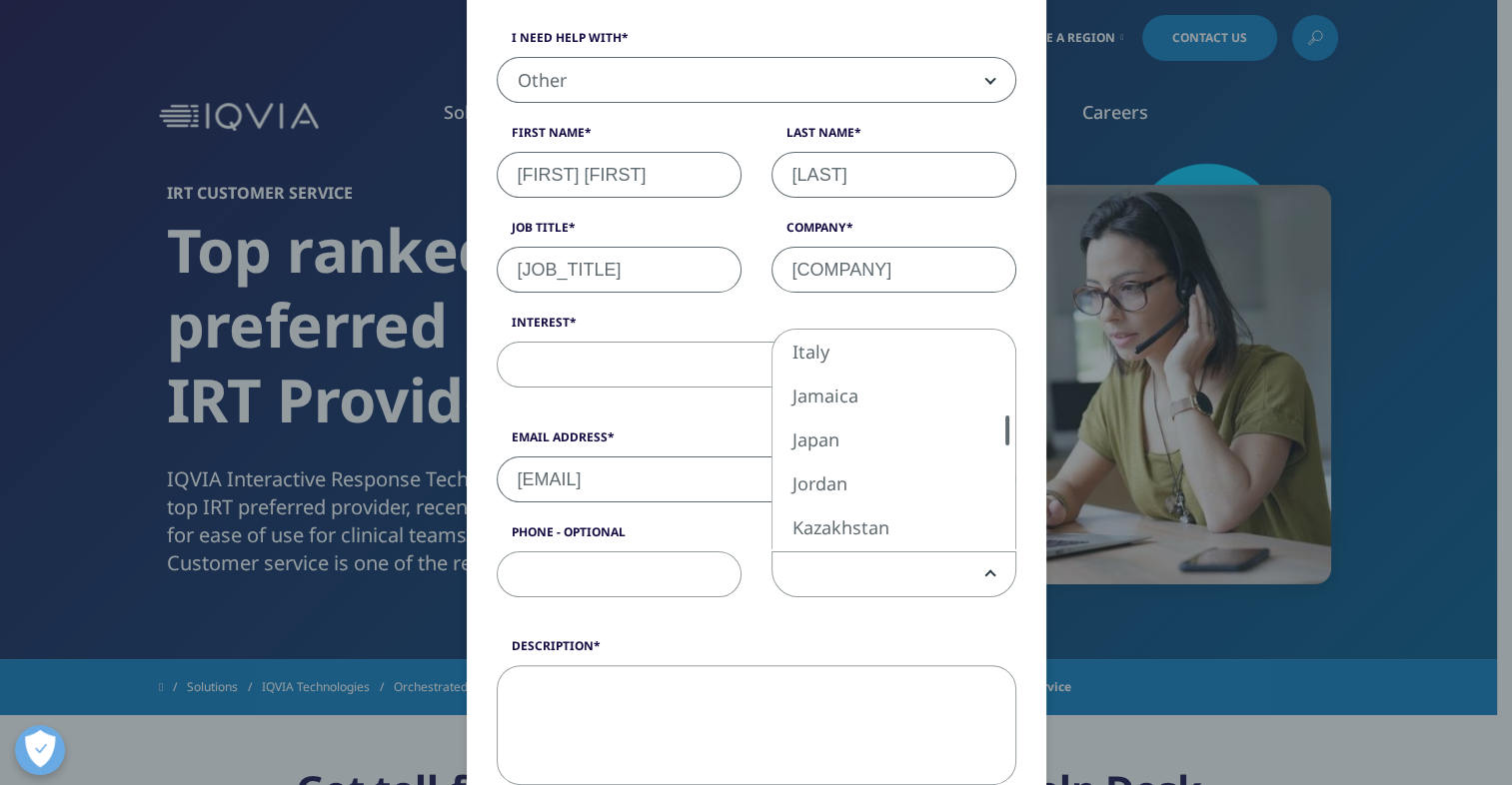 click at bounding box center (1007, 439) 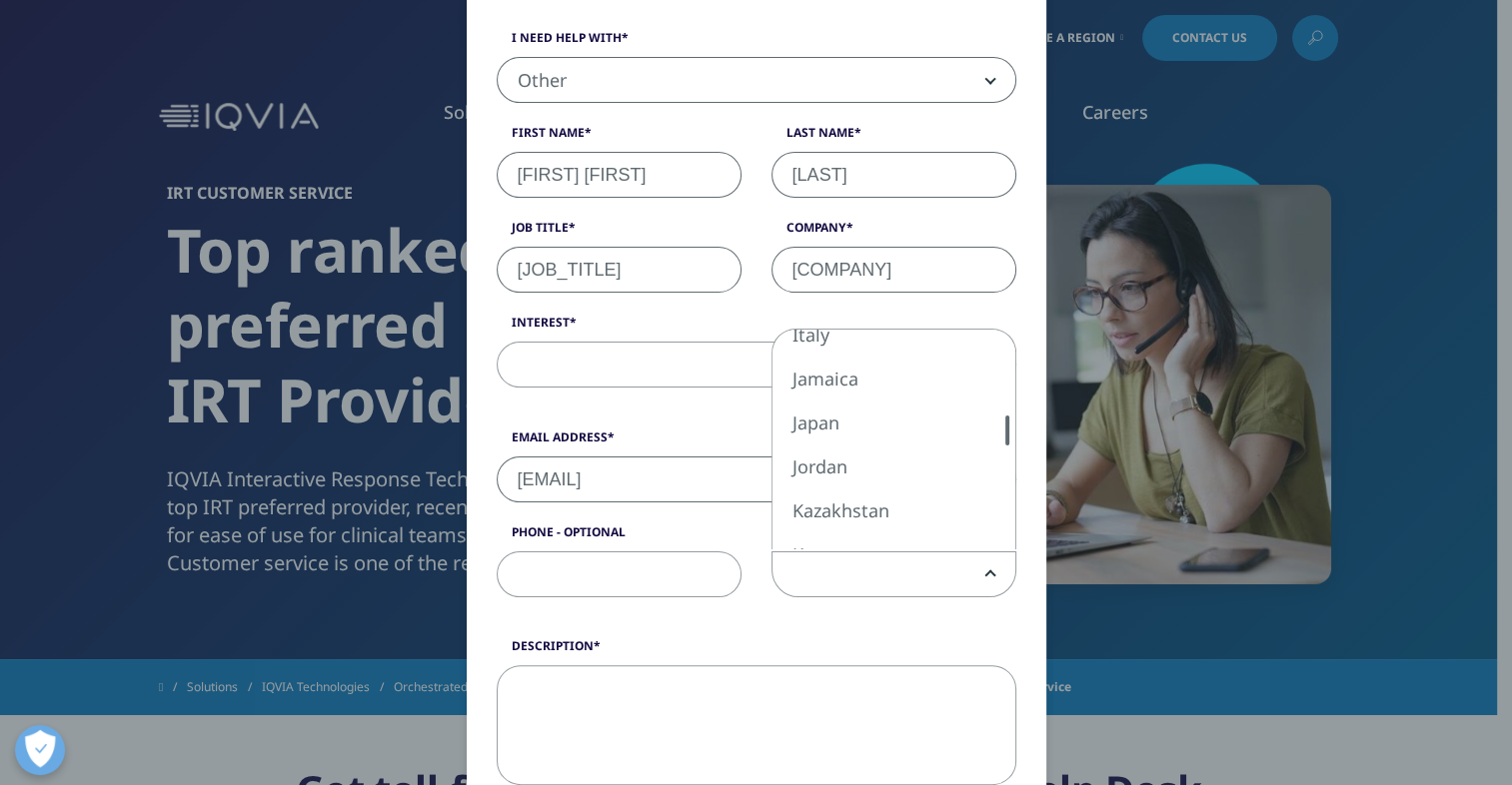 click at bounding box center [1007, 439] 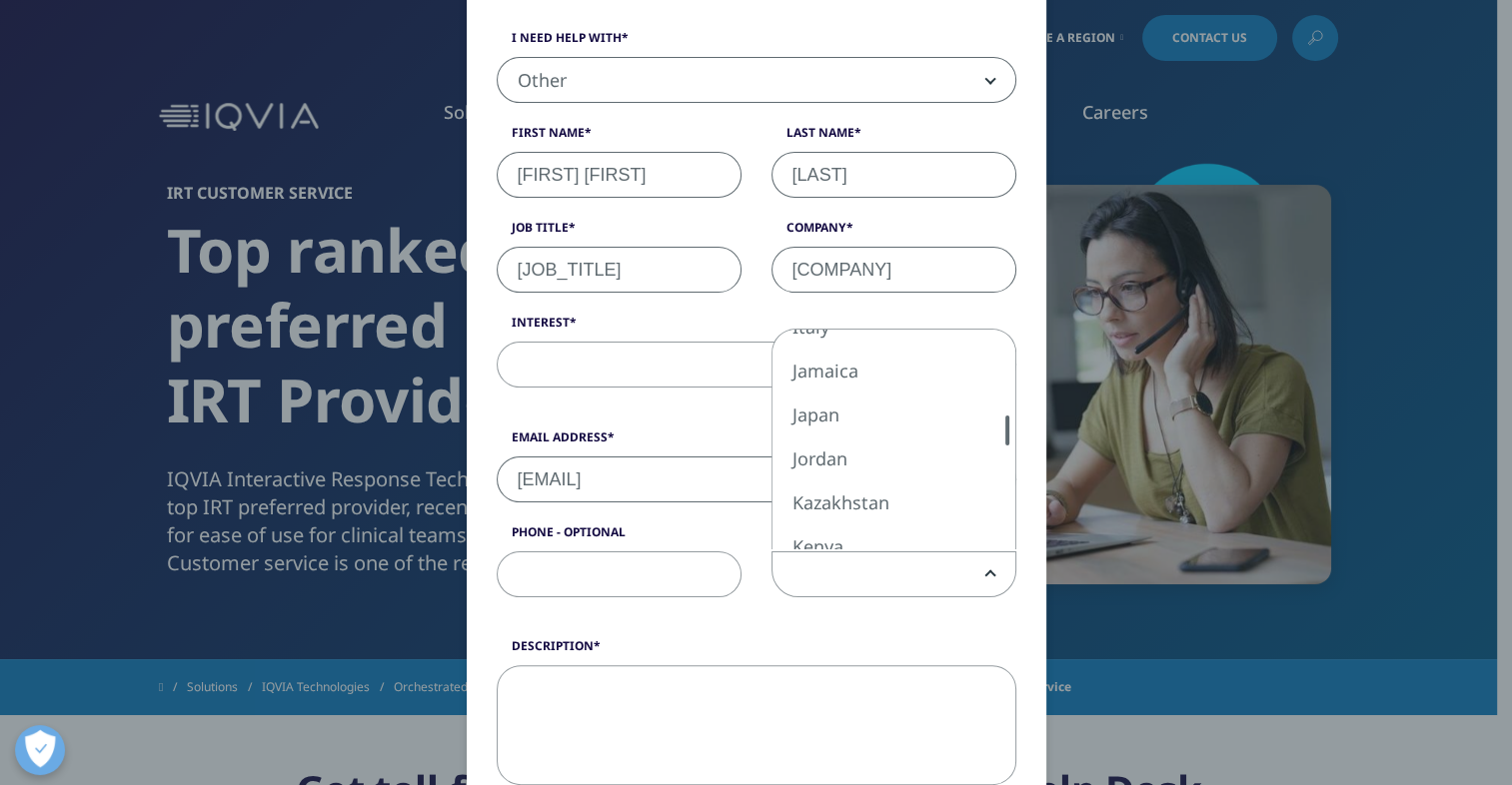 click at bounding box center (1007, 439) 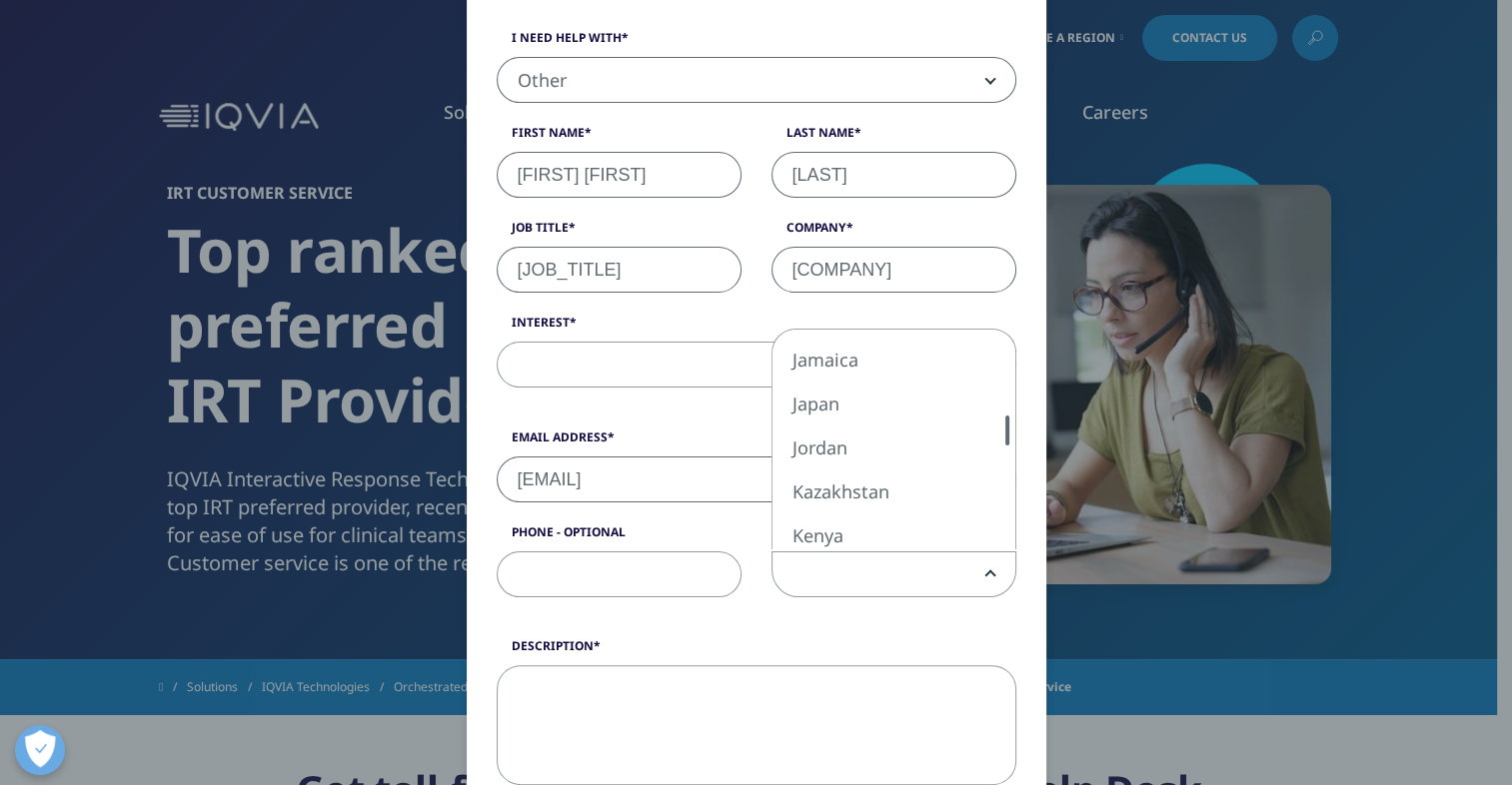 click at bounding box center [1007, 439] 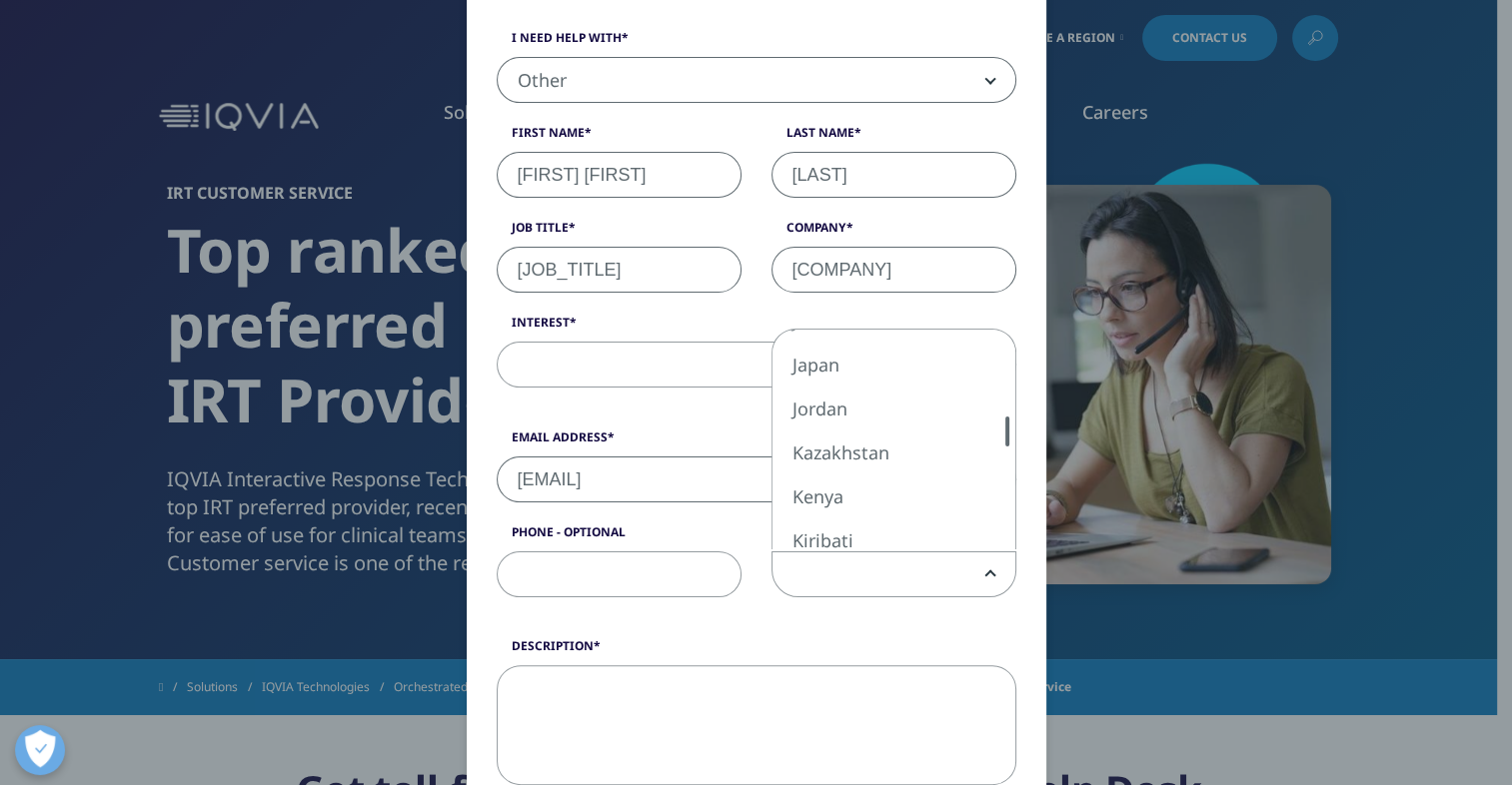 click at bounding box center [1007, 439] 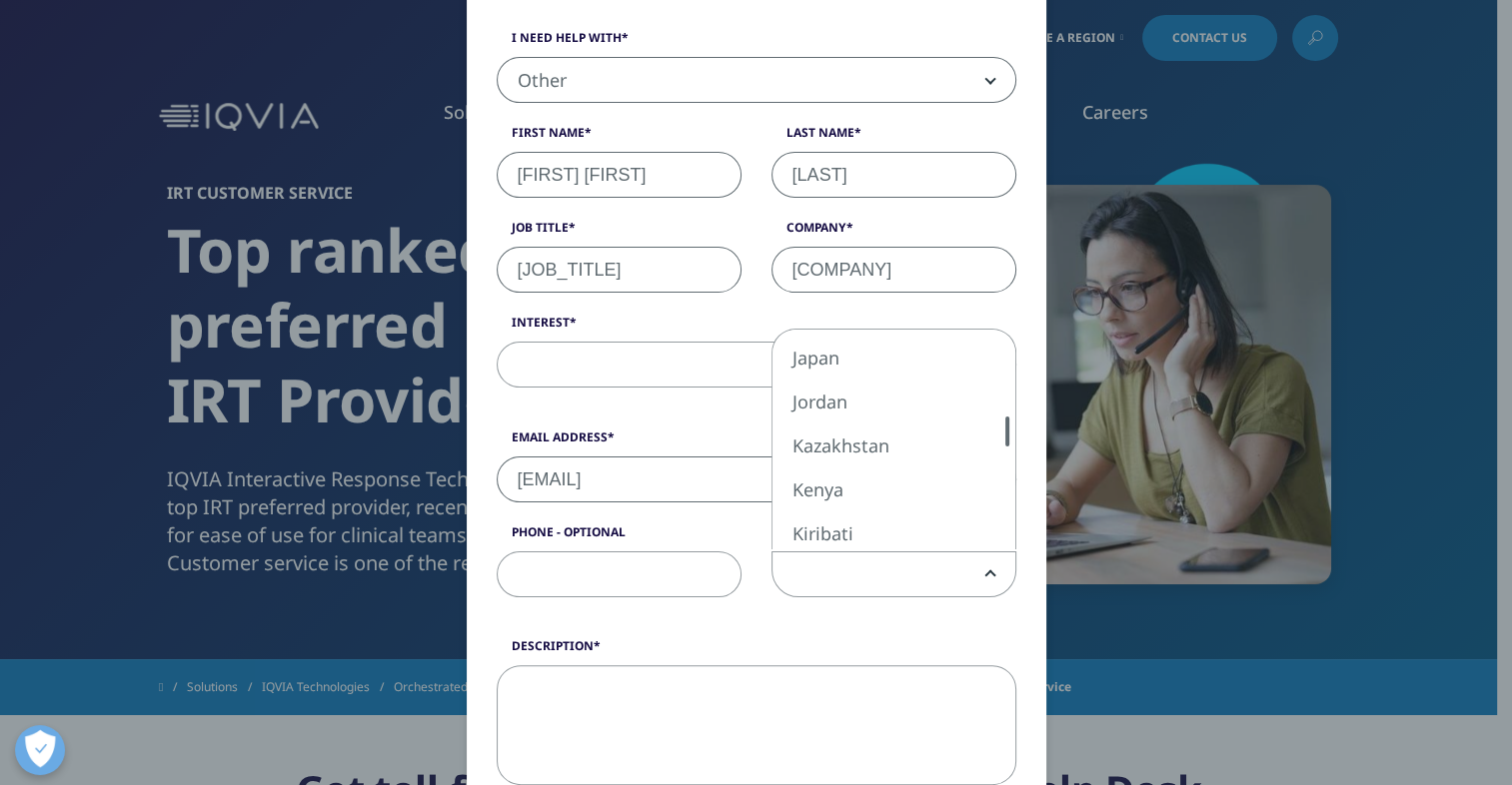 click at bounding box center (1007, 439) 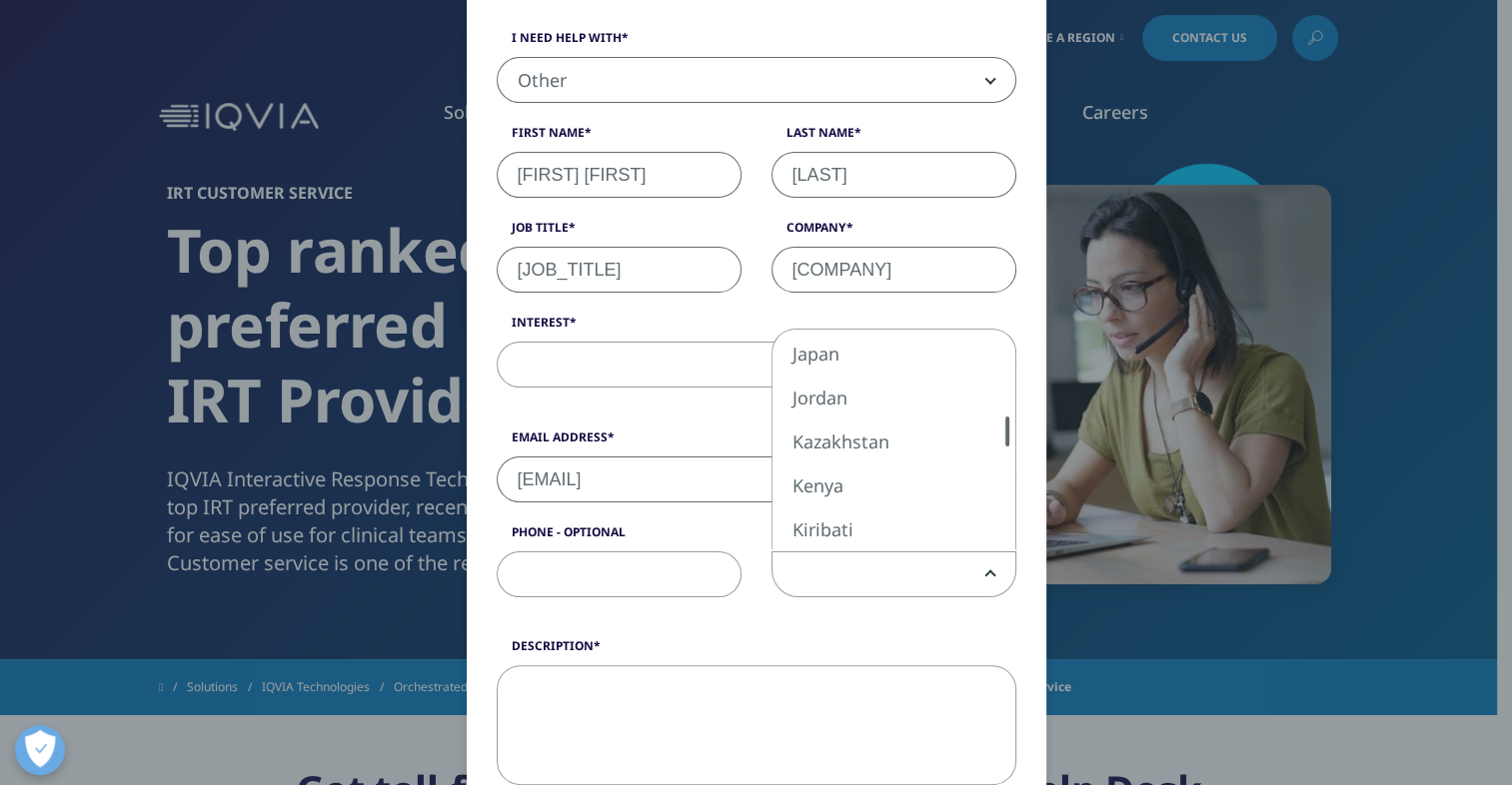 click at bounding box center [1007, 439] 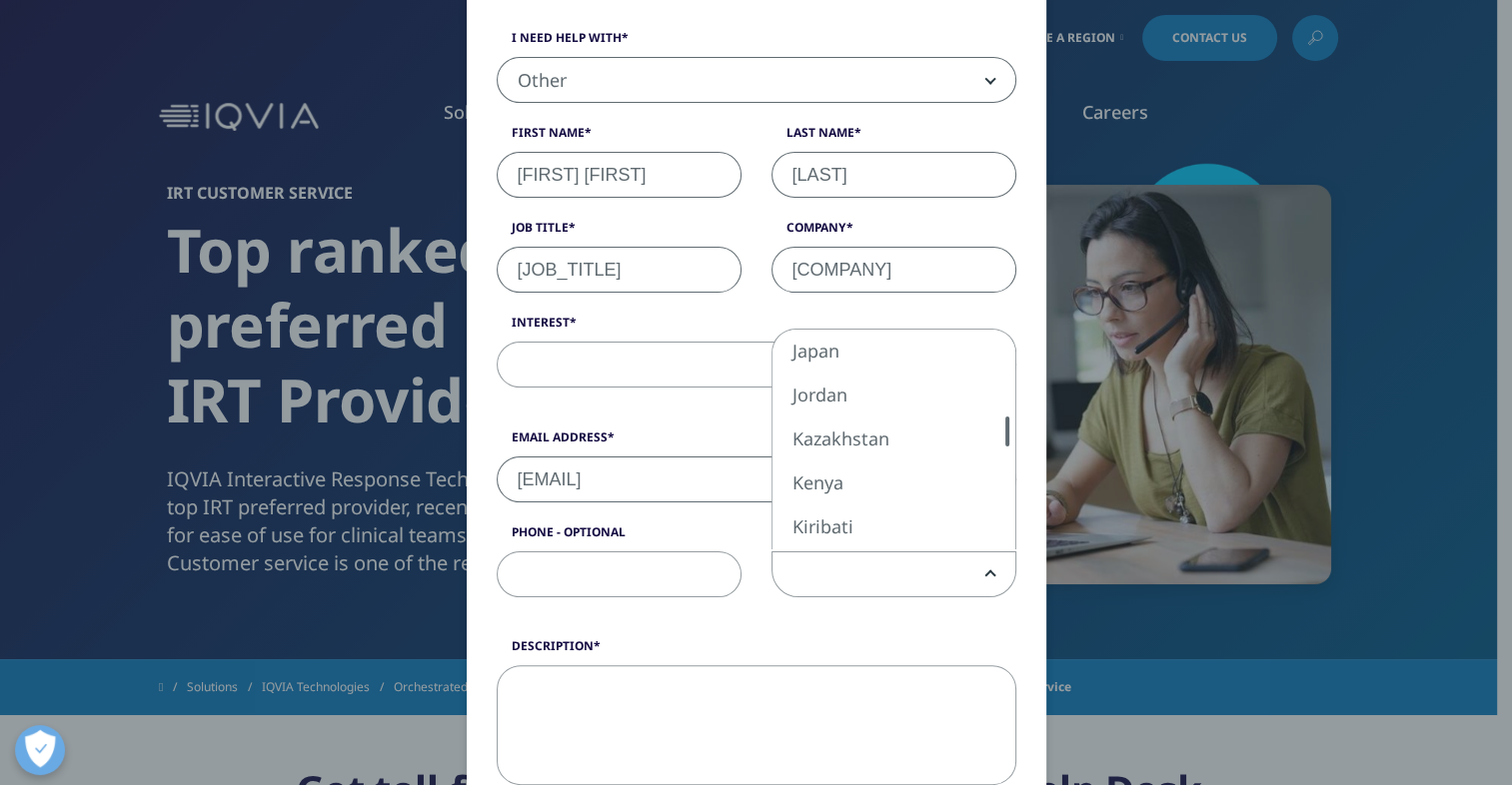 click at bounding box center [1007, 439] 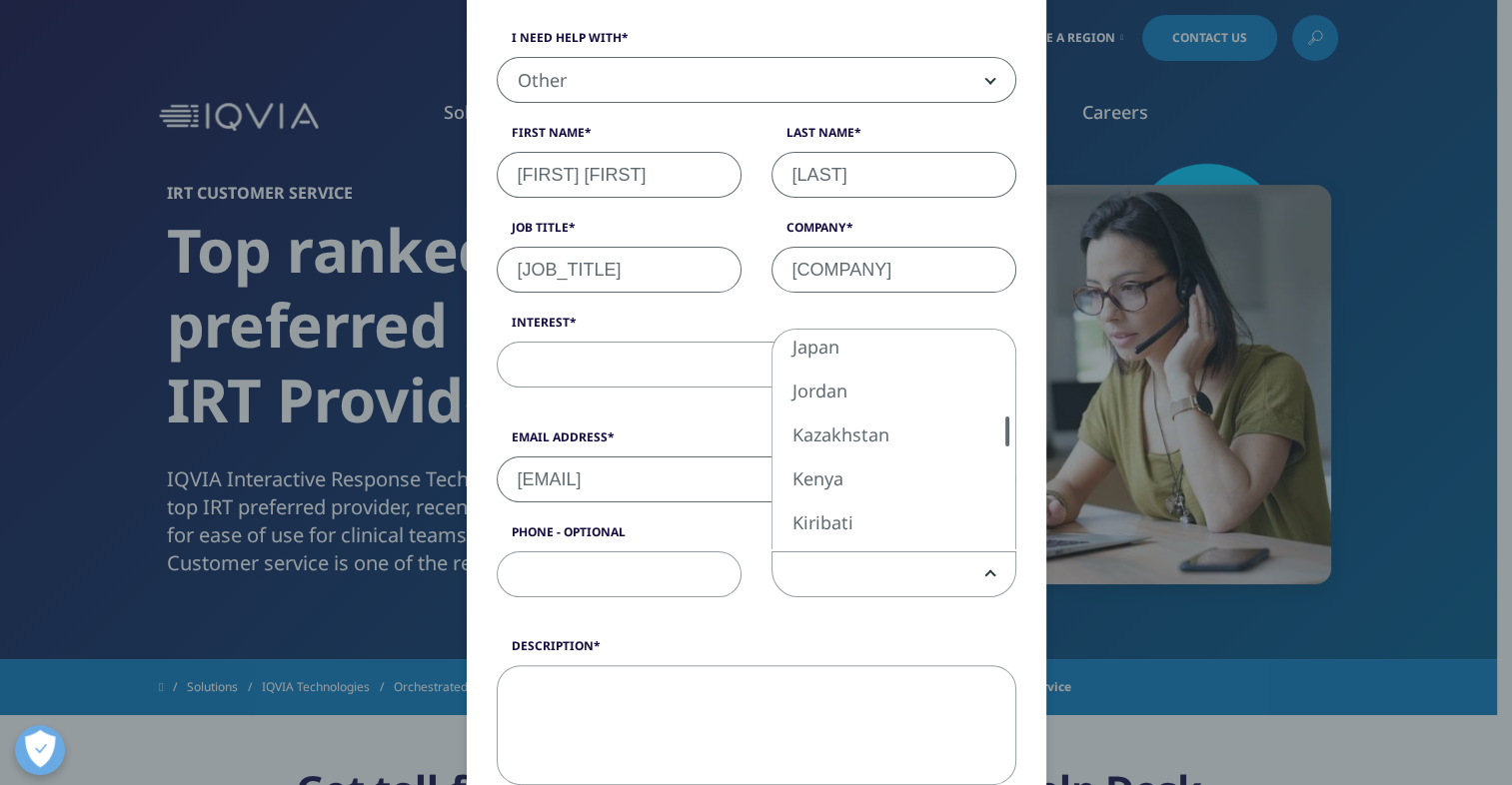 click at bounding box center [1007, 439] 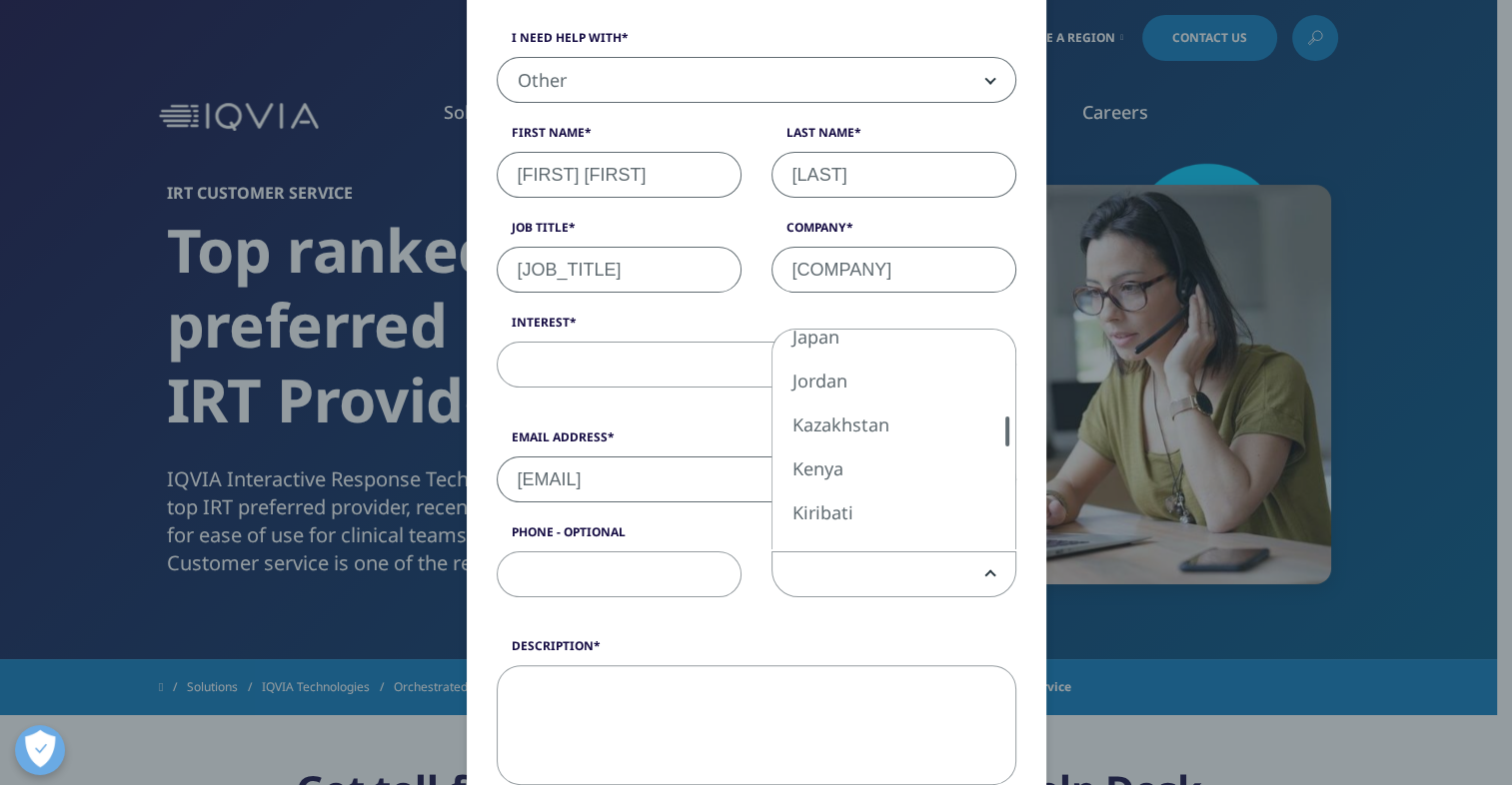 click at bounding box center (1007, 439) 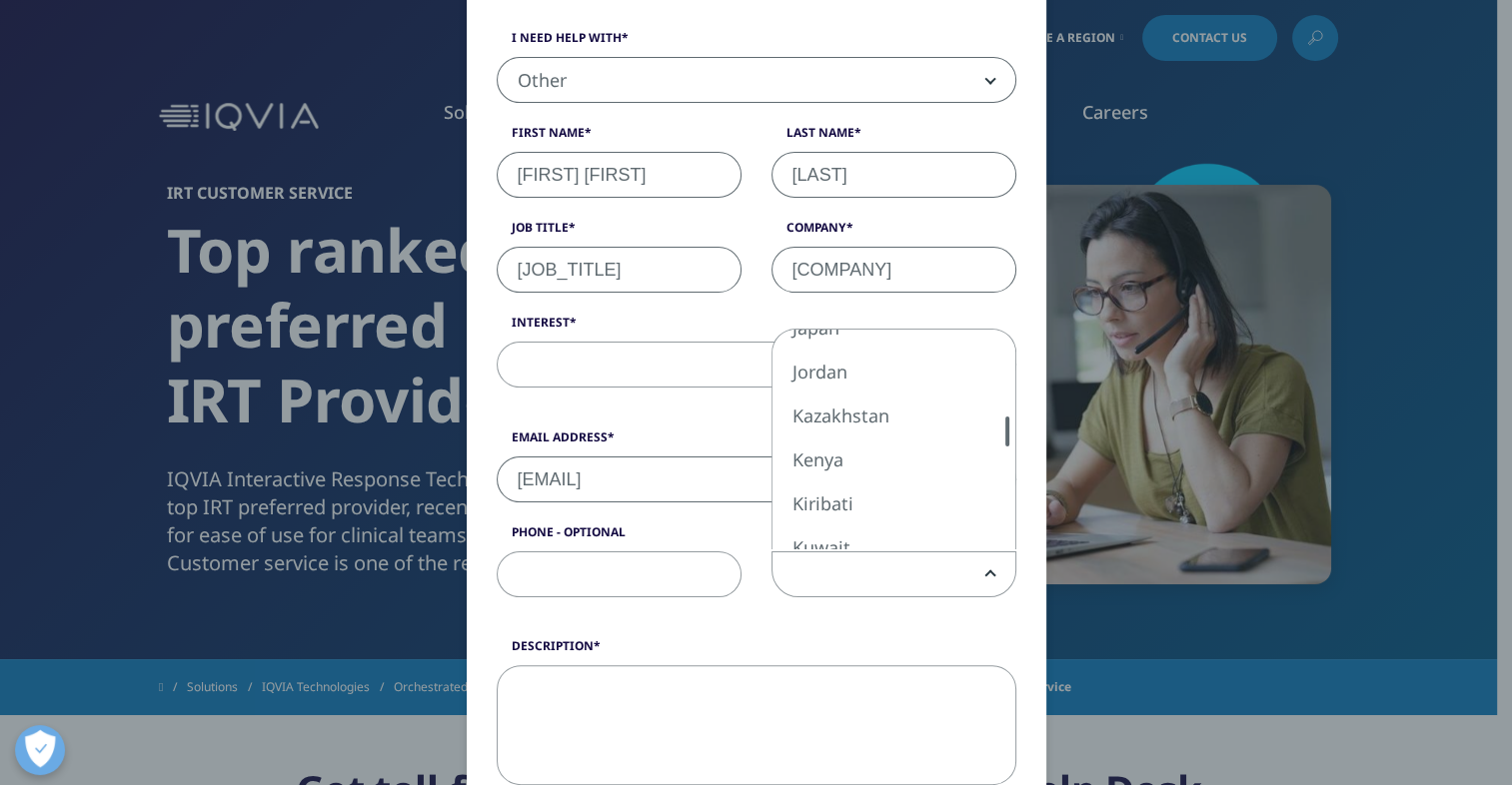click at bounding box center [1007, 439] 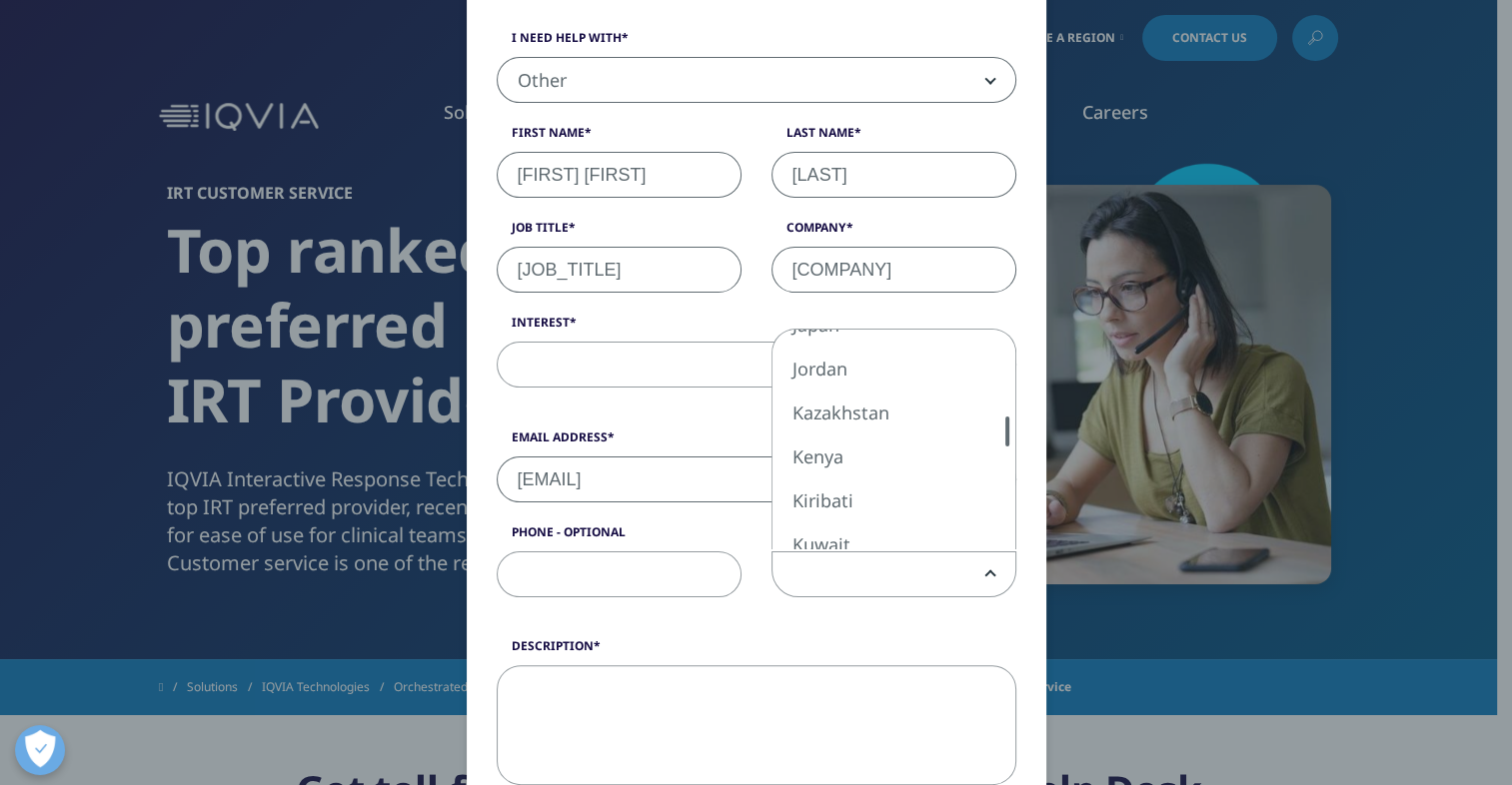 click at bounding box center (1007, 439) 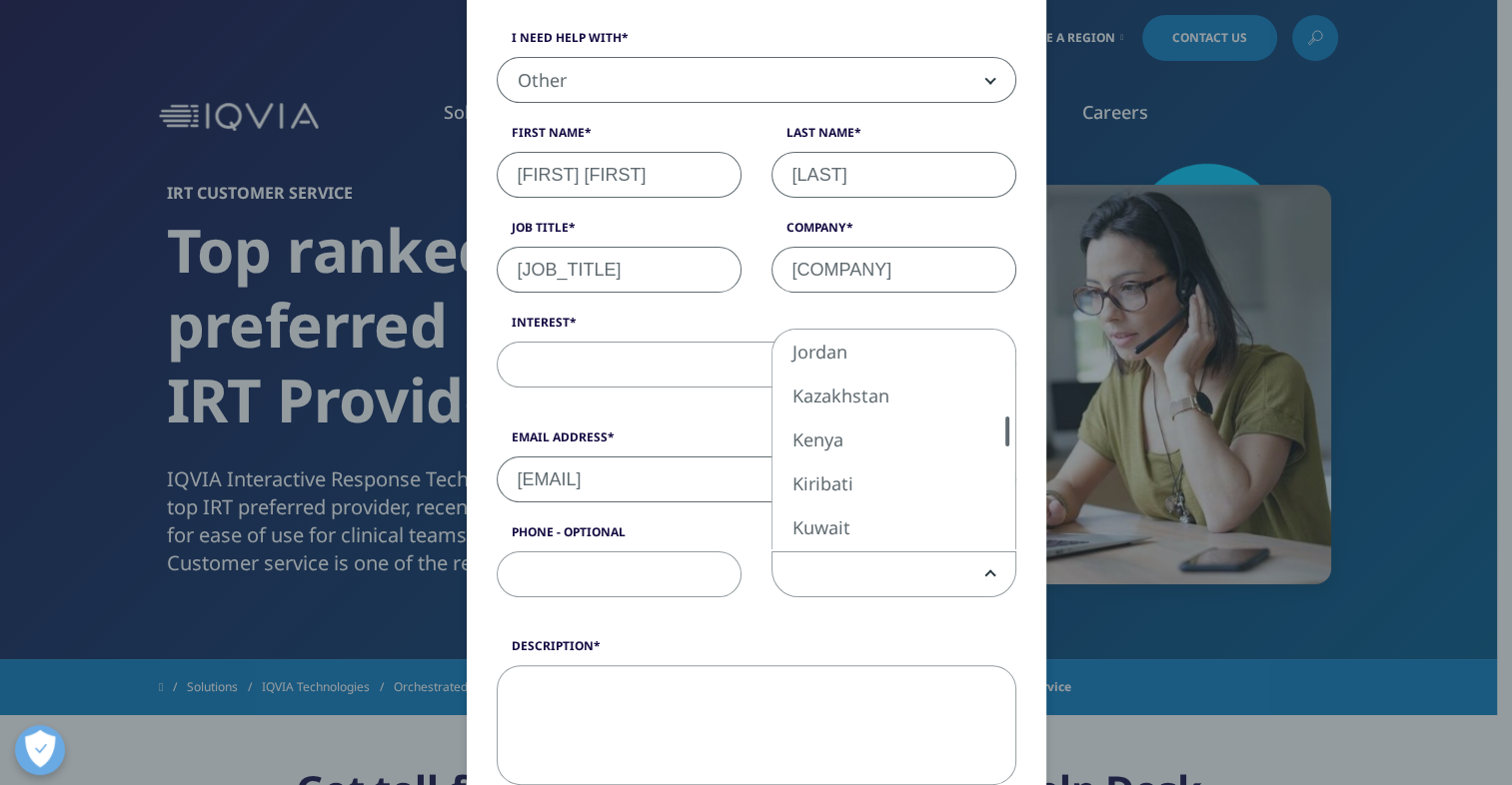 click at bounding box center (1007, 439) 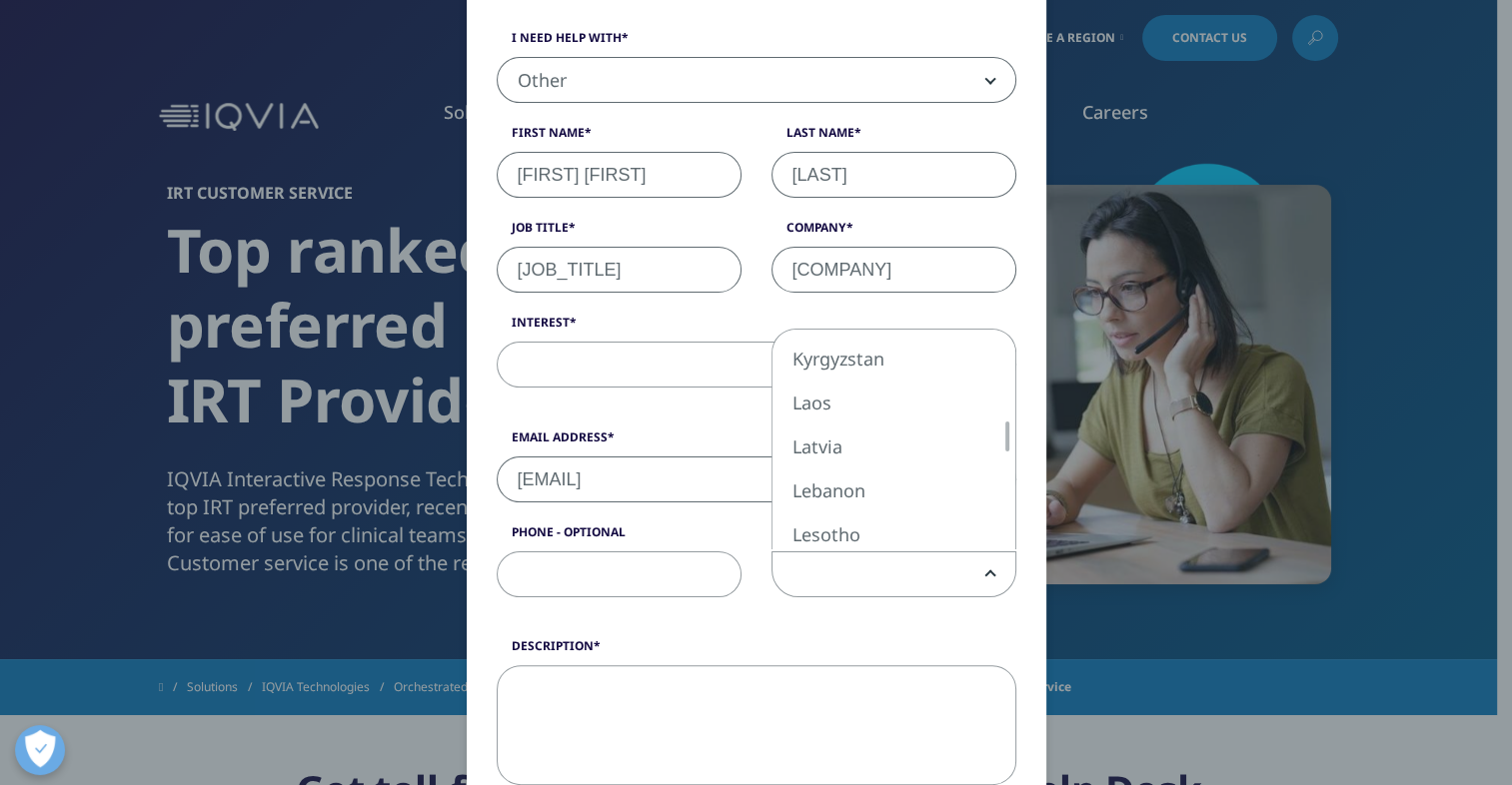 click at bounding box center [1007, 439] 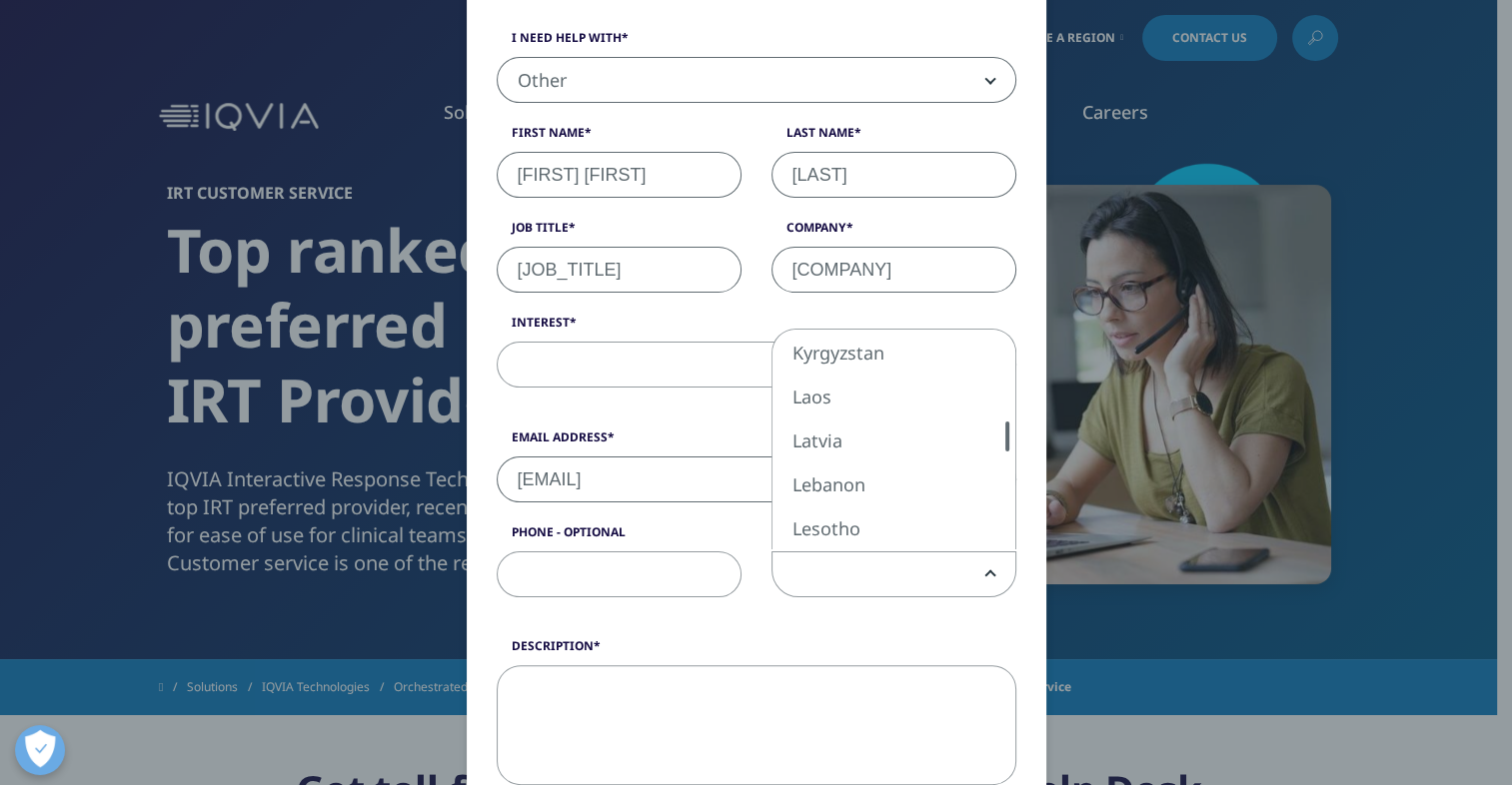 click at bounding box center [1007, 439] 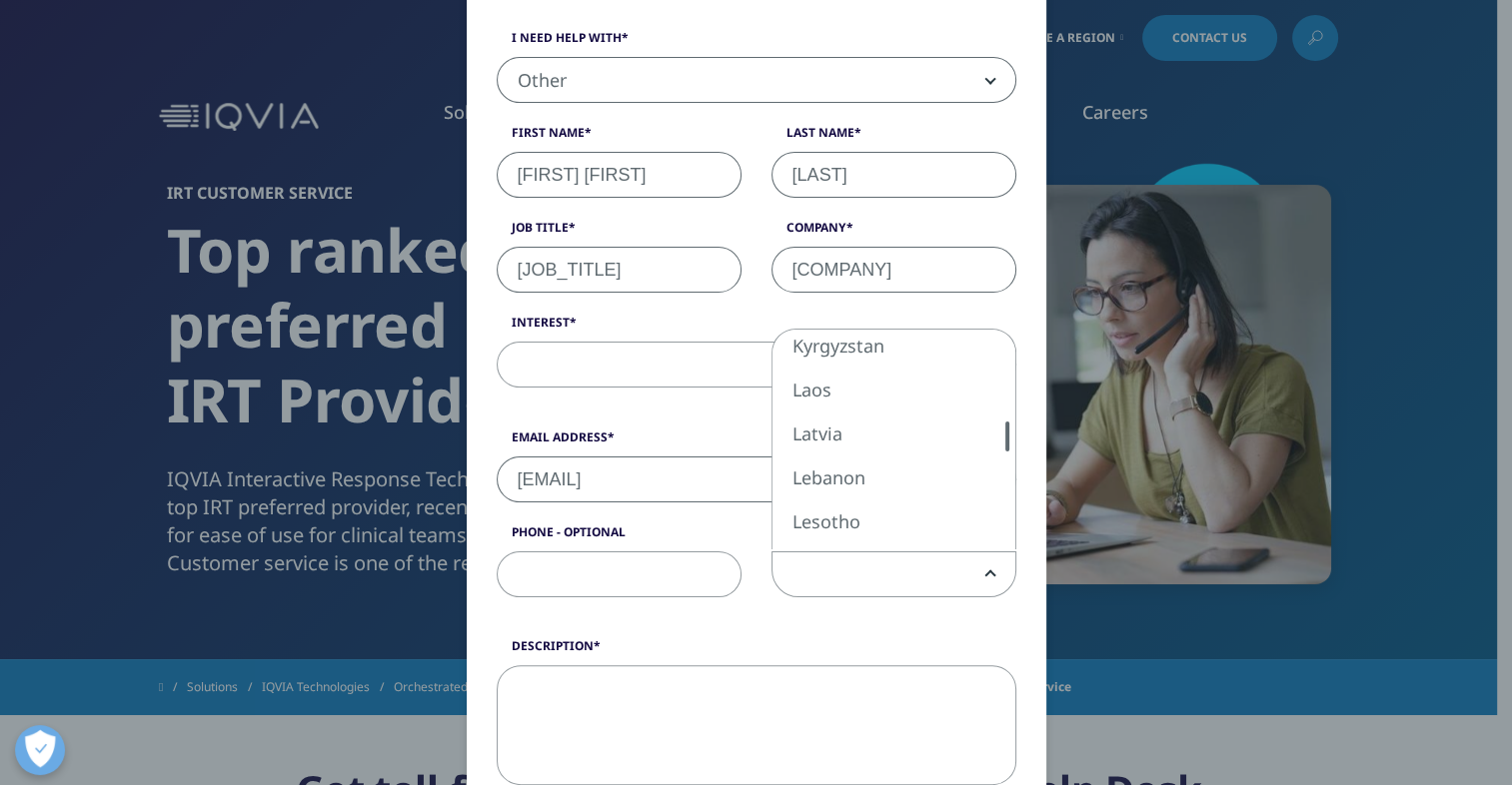 click at bounding box center (1007, 439) 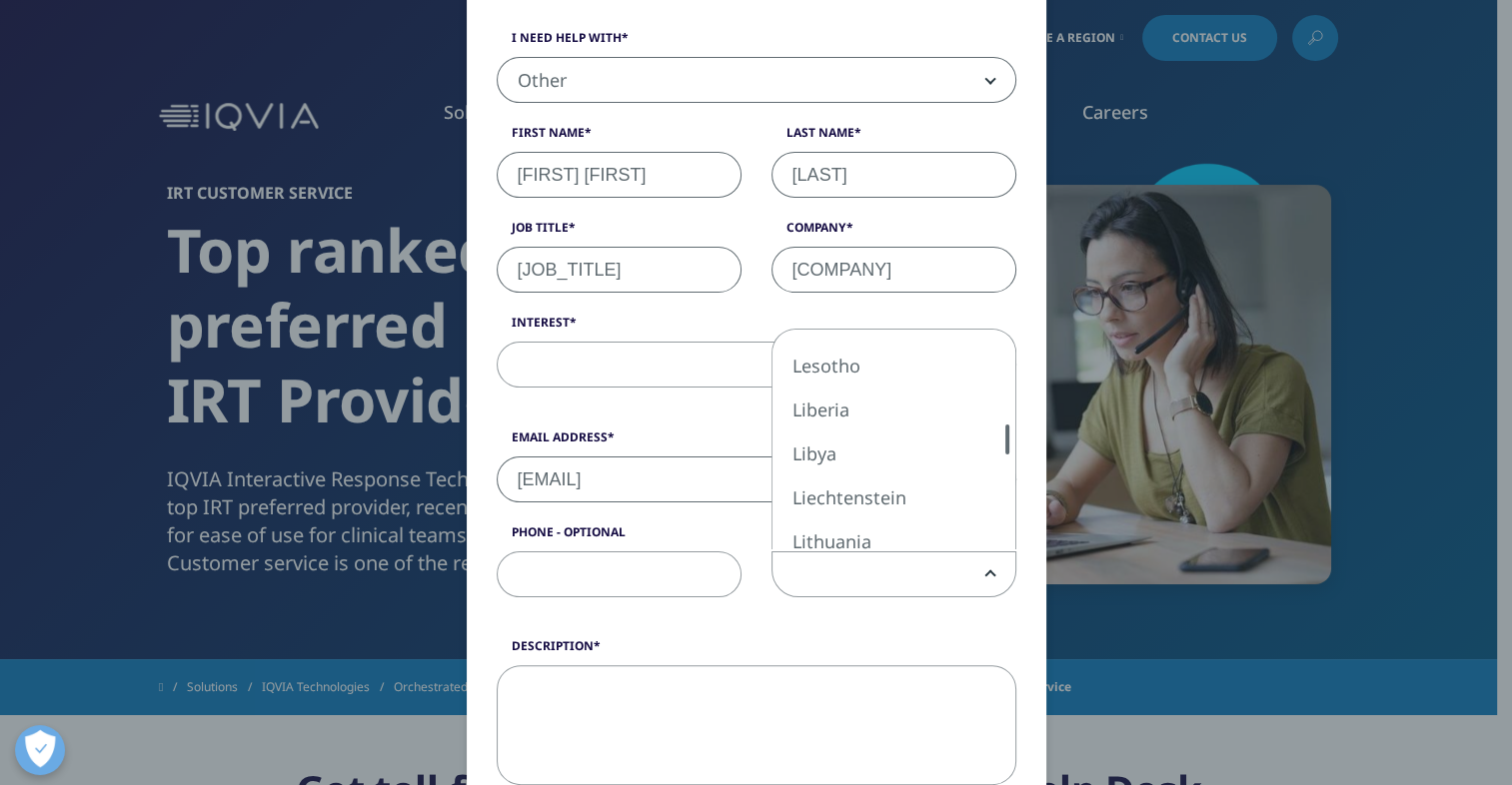 click at bounding box center (1007, 439) 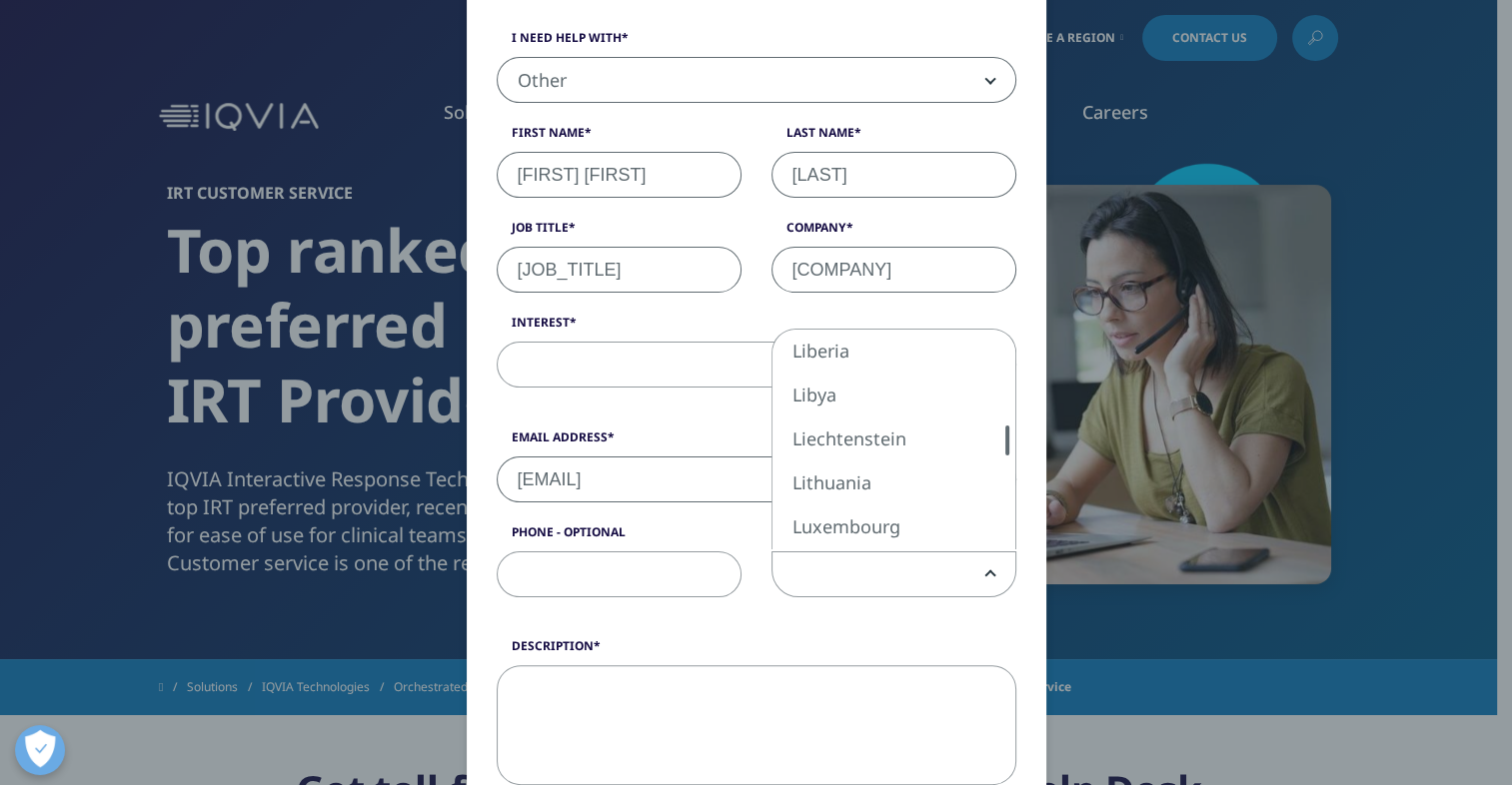 click at bounding box center [1007, 439] 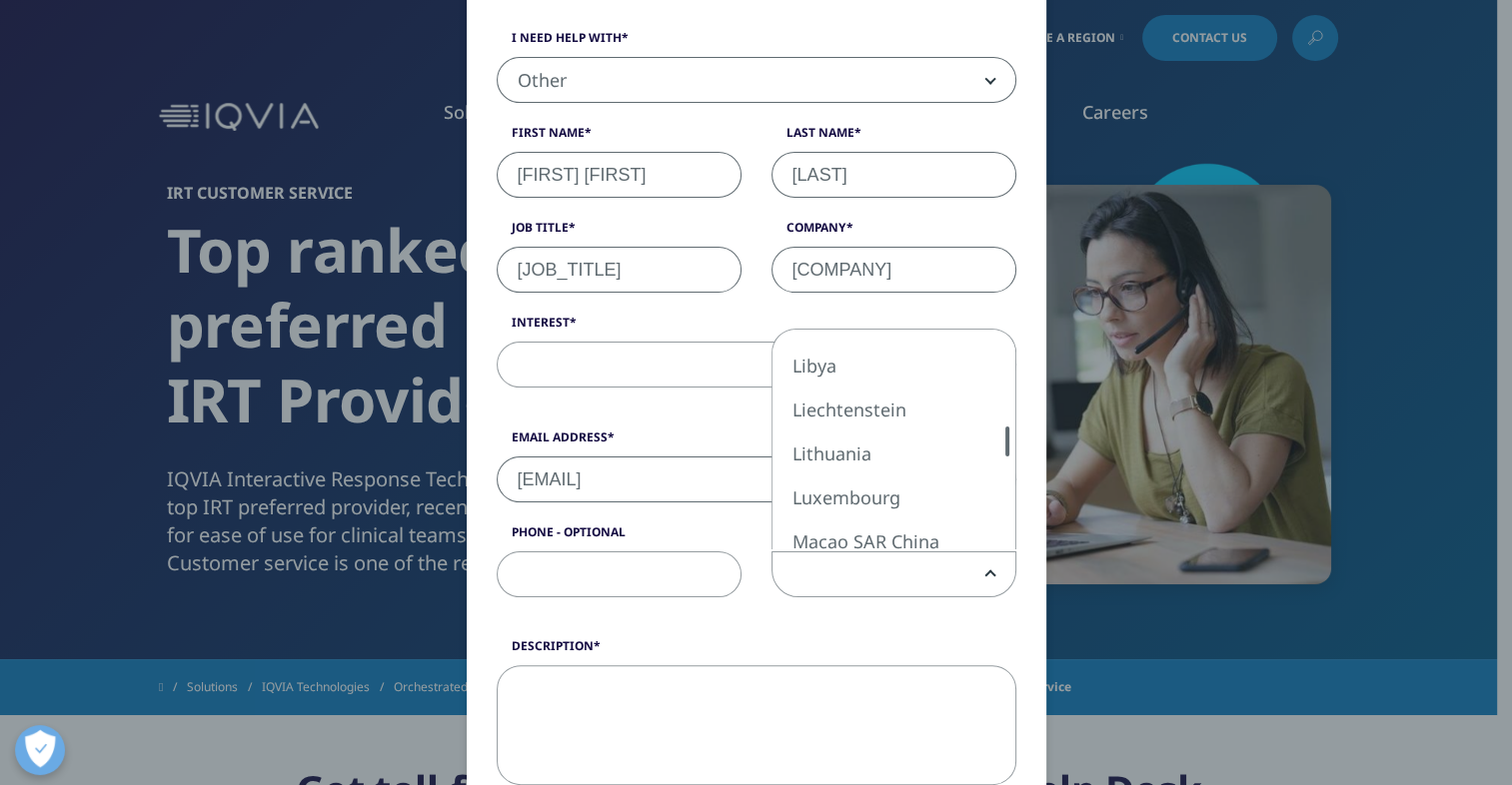 click at bounding box center [1007, 439] 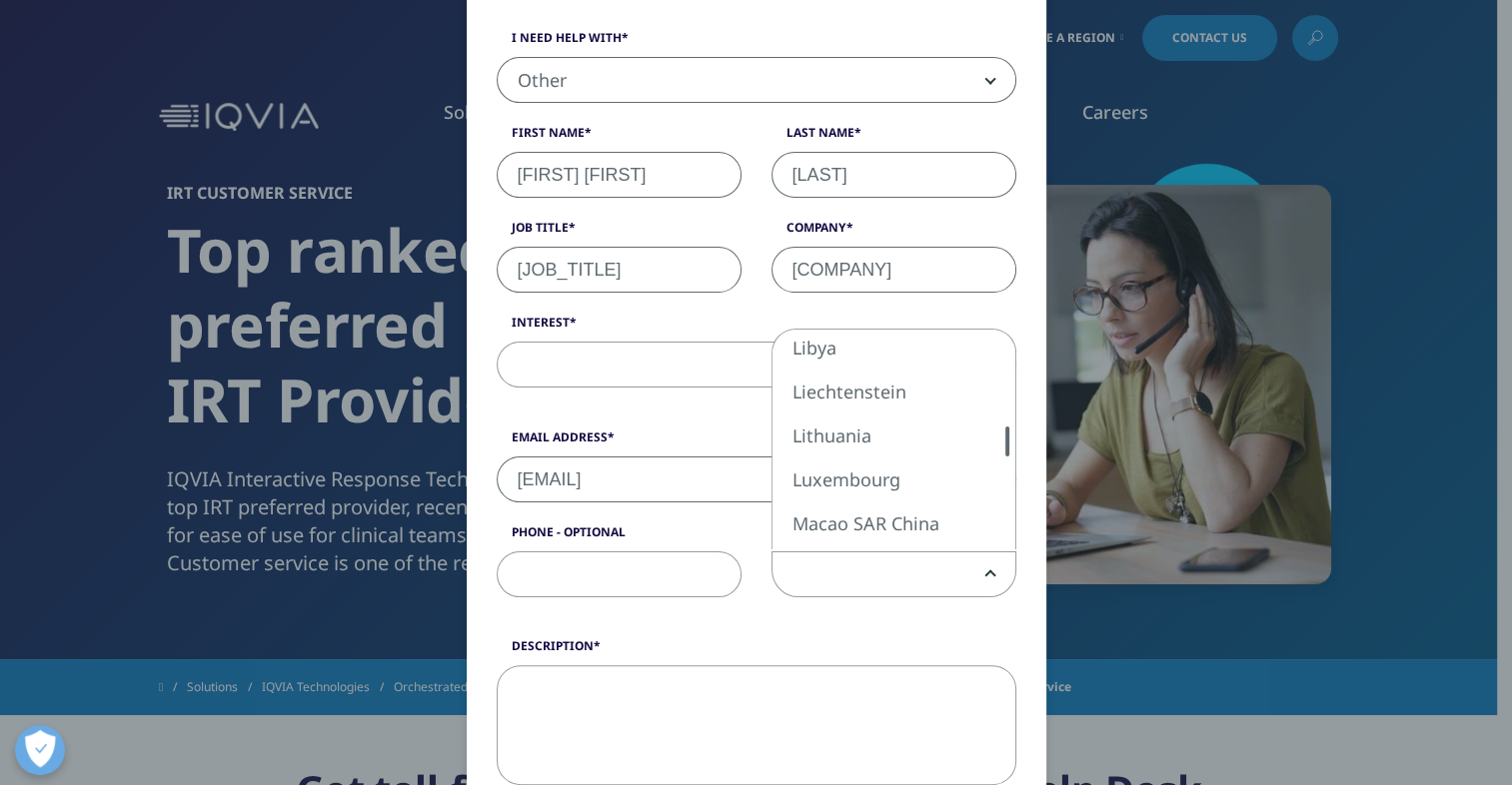 click at bounding box center (1007, 439) 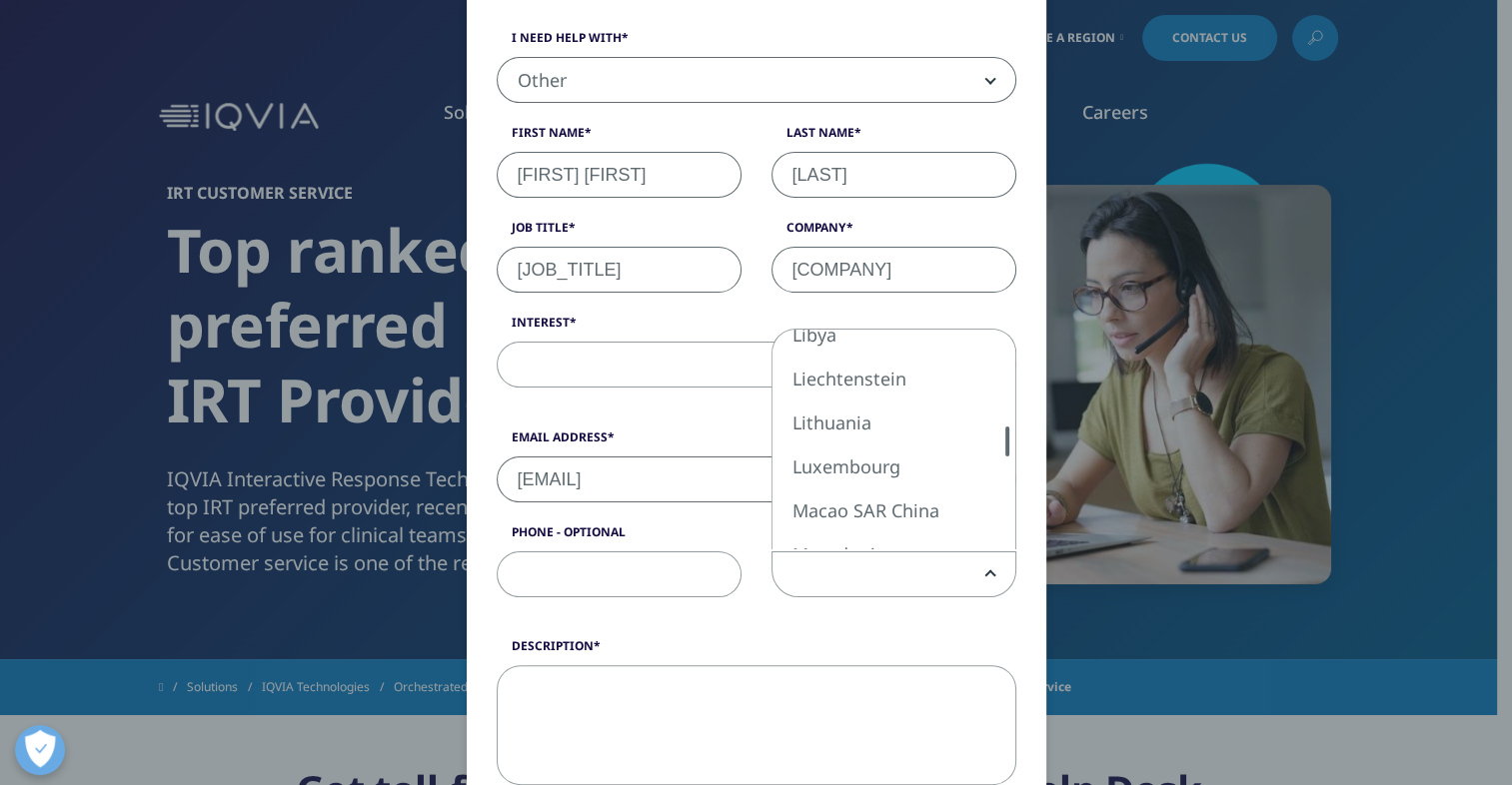 click at bounding box center [1007, 439] 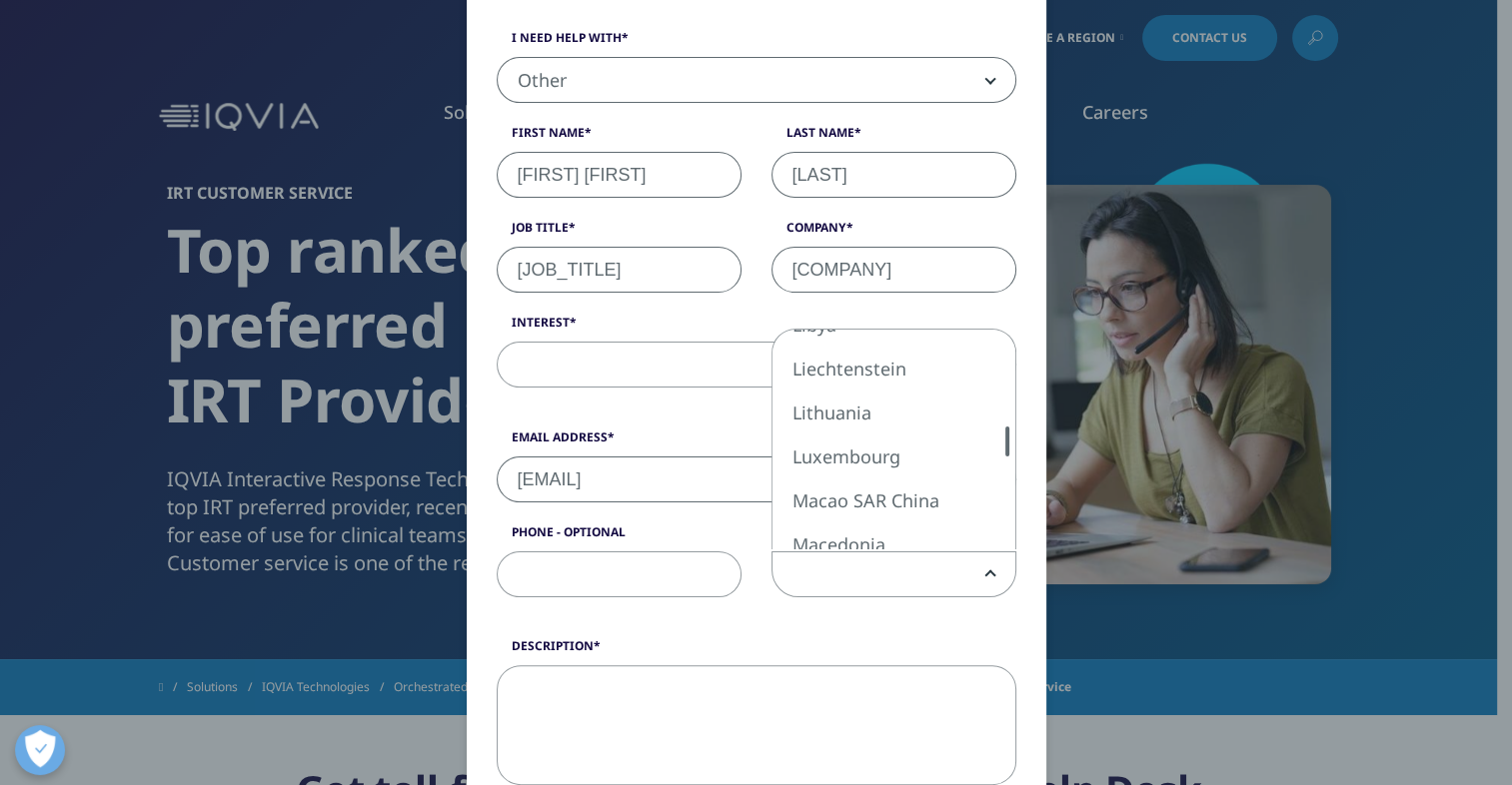 click at bounding box center [1007, 439] 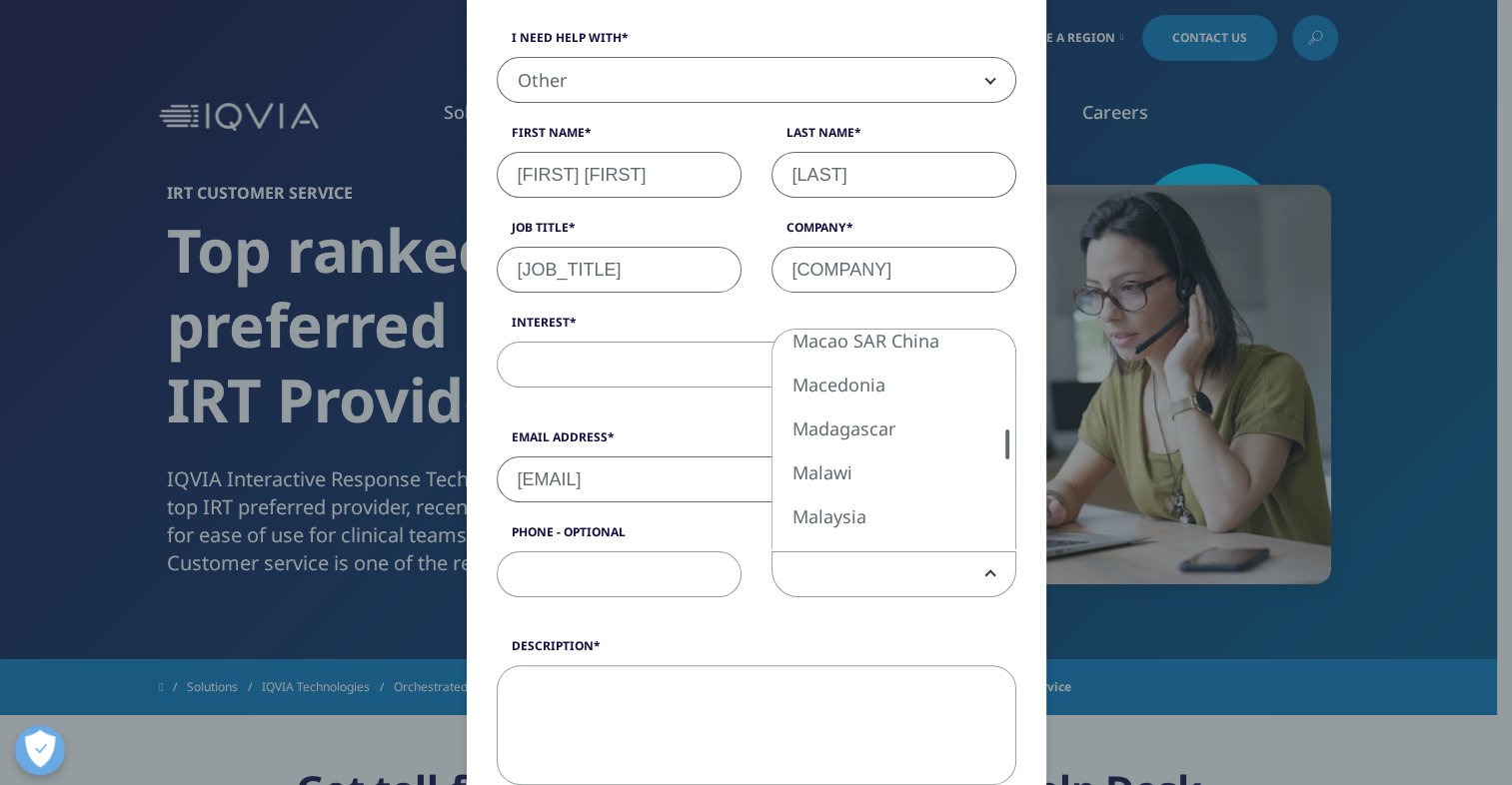 click at bounding box center [1007, 439] 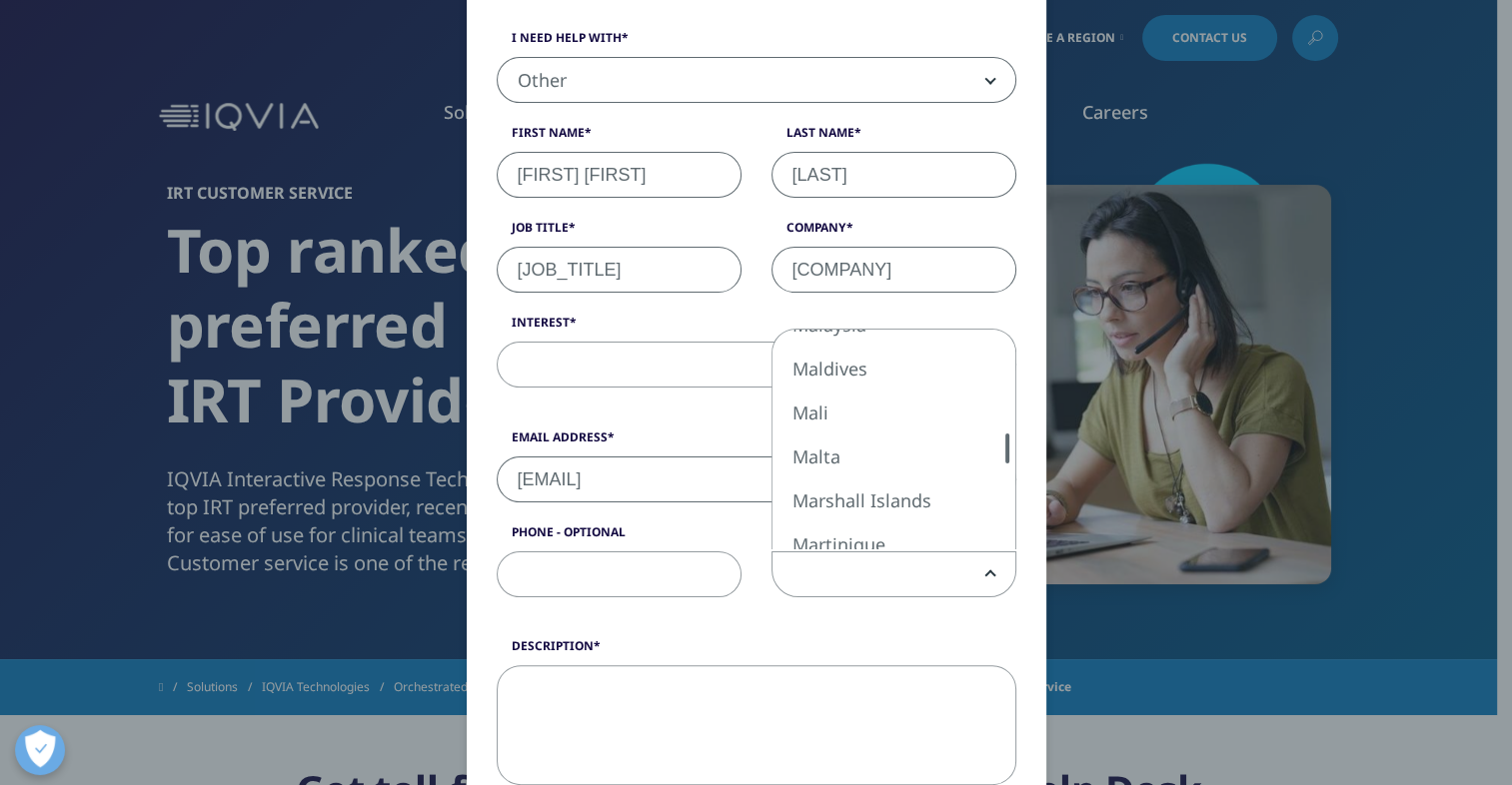 click at bounding box center [1007, 439] 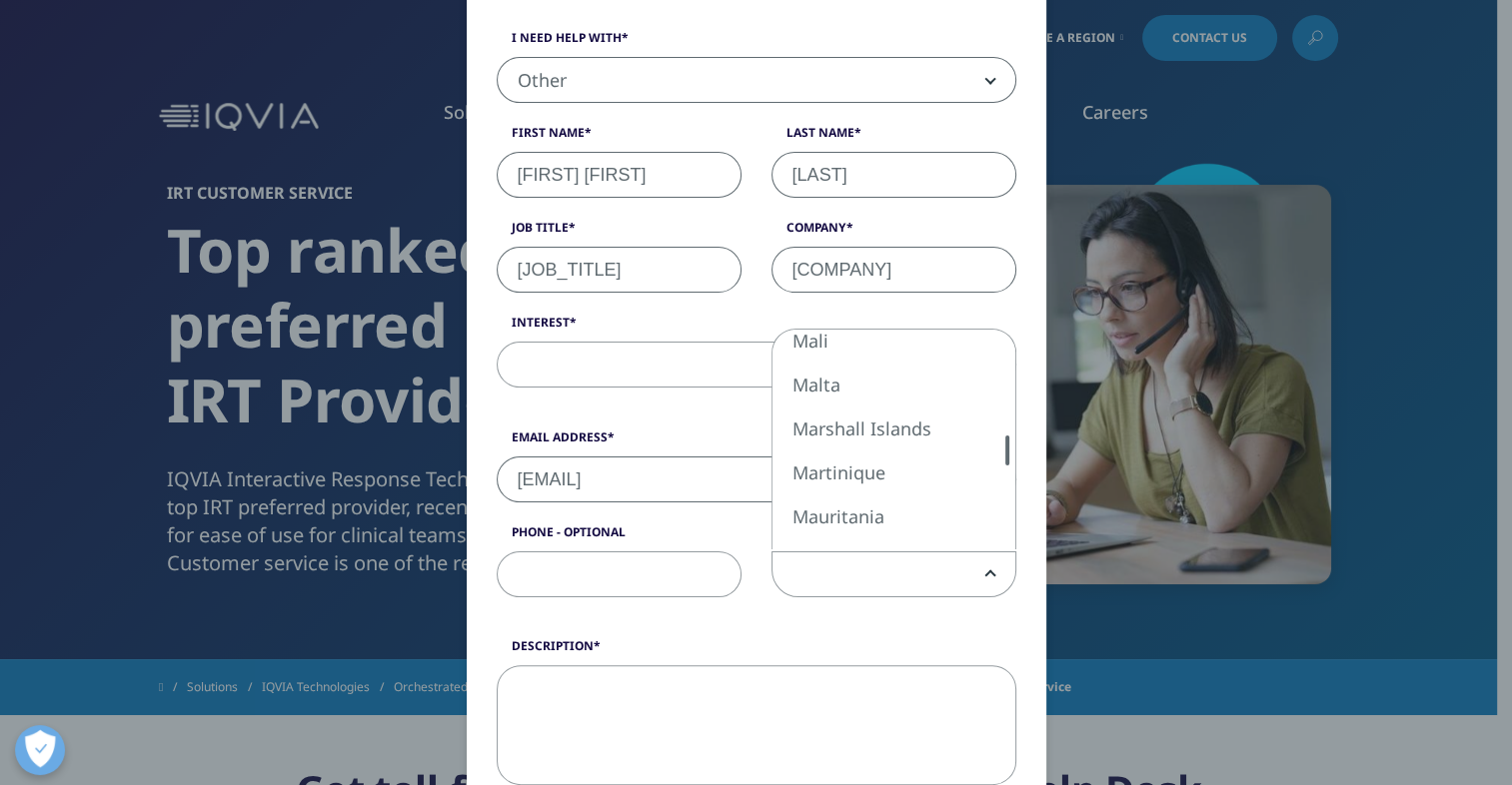 click at bounding box center [1007, 439] 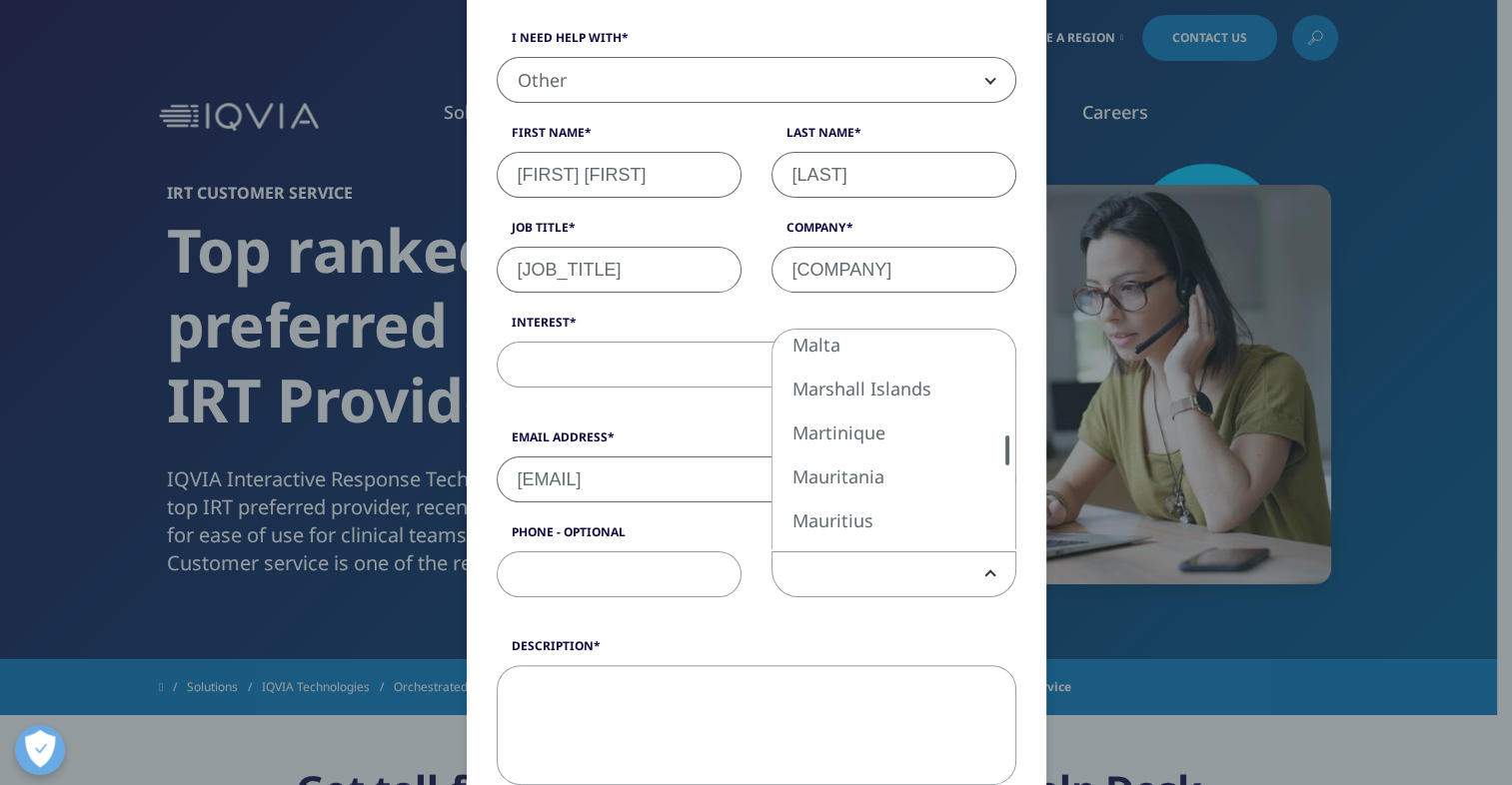 click at bounding box center (1007, 439) 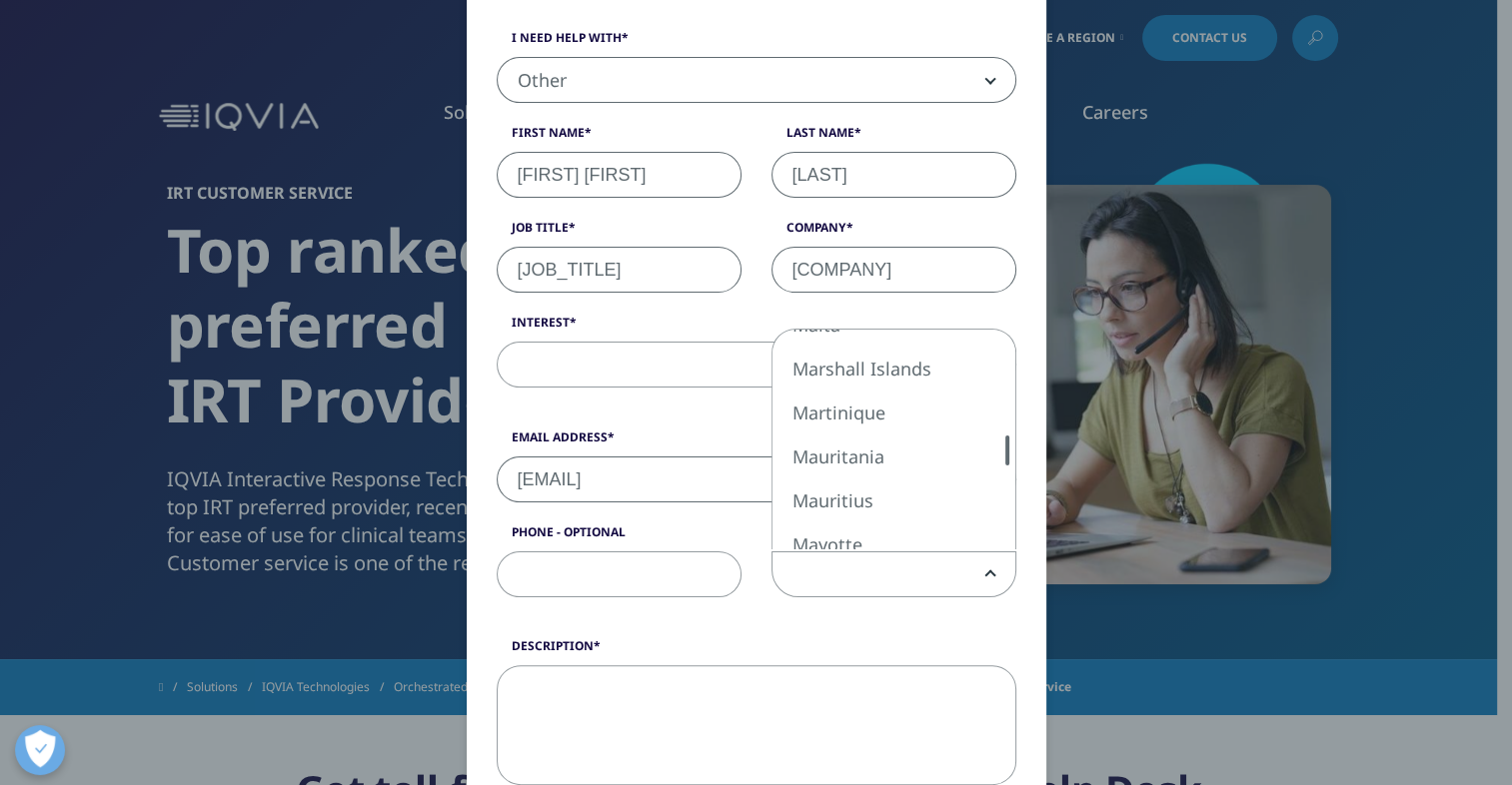 click at bounding box center (1007, 439) 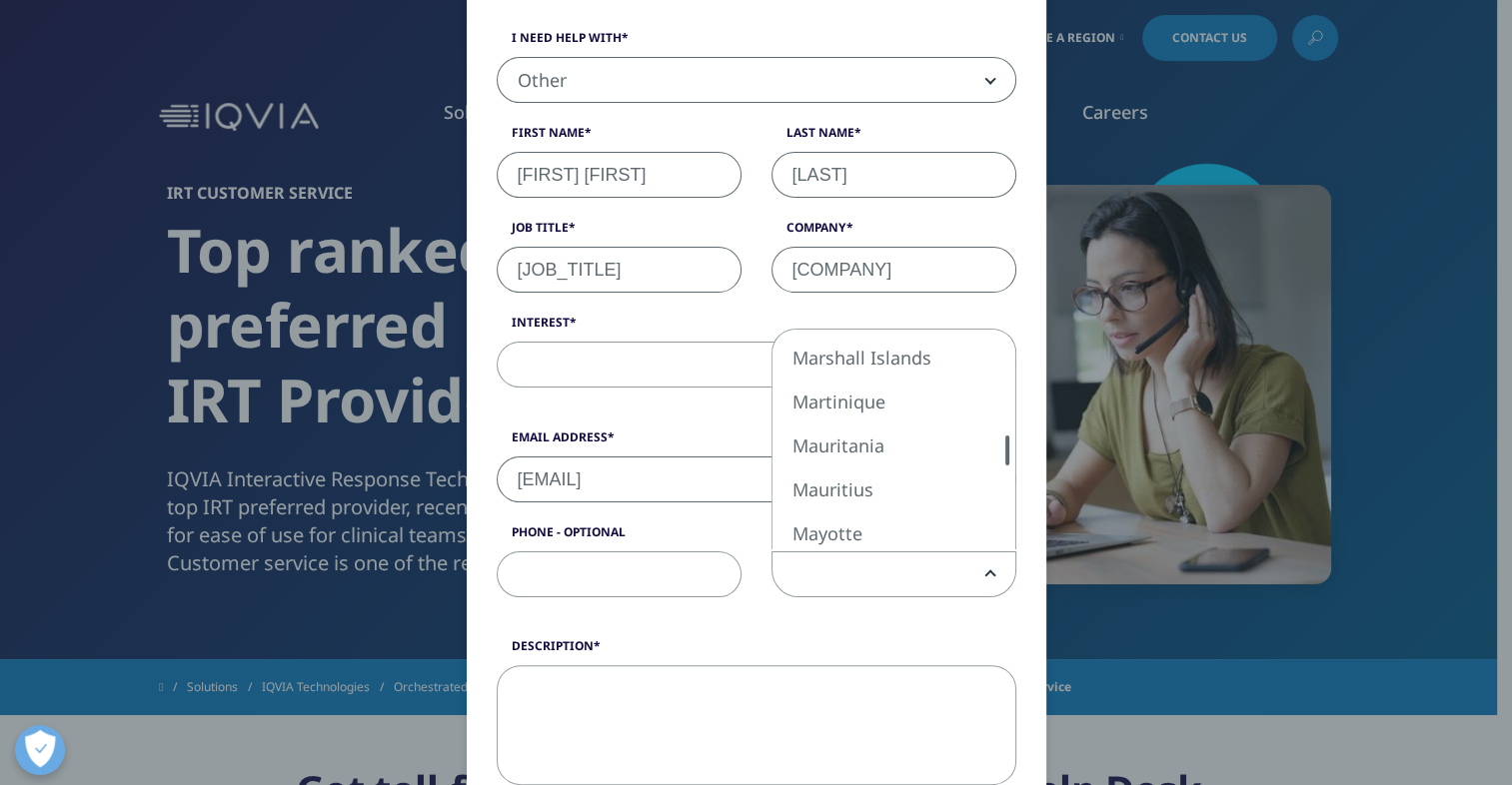 click at bounding box center [1007, 439] 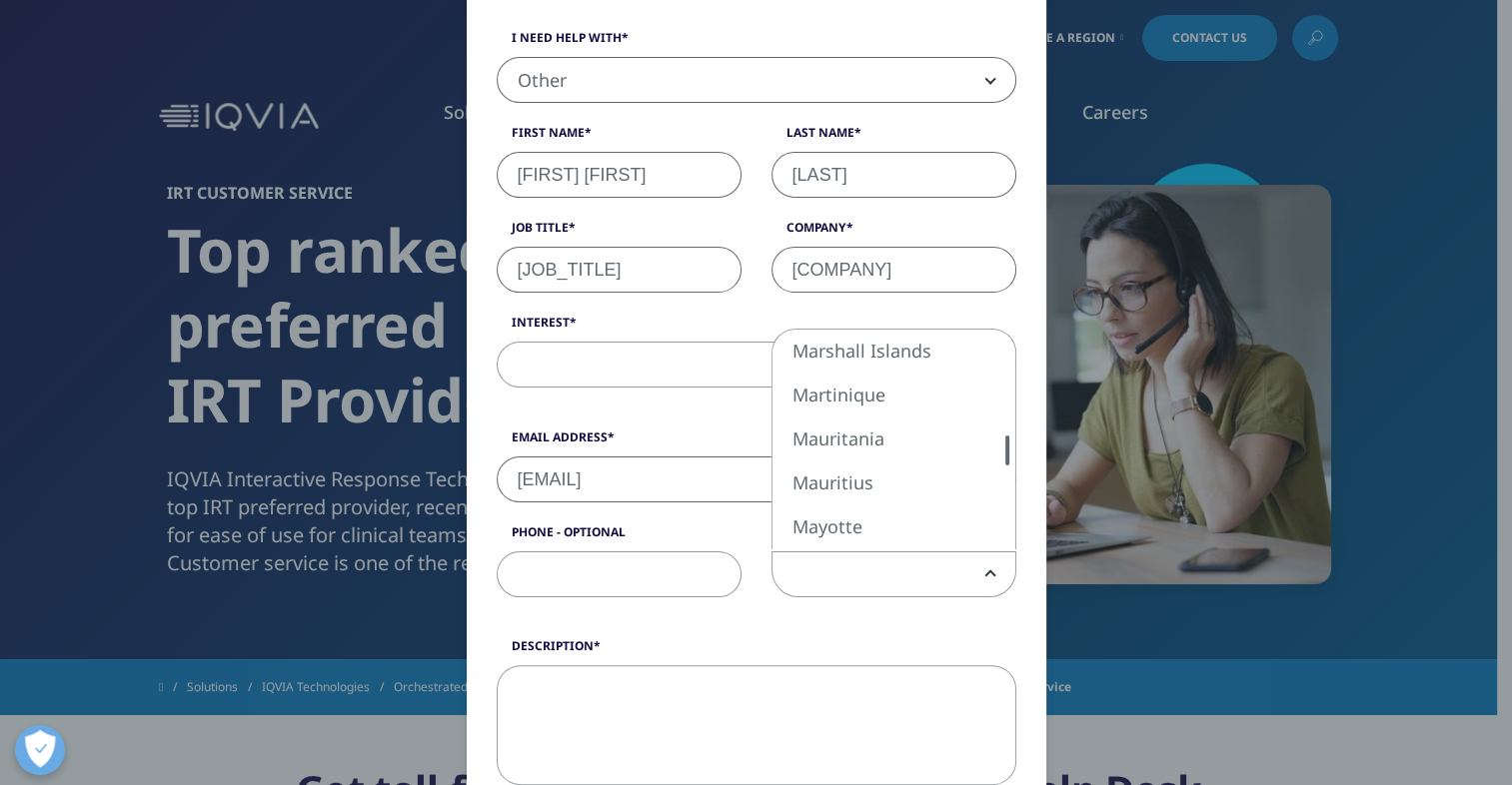 click at bounding box center (1007, 439) 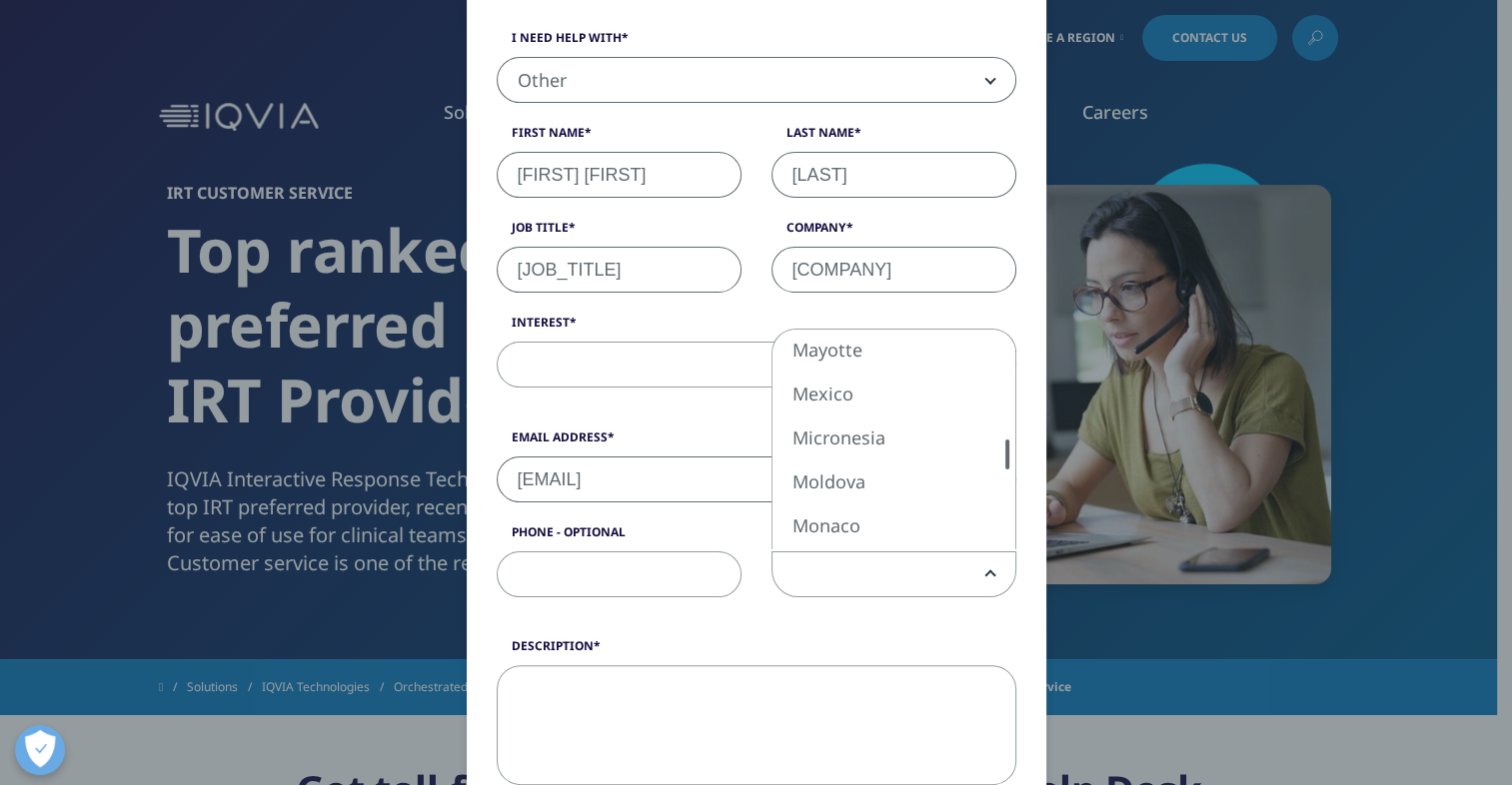 click at bounding box center (1007, 439) 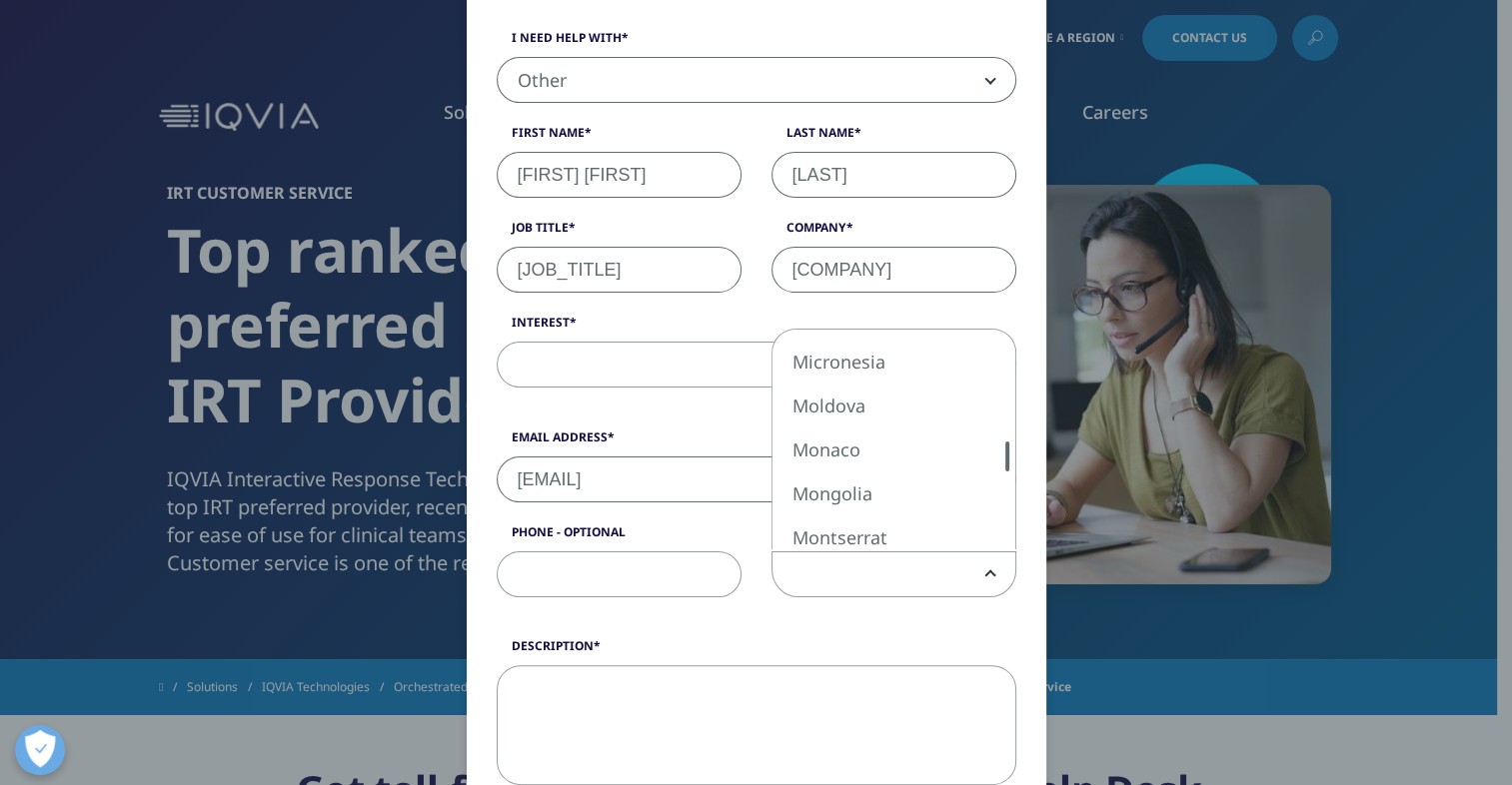 click at bounding box center (1007, 439) 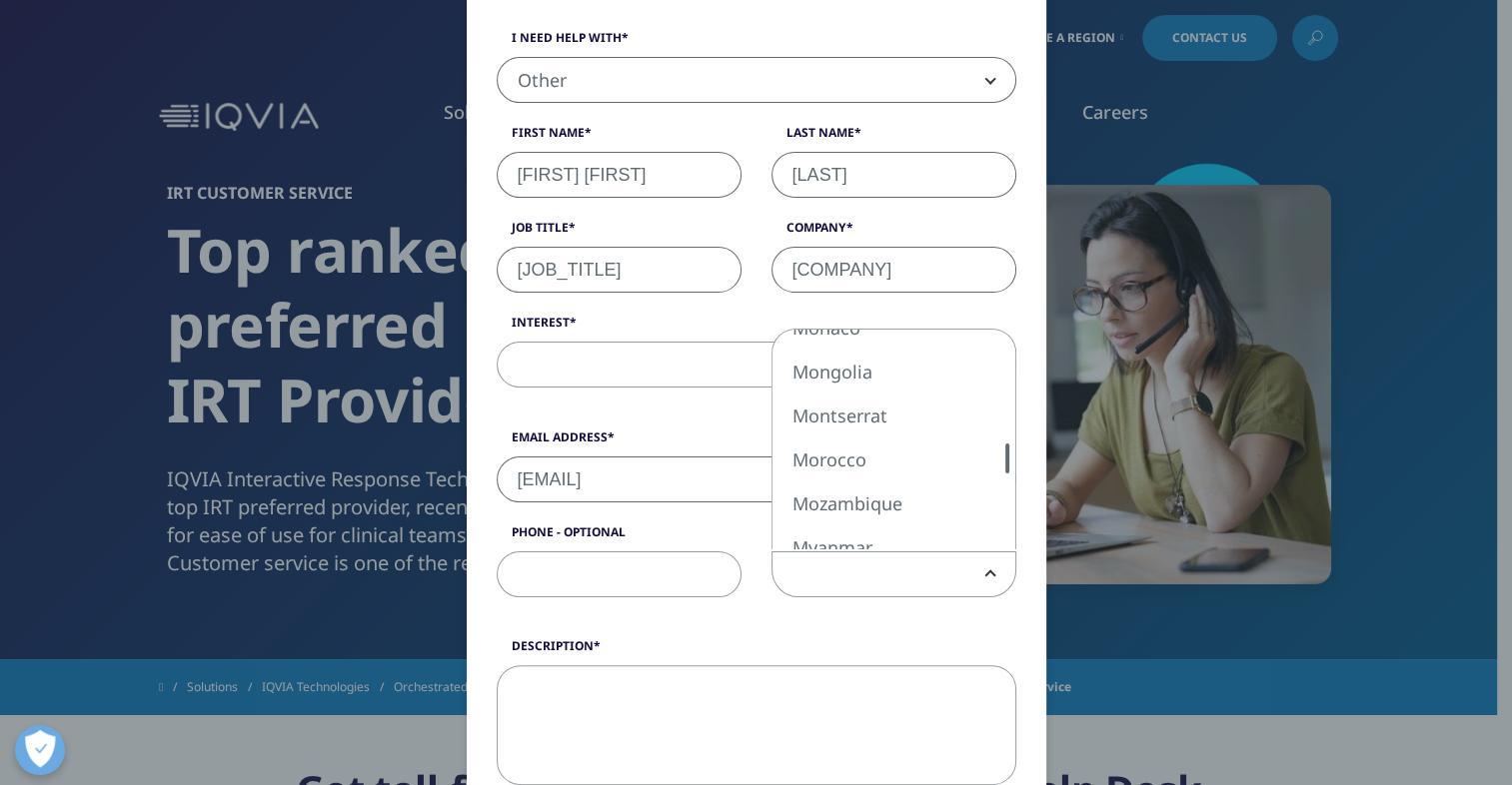 click at bounding box center [1007, 439] 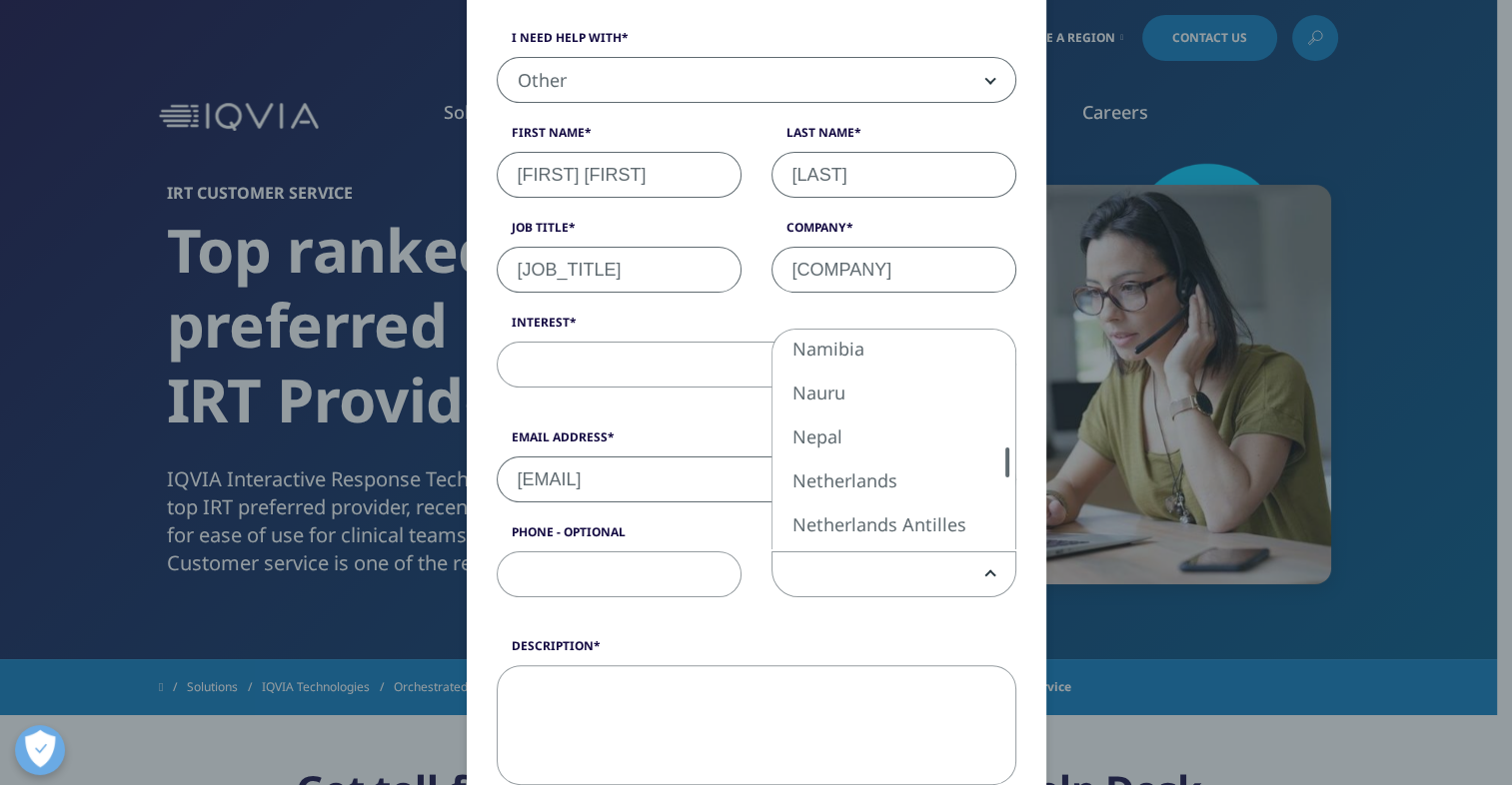 click at bounding box center (1007, 439) 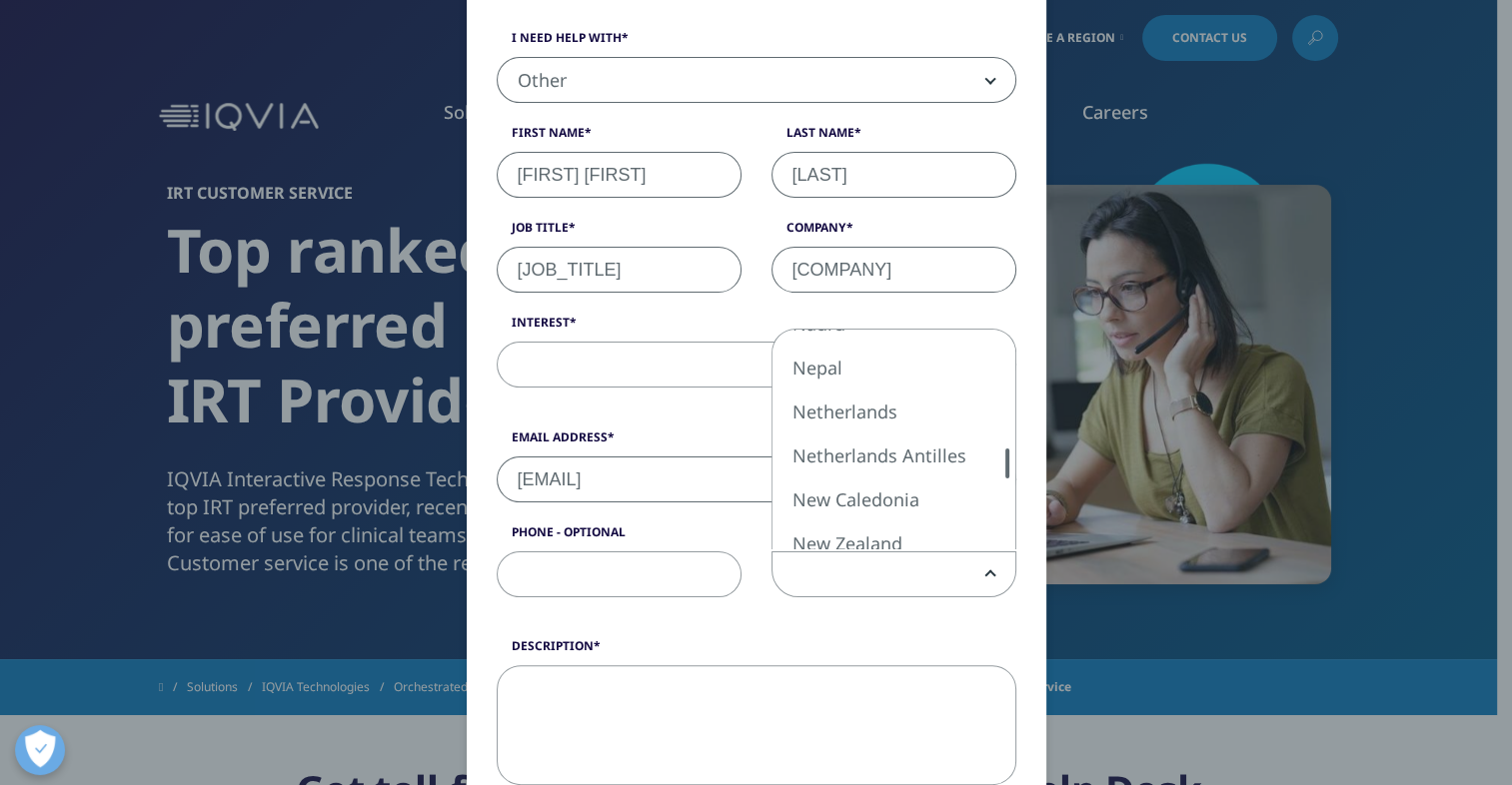 click at bounding box center [1007, 439] 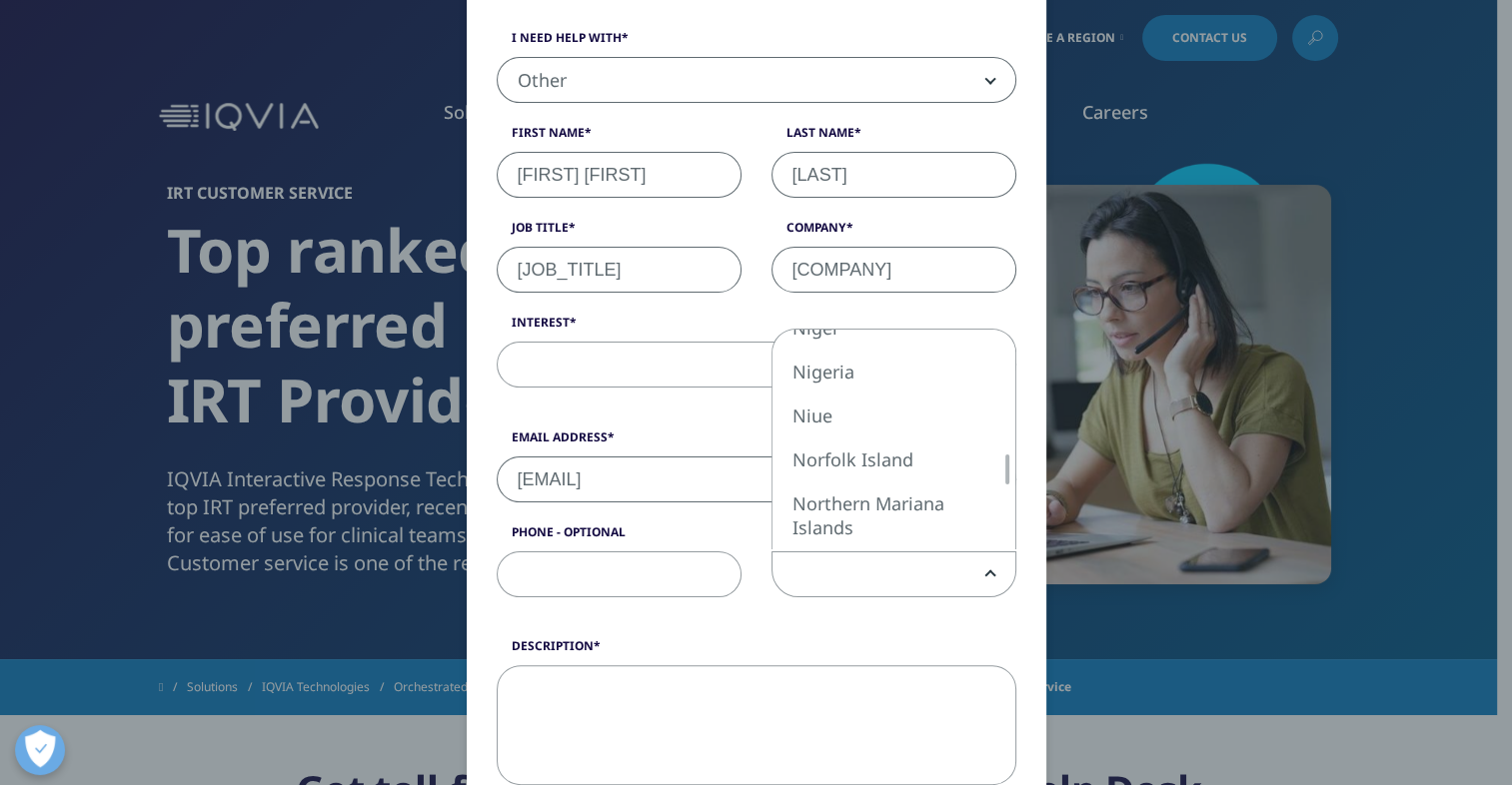 click at bounding box center (1007, 439) 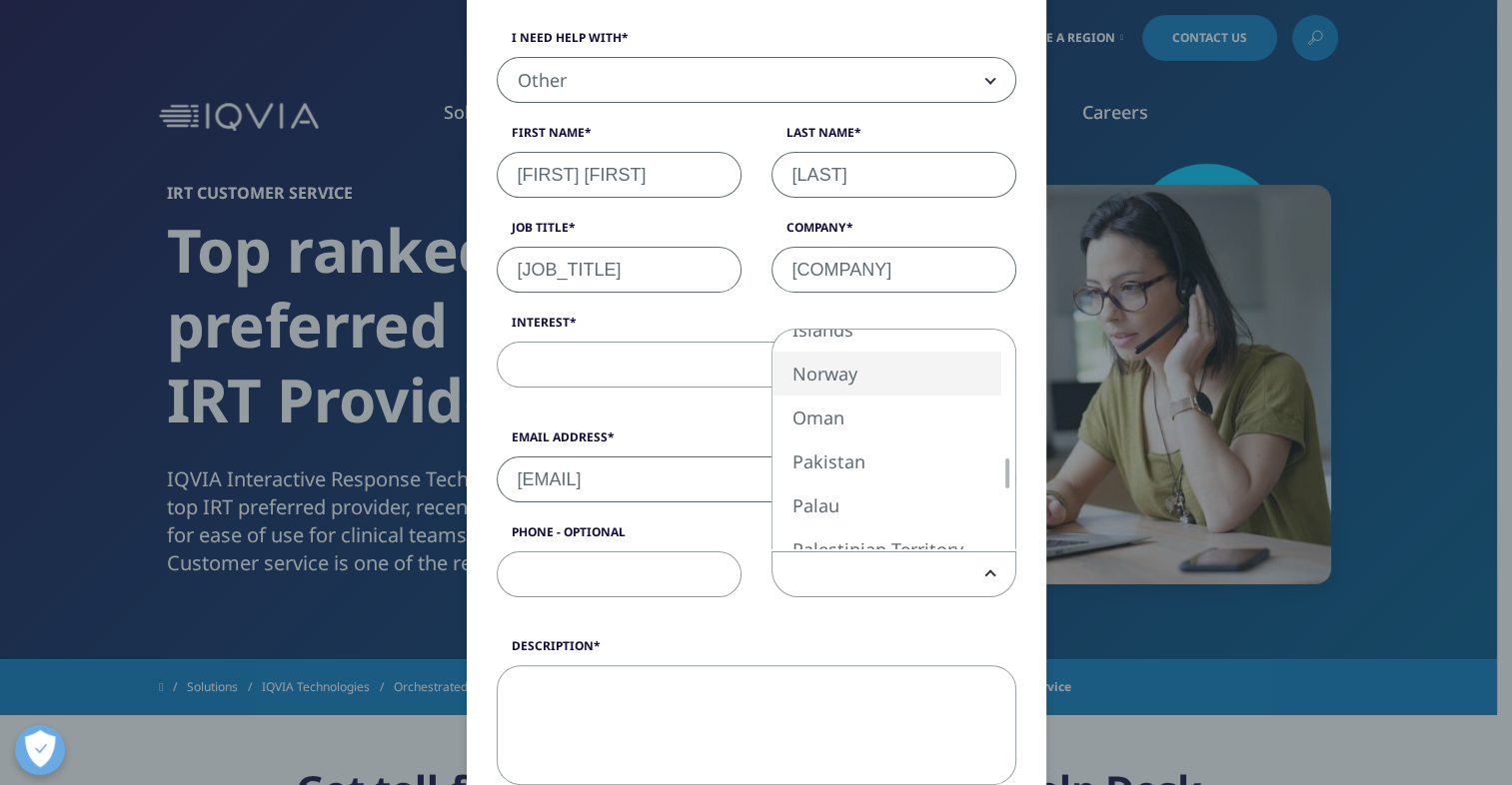 select on "Norway" 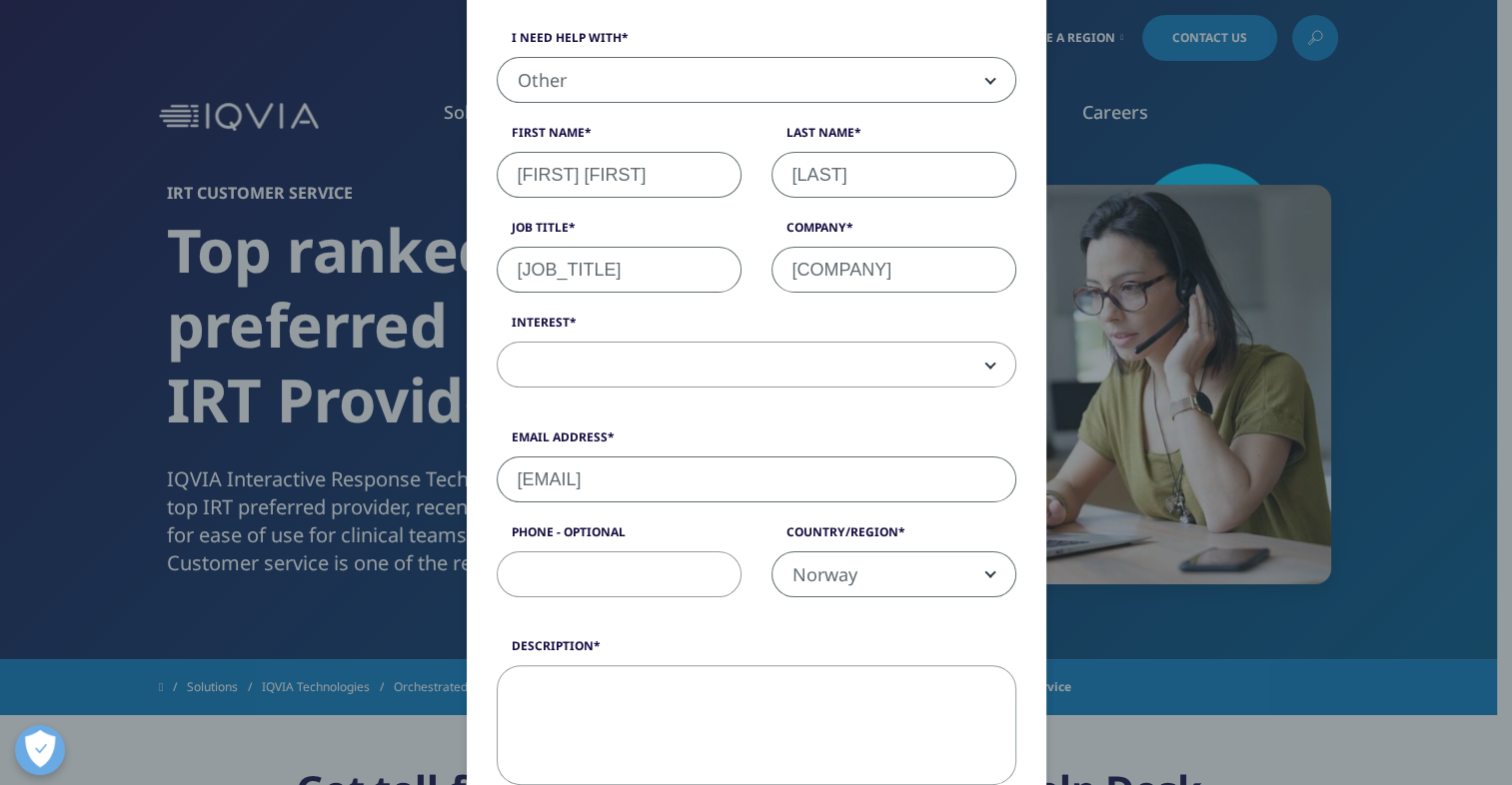 click on "Description" at bounding box center [756, 725] 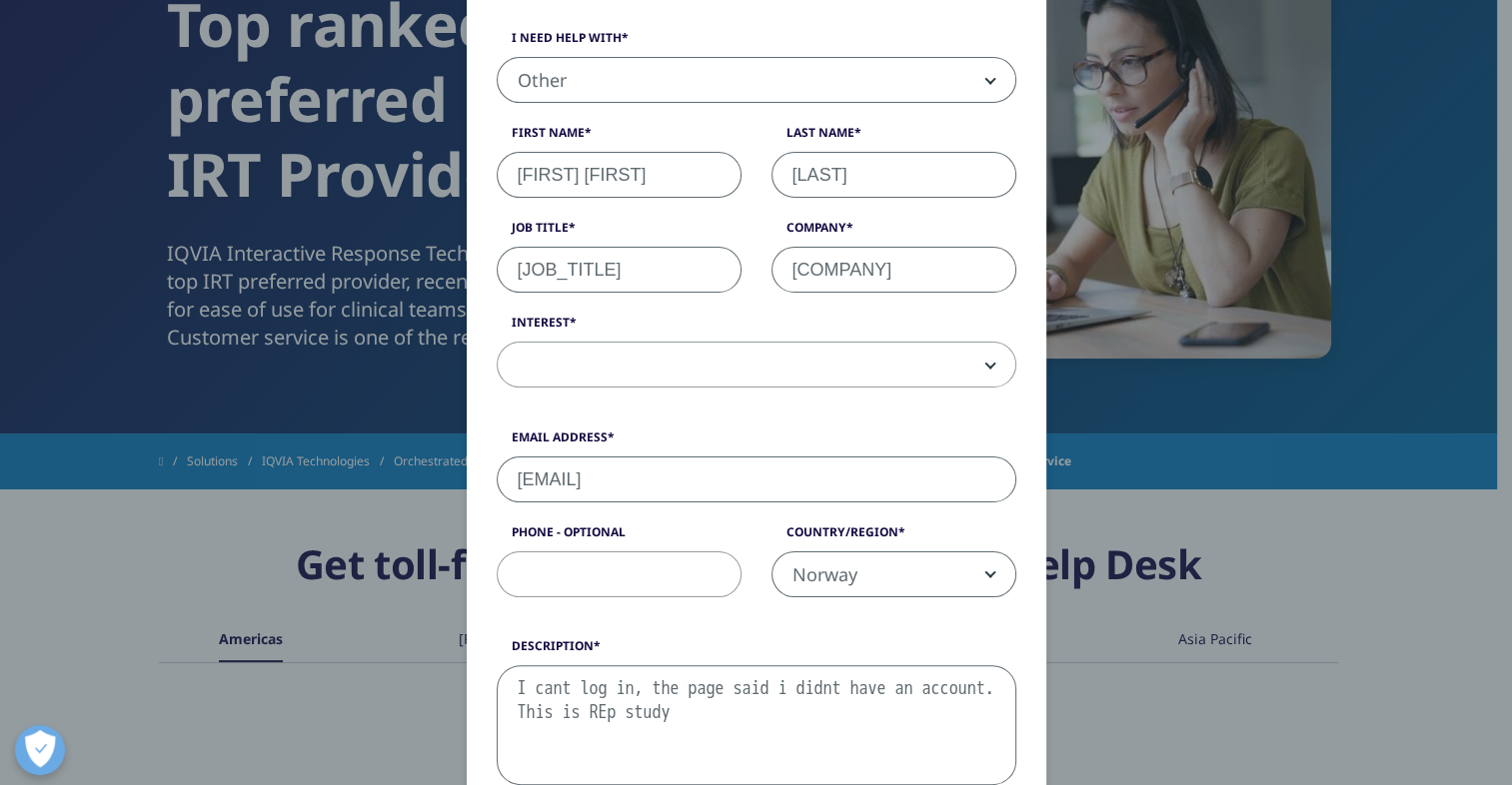scroll, scrollTop: 386, scrollLeft: 0, axis: vertical 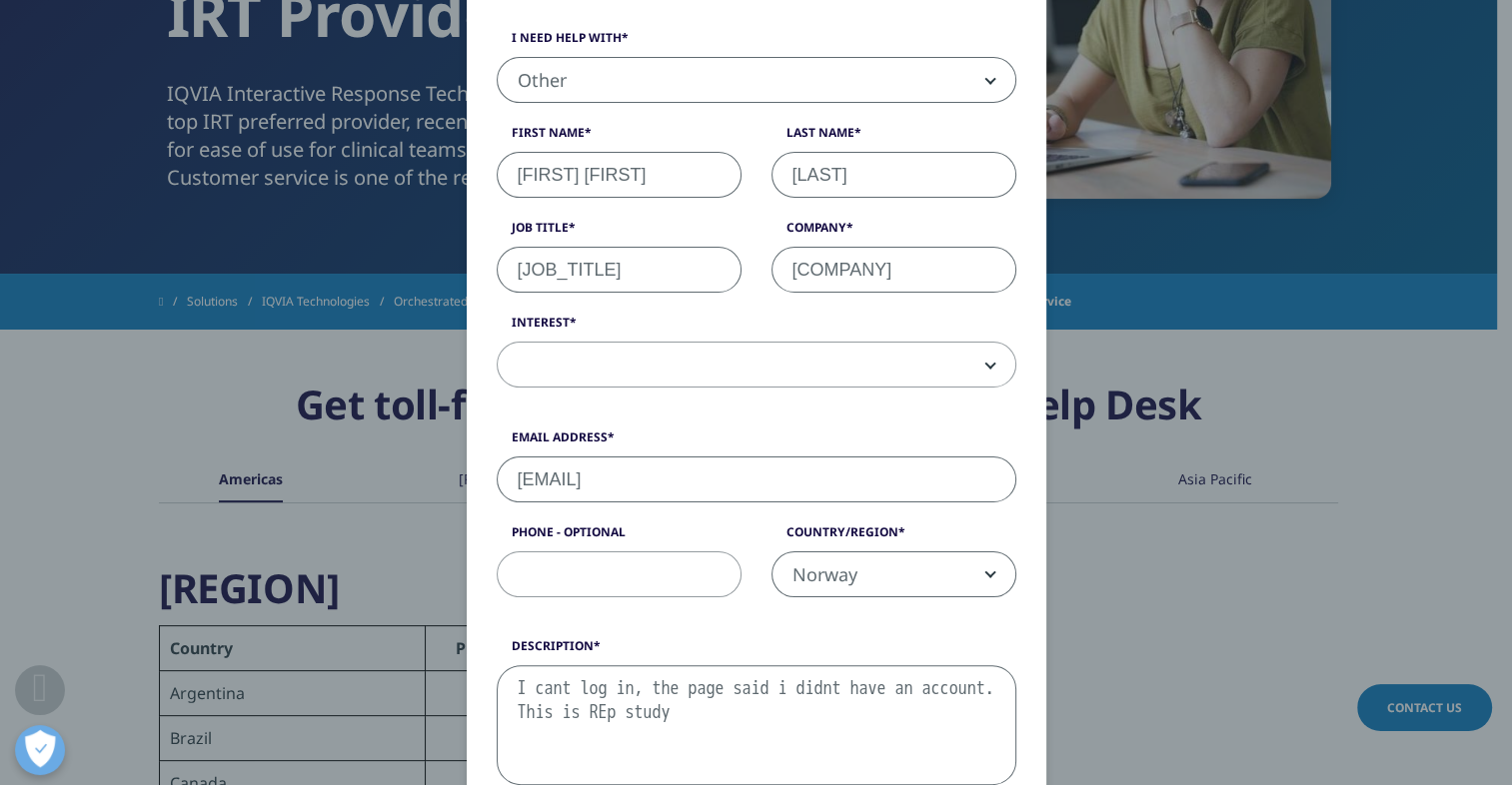 type on "I cant log in, the page said i didnt have an account.
This is REp study" 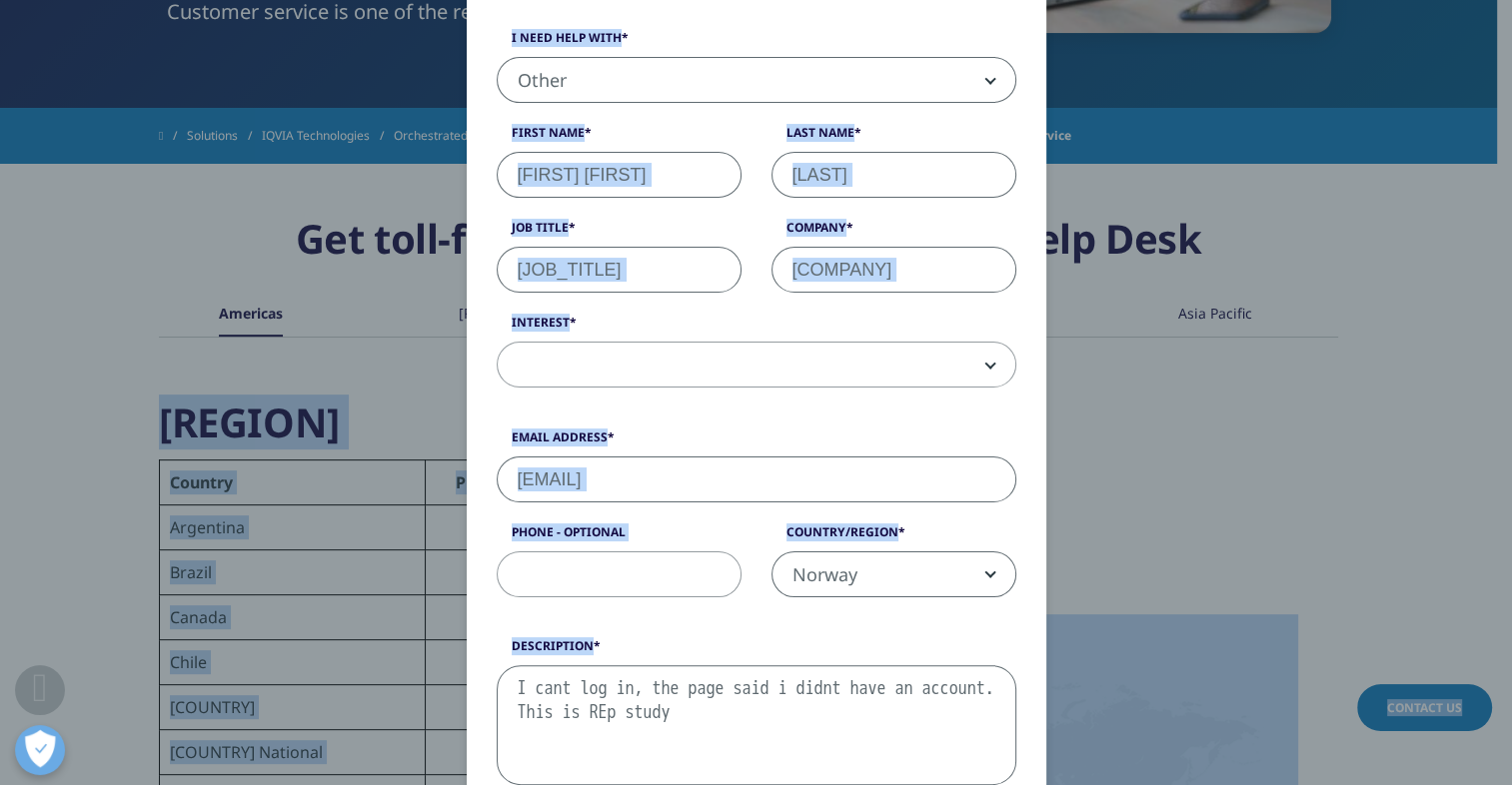 drag, startPoint x: 1011, startPoint y: 682, endPoint x: 995, endPoint y: 788, distance: 107.200746 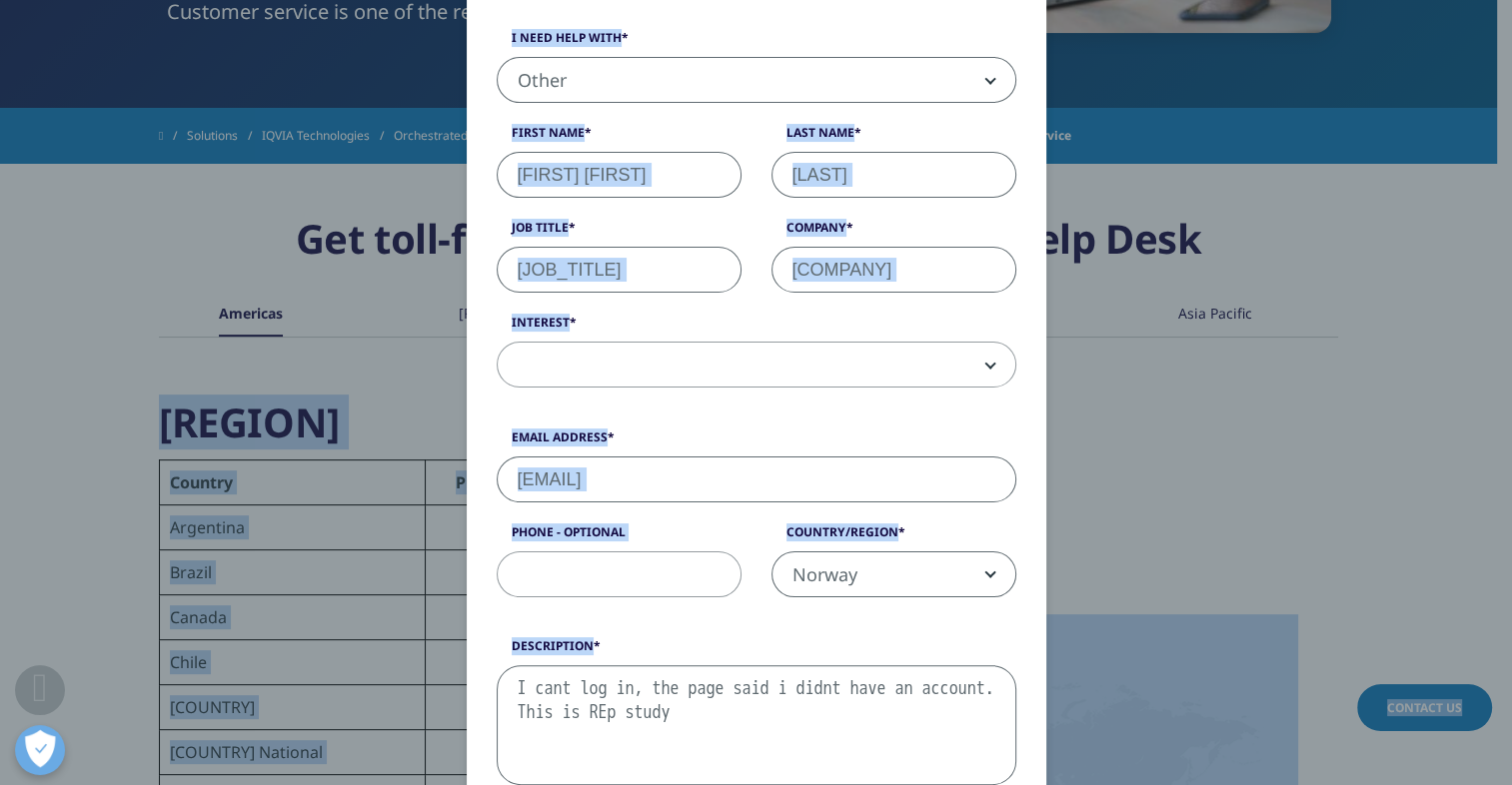 click on "Clear Search Loading
Choose a Region
Contact Us" at bounding box center [756, 1474] 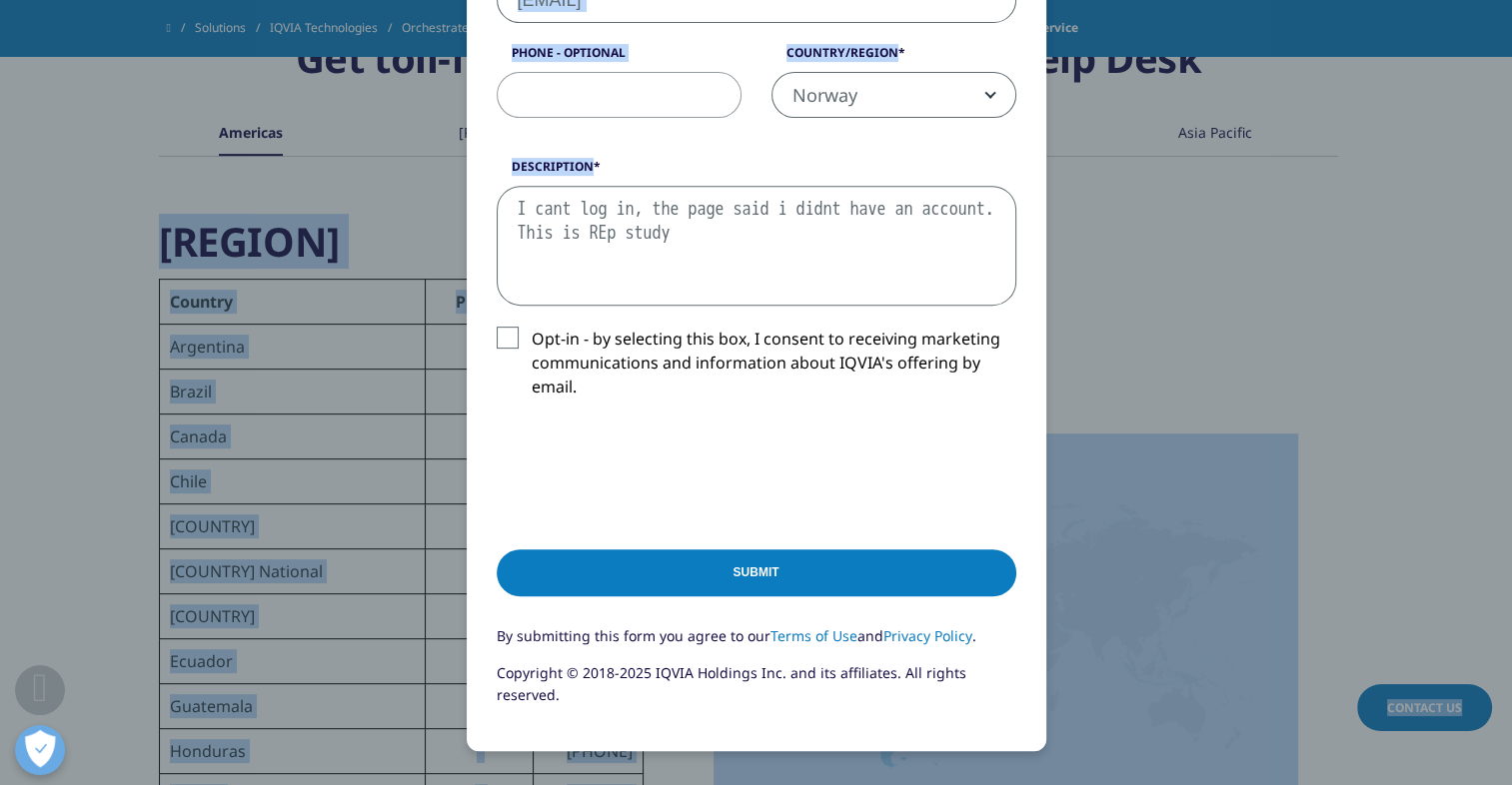 scroll, scrollTop: 825, scrollLeft: 0, axis: vertical 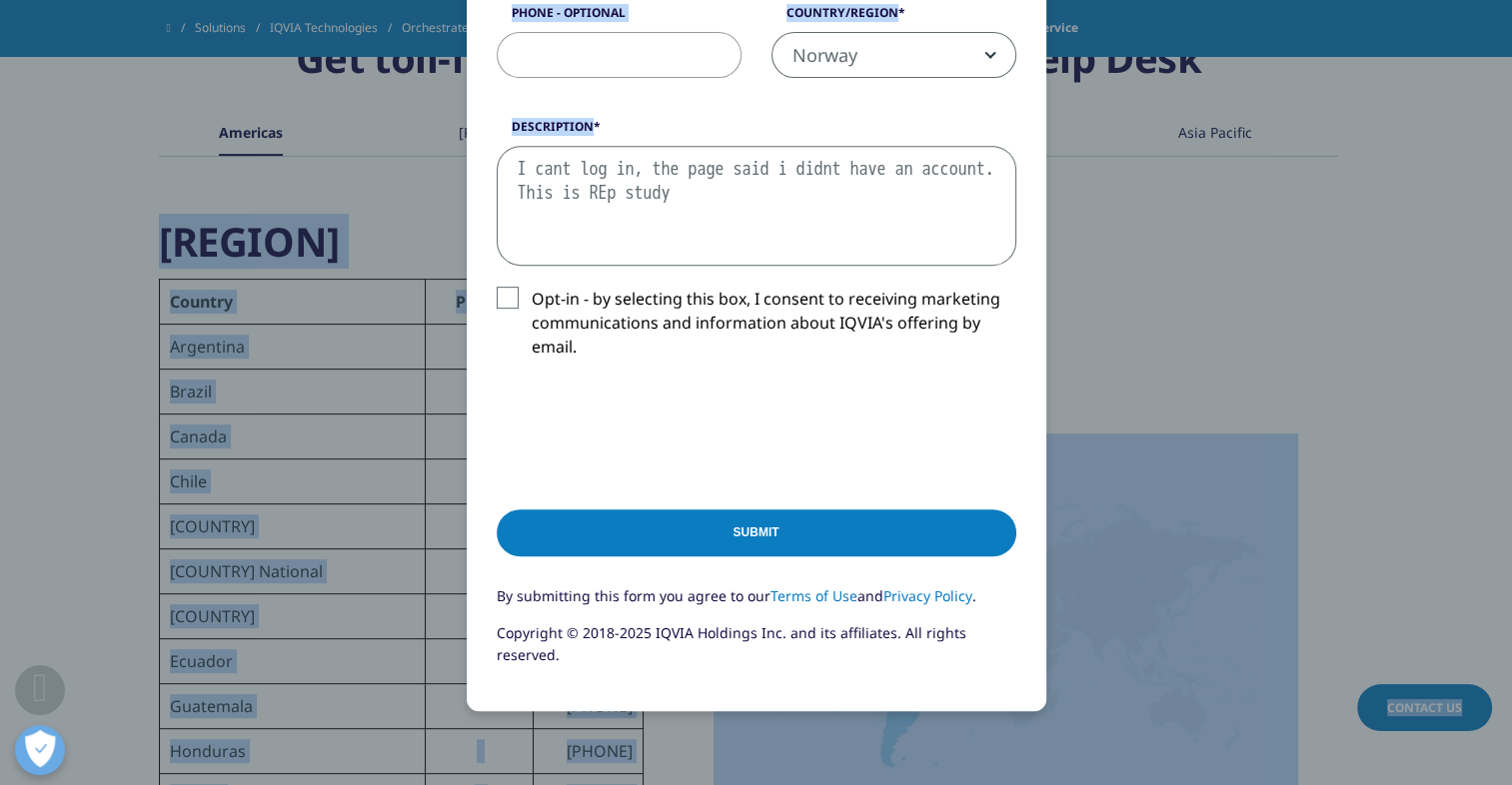 click on "Submit" at bounding box center (756, 532) 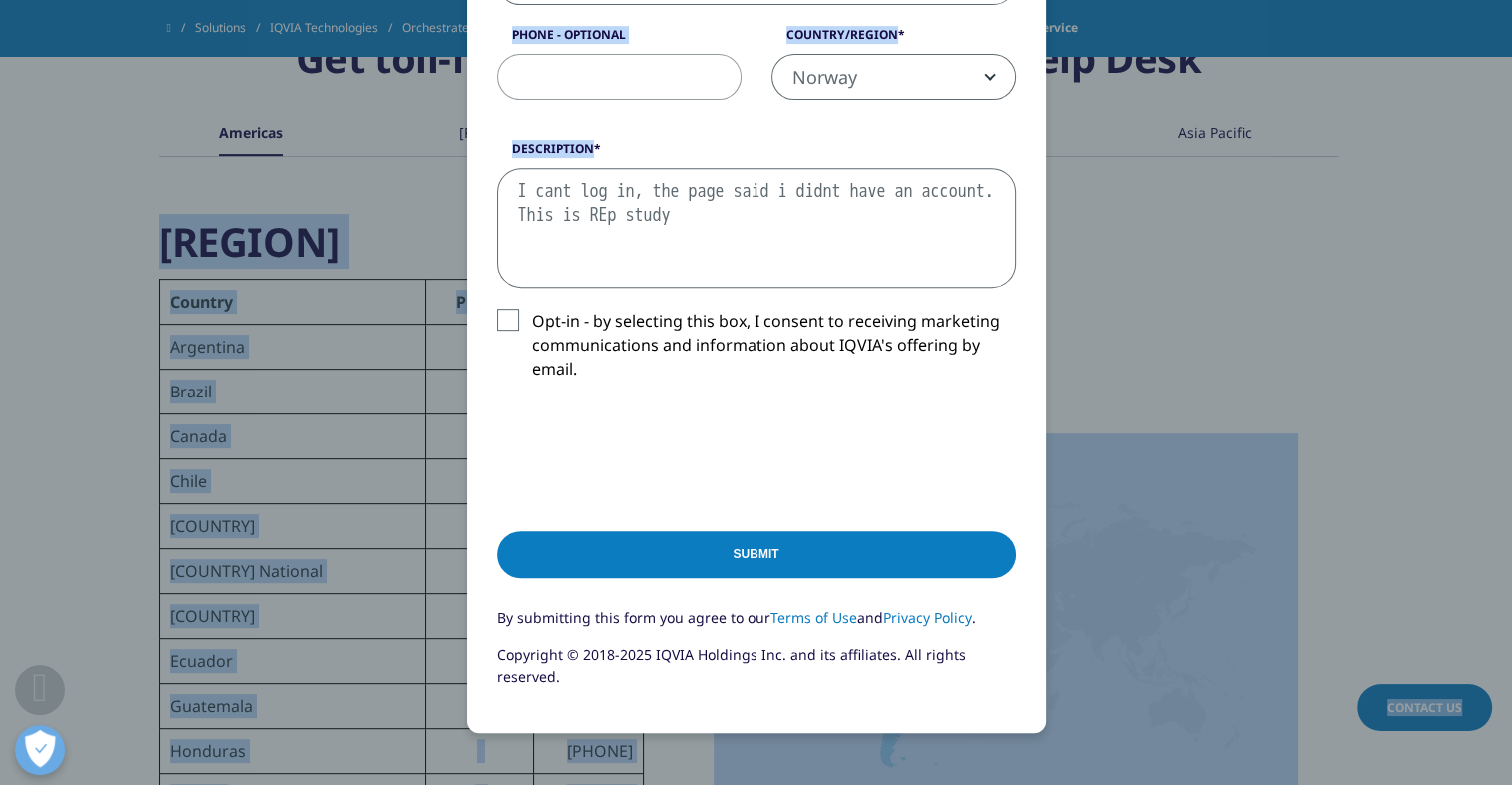 scroll, scrollTop: 254, scrollLeft: 0, axis: vertical 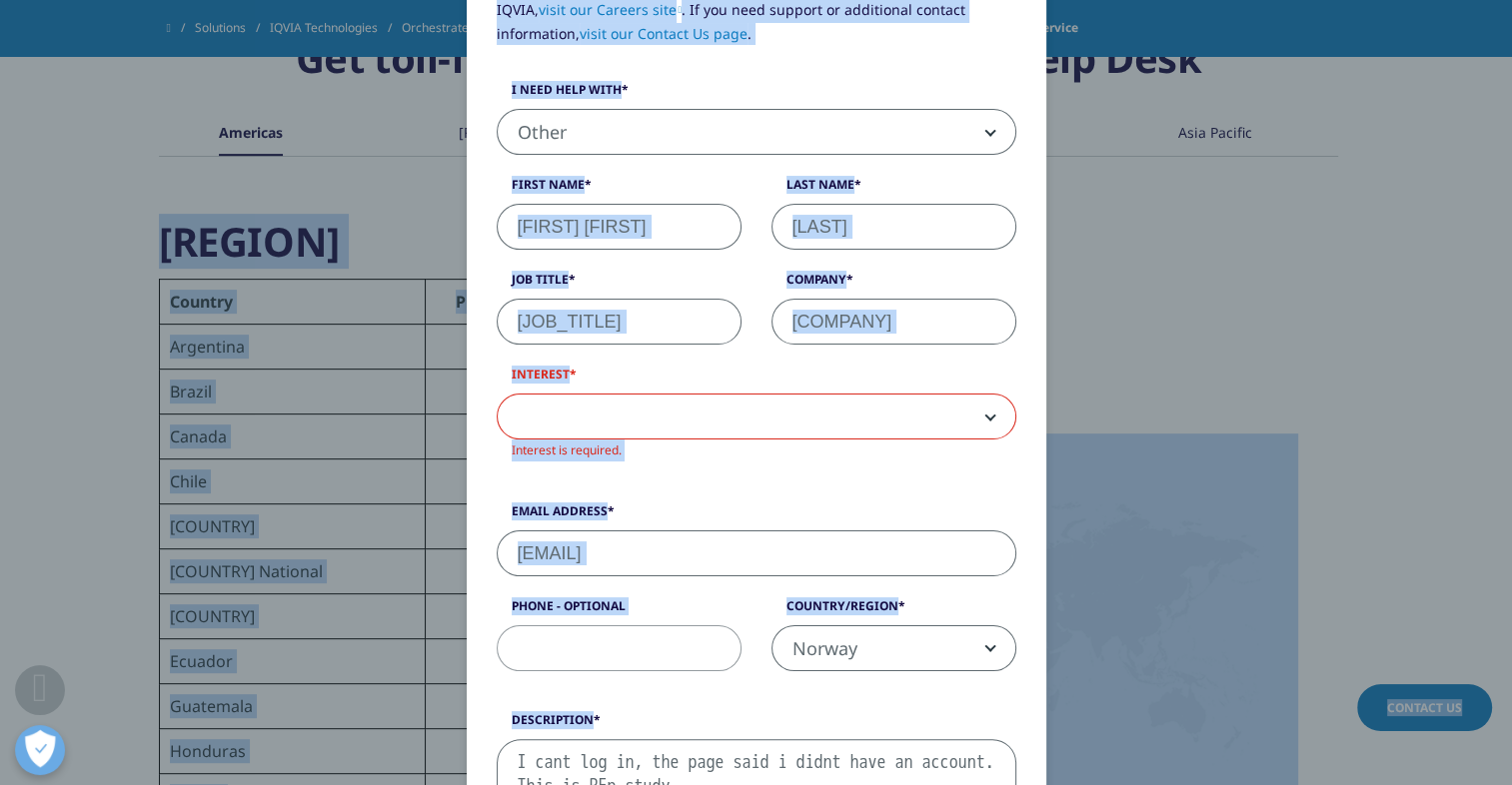 click on "[EMAIL]" at bounding box center [756, 553] 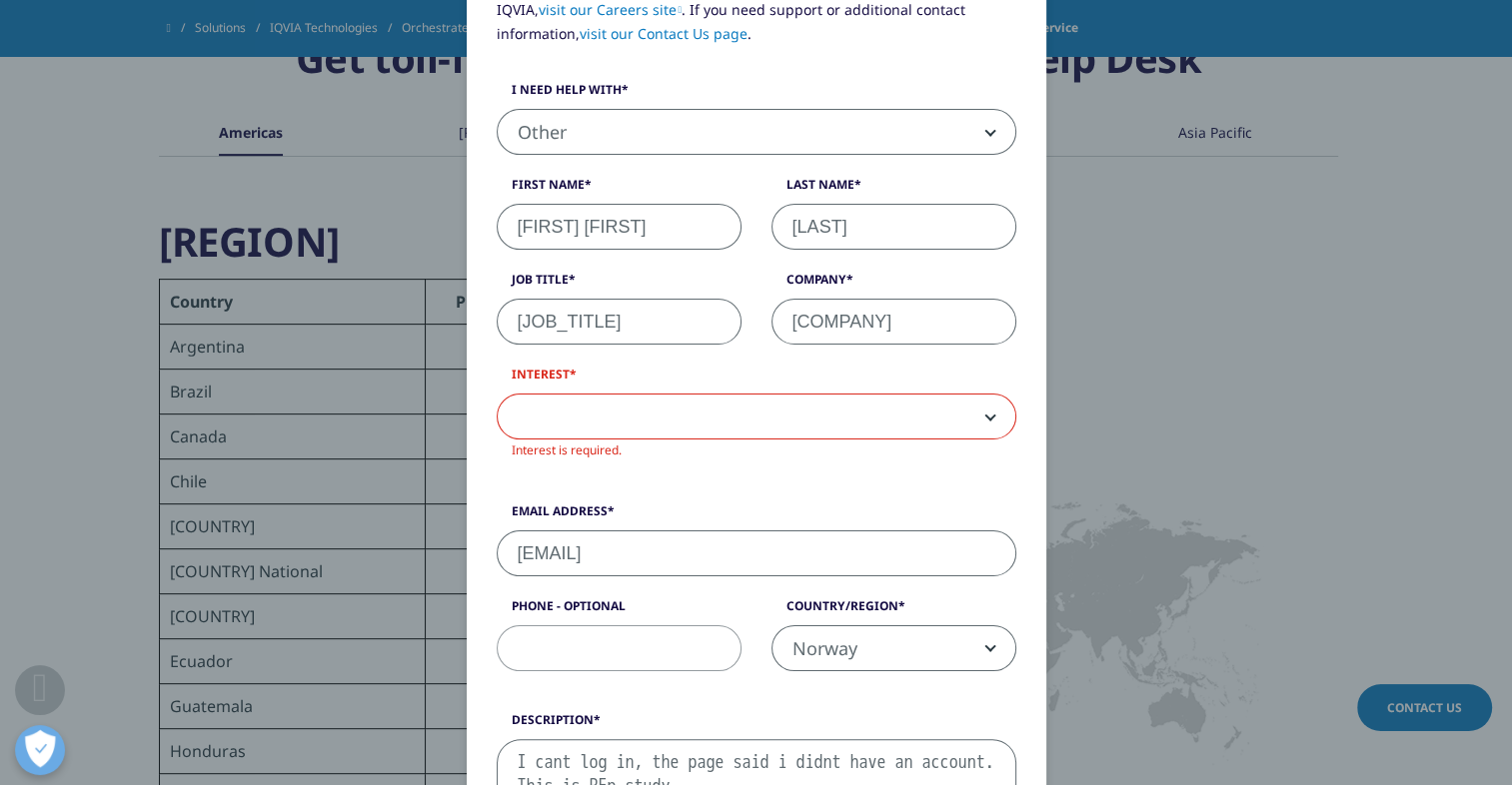 click at bounding box center (756, 417) 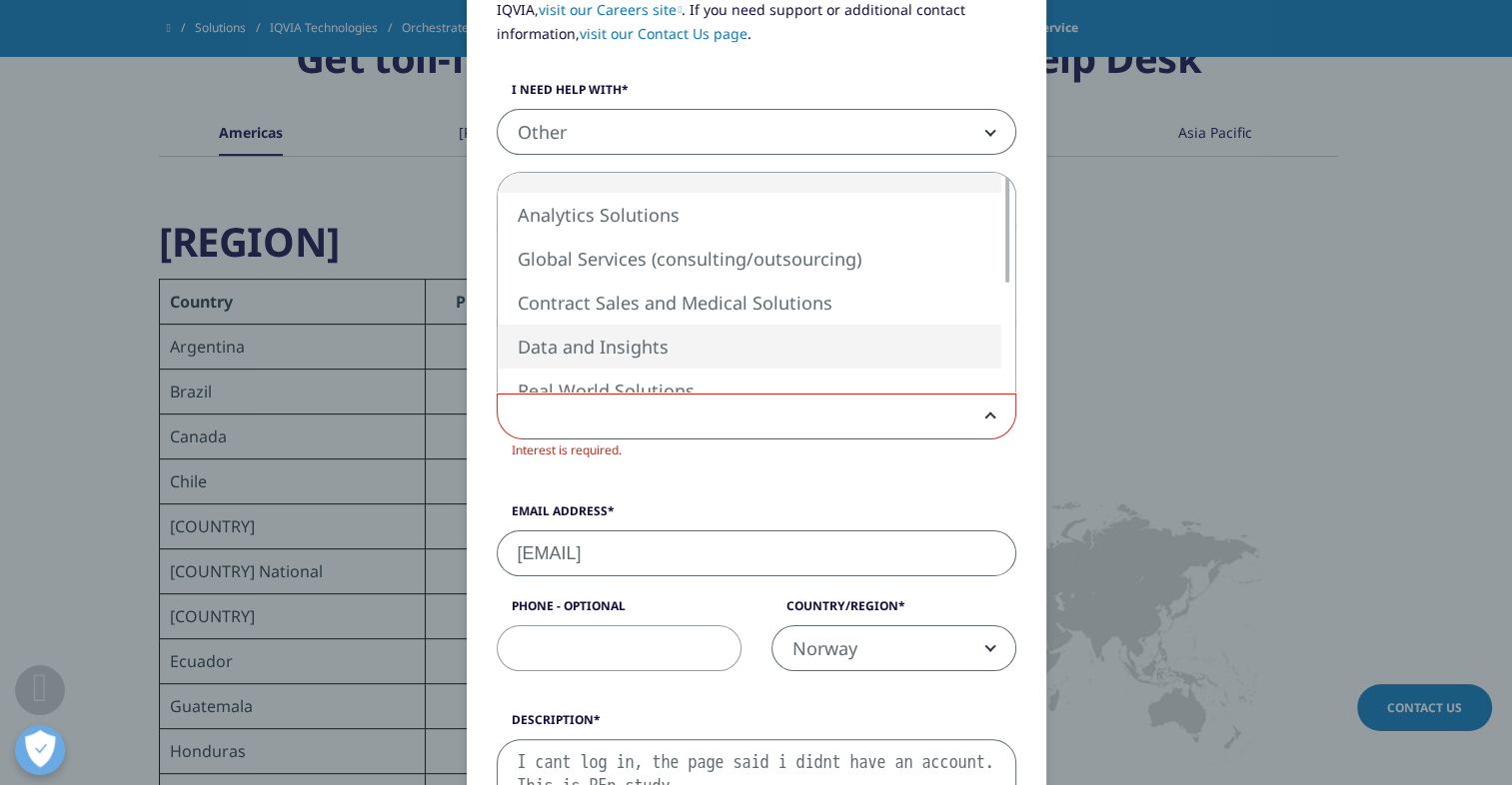 select on "Data and Insights" 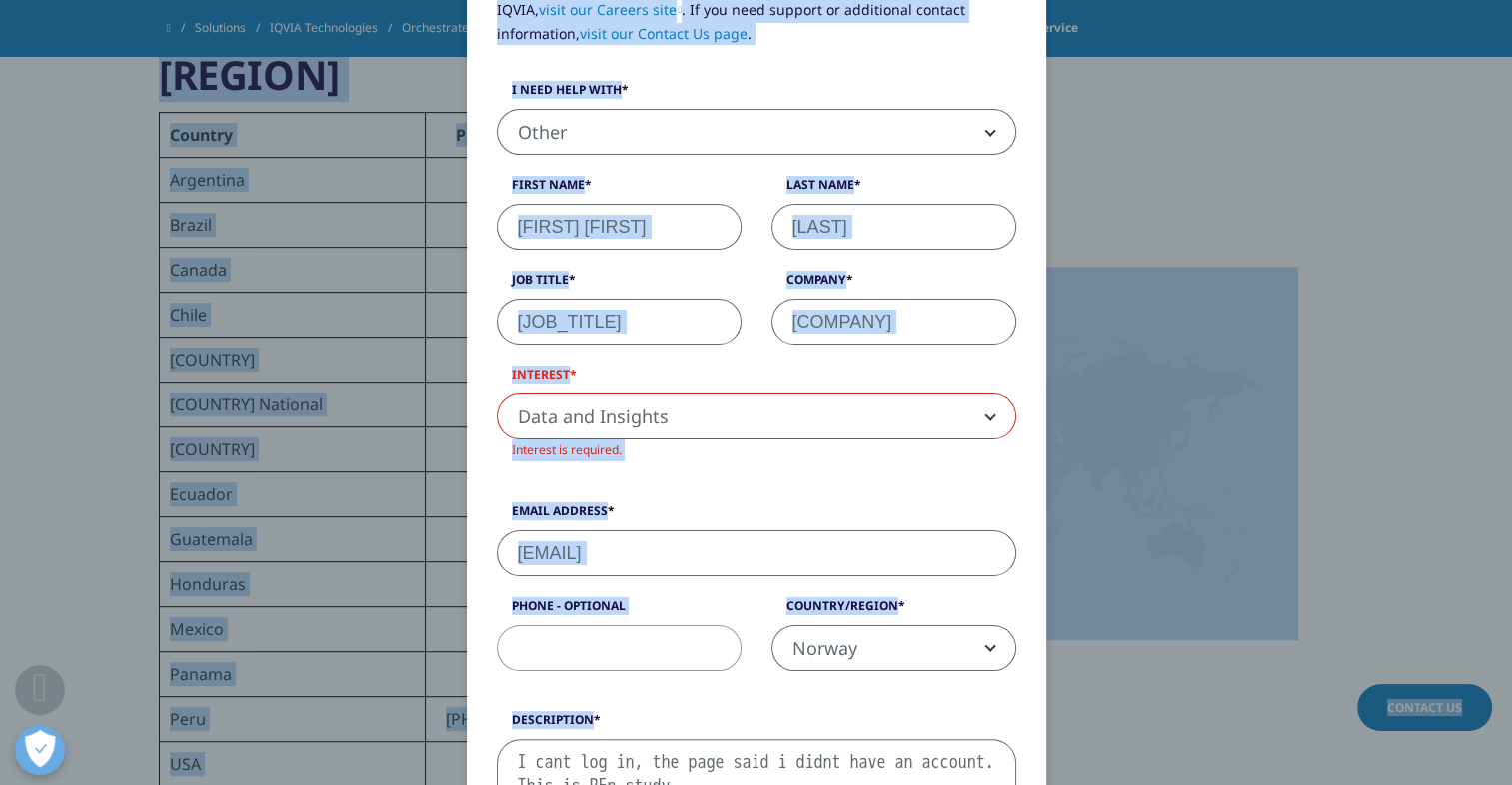 drag, startPoint x: 1081, startPoint y: 775, endPoint x: 1040, endPoint y: 788, distance: 43.011626 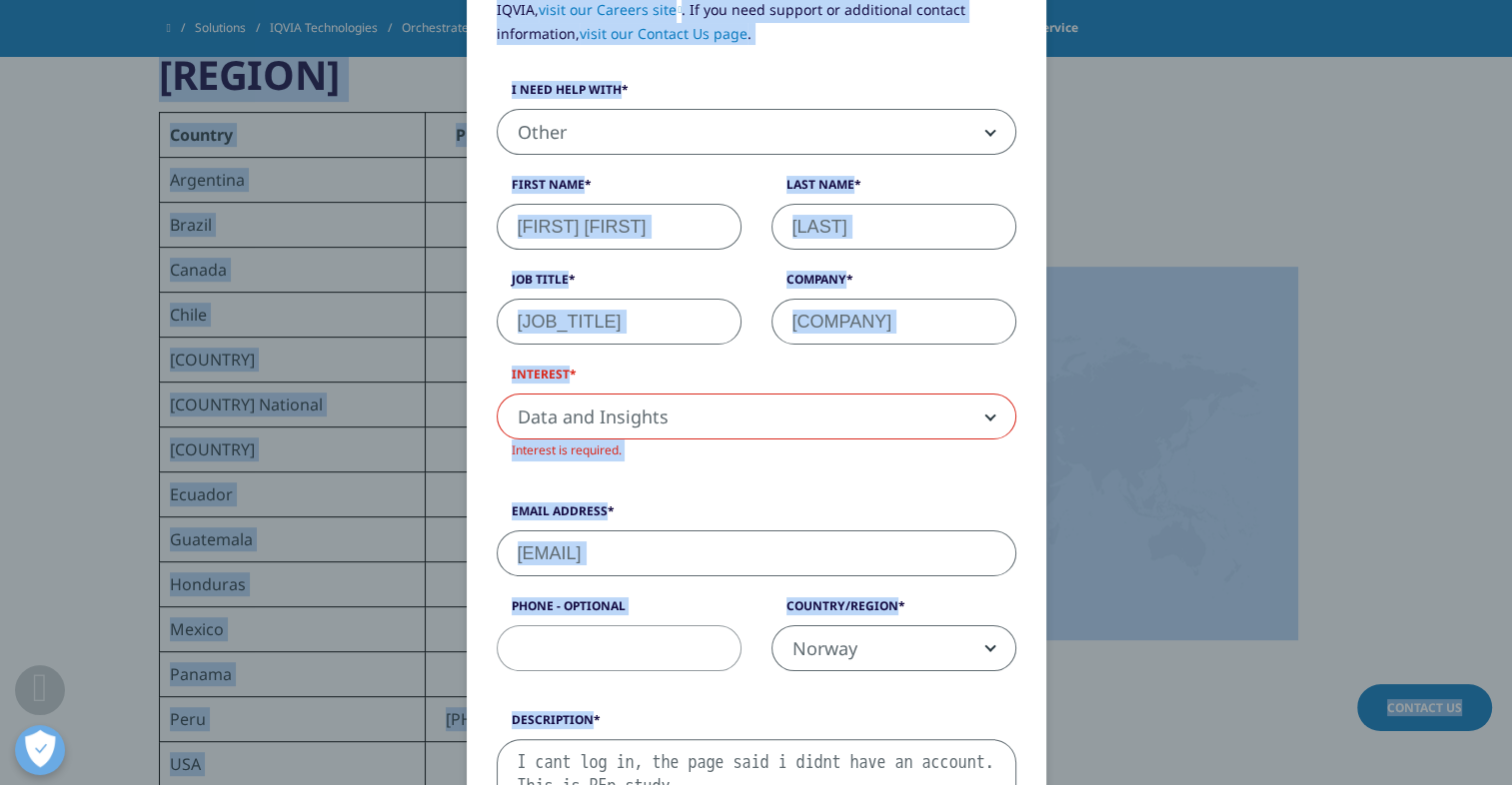 click on "Clear Search Loading
Choose a Region
Contact Us" at bounding box center [756, 1155] 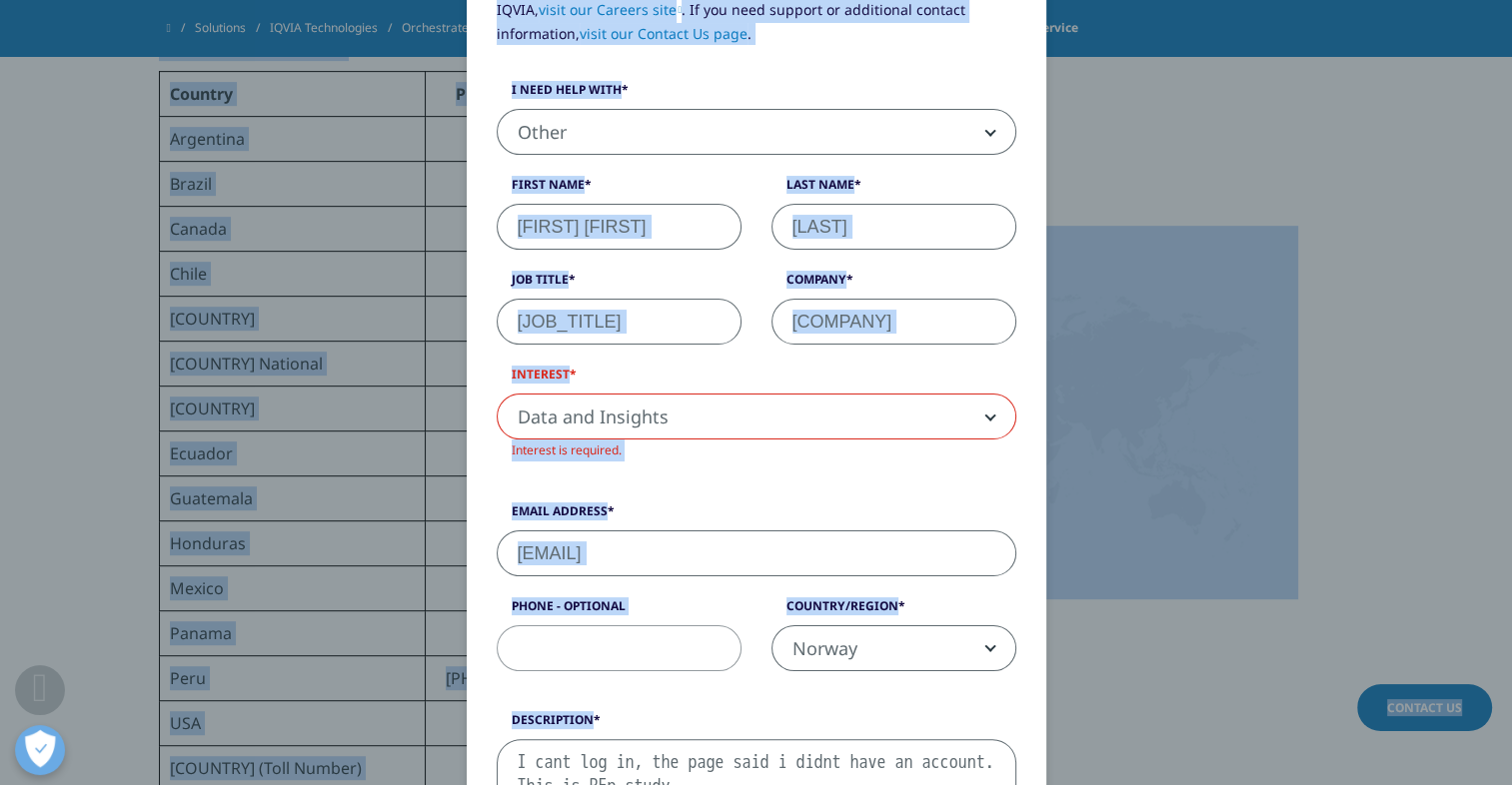 drag, startPoint x: 1040, startPoint y: 788, endPoint x: 1012, endPoint y: 692, distance: 100 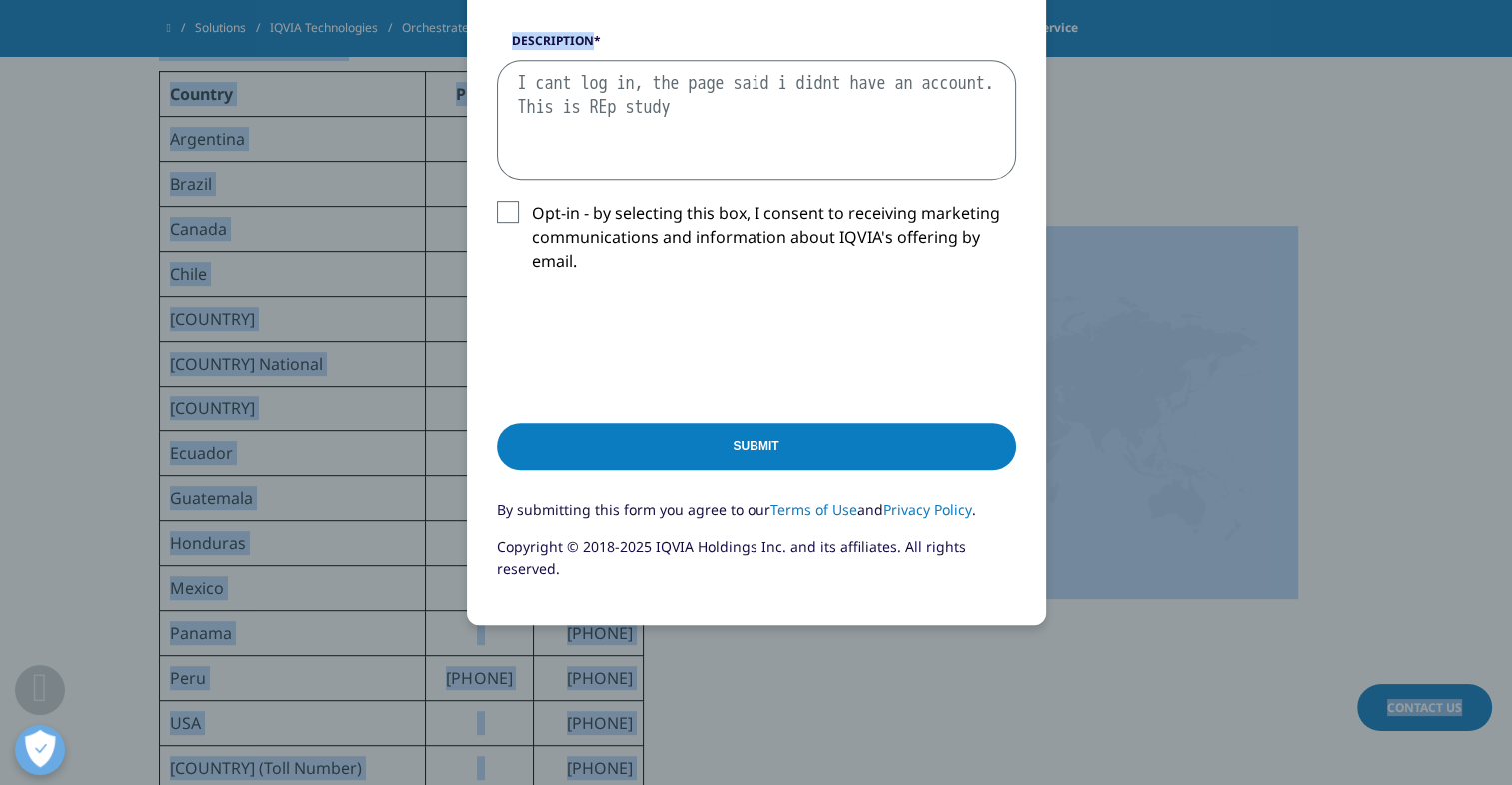 scroll, scrollTop: 991, scrollLeft: 0, axis: vertical 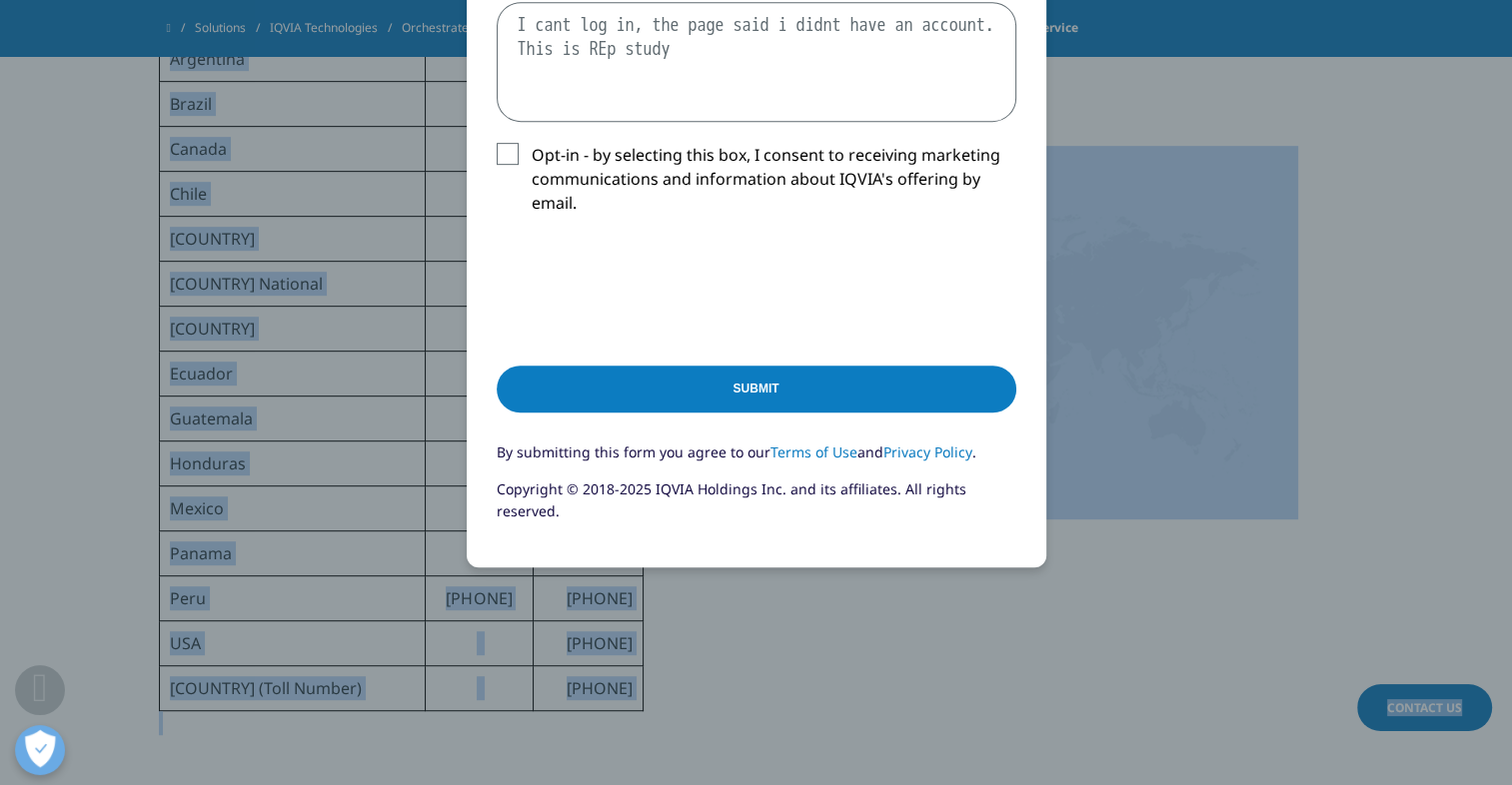 click on "Submit" at bounding box center (756, 389) 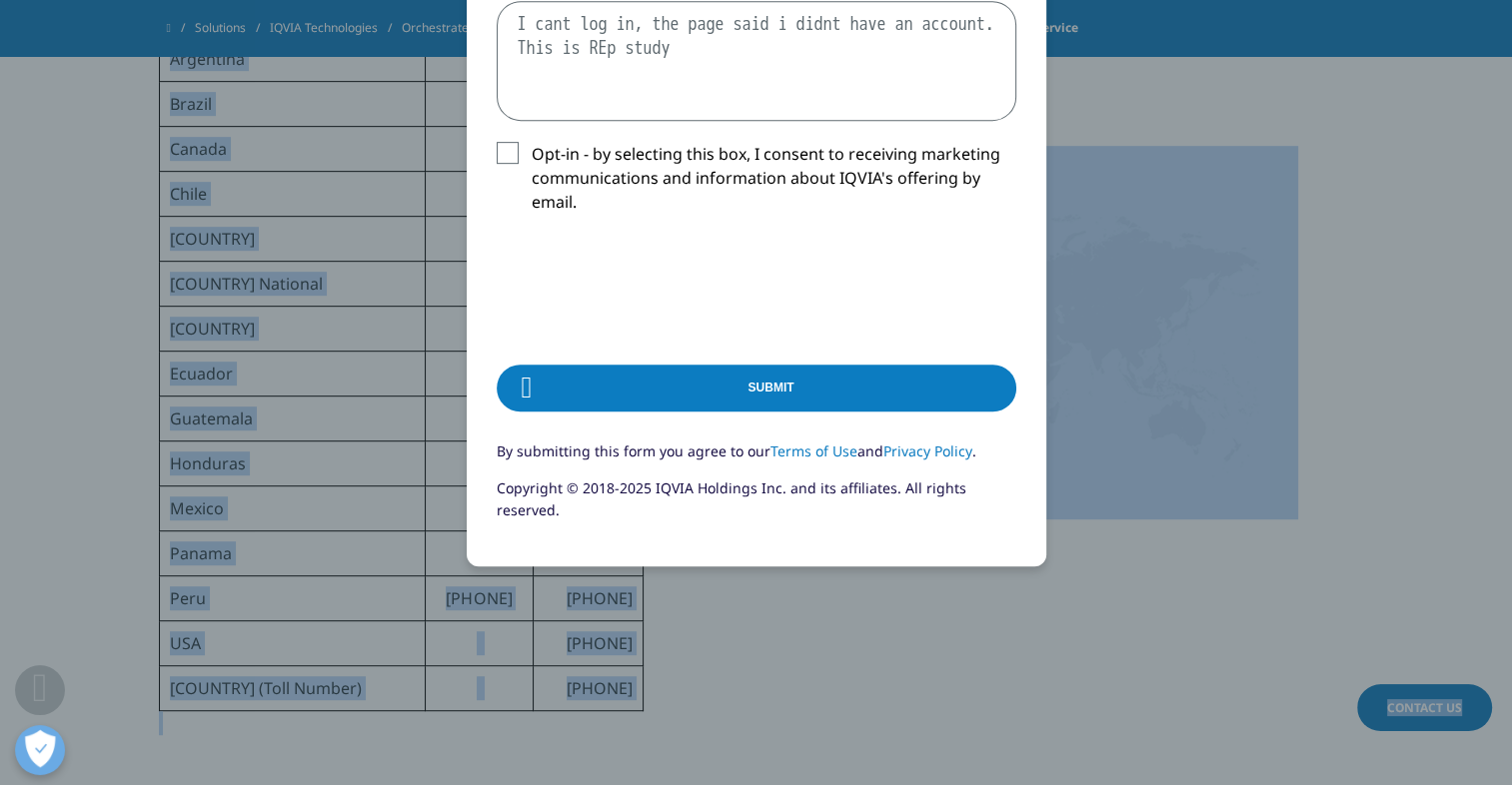 scroll, scrollTop: 0, scrollLeft: 0, axis: both 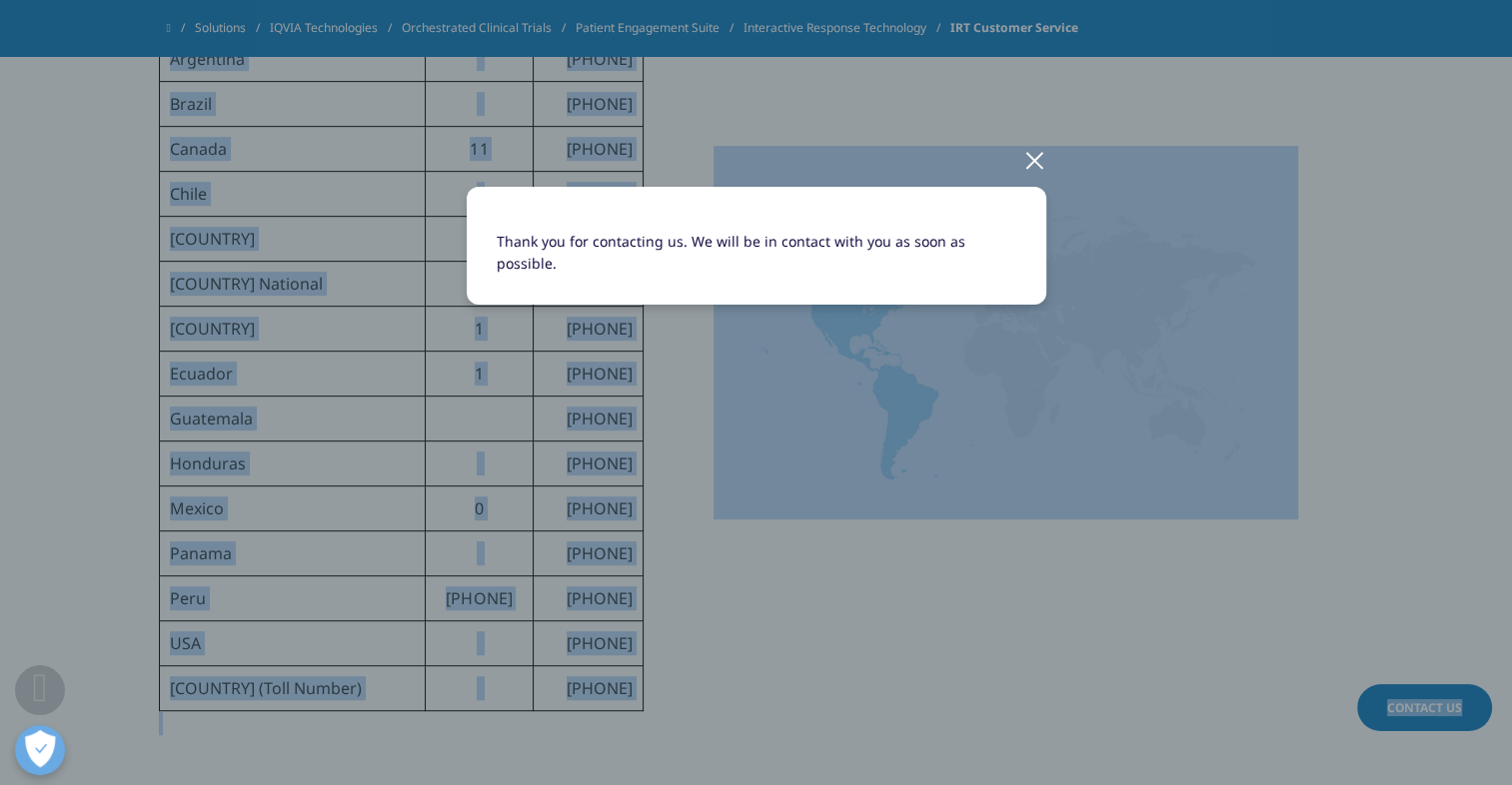 click at bounding box center (1034, 159) 